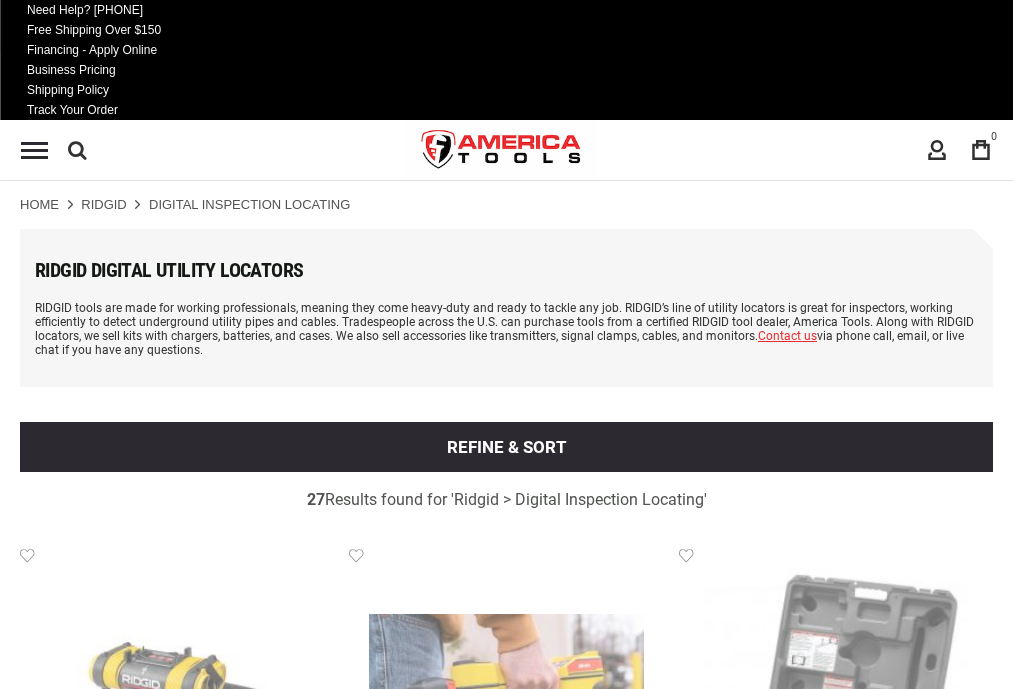 scroll, scrollTop: 0, scrollLeft: 0, axis: both 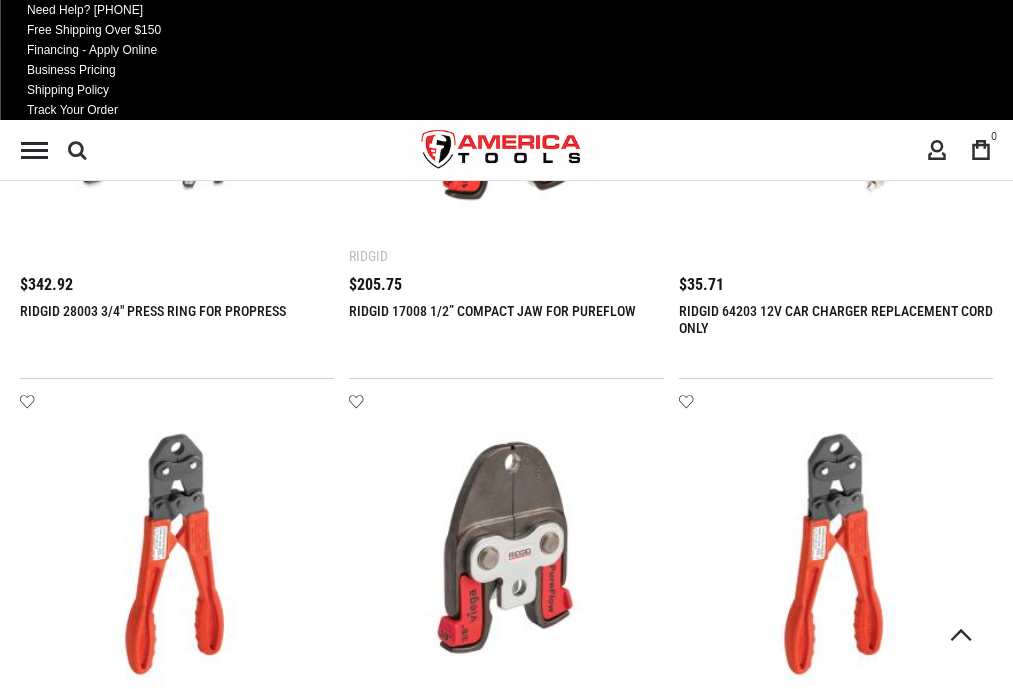 click on "2" at bounding box center [90, 2633] 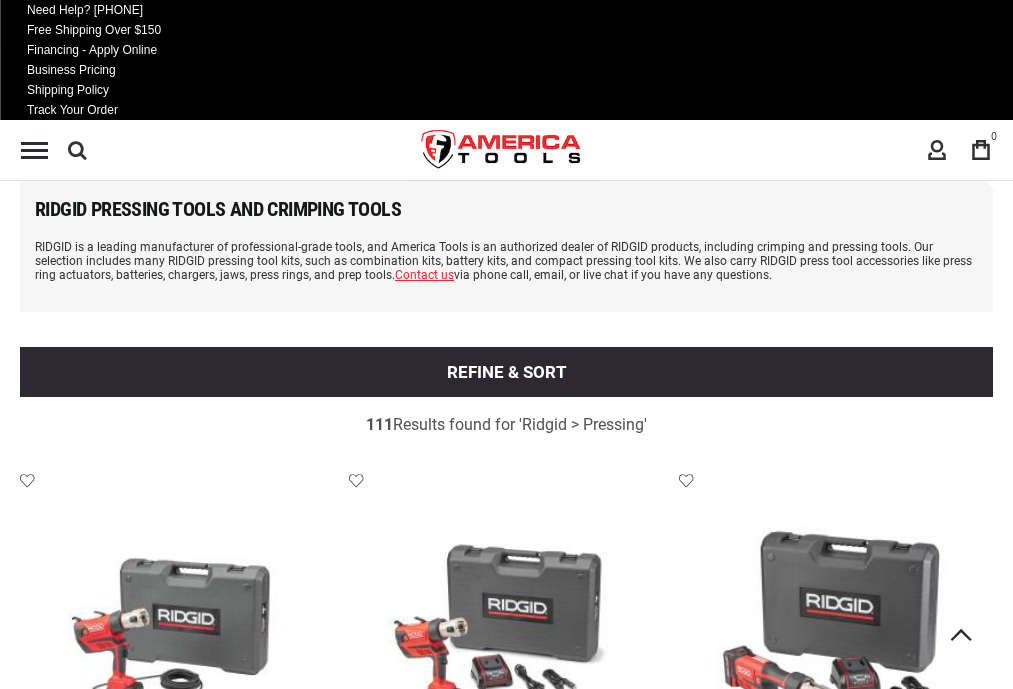 scroll, scrollTop: 1412, scrollLeft: 0, axis: vertical 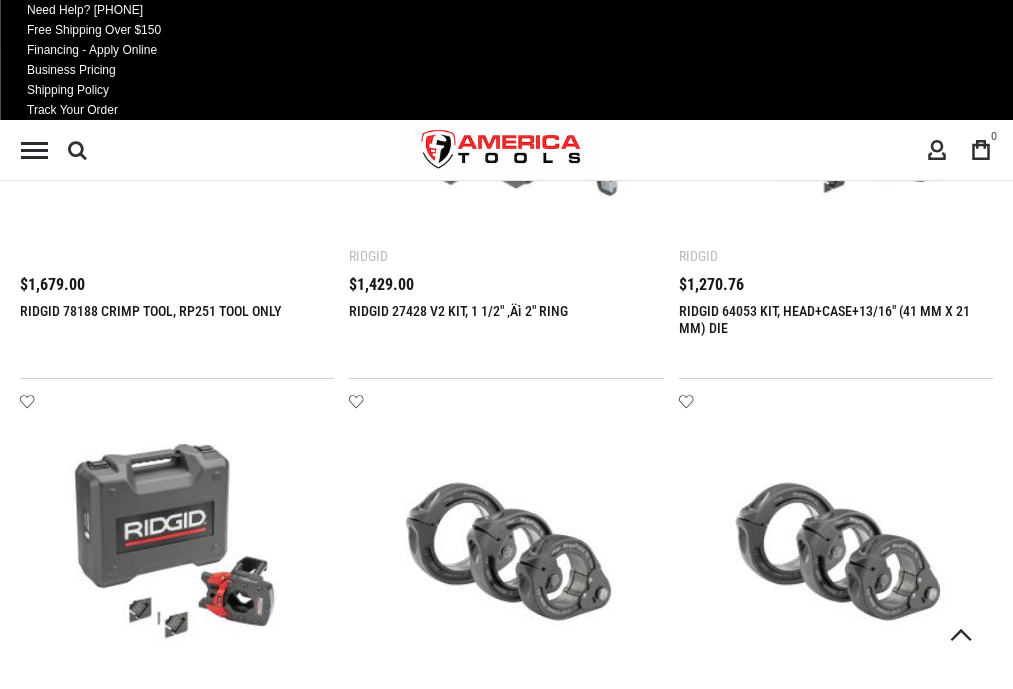 click on "3" at bounding box center (225, 2633) 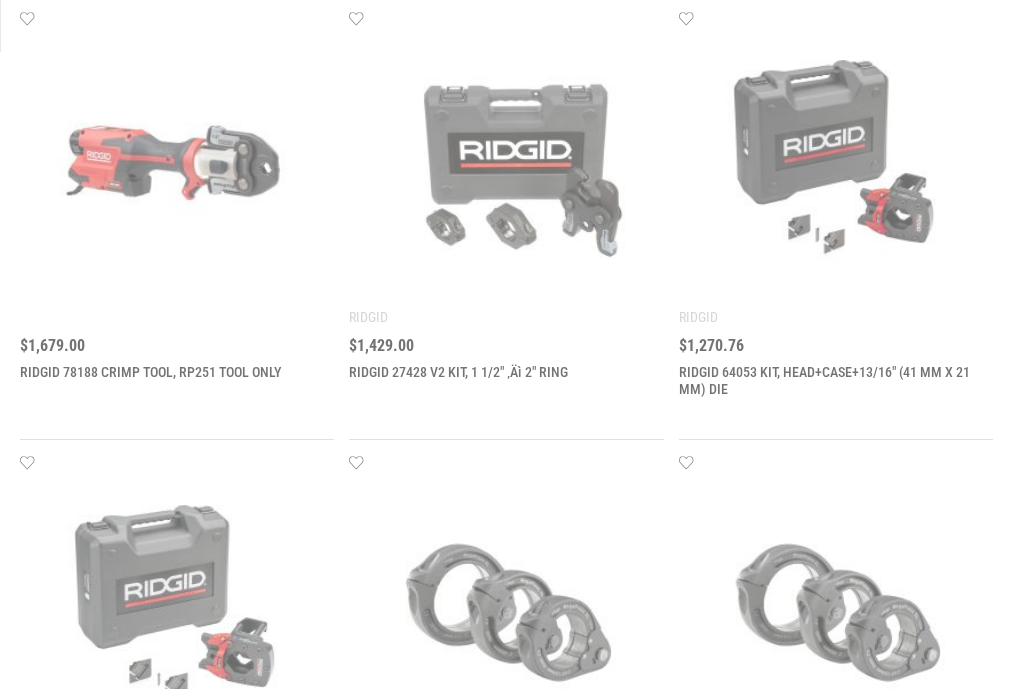 scroll, scrollTop: 0, scrollLeft: 0, axis: both 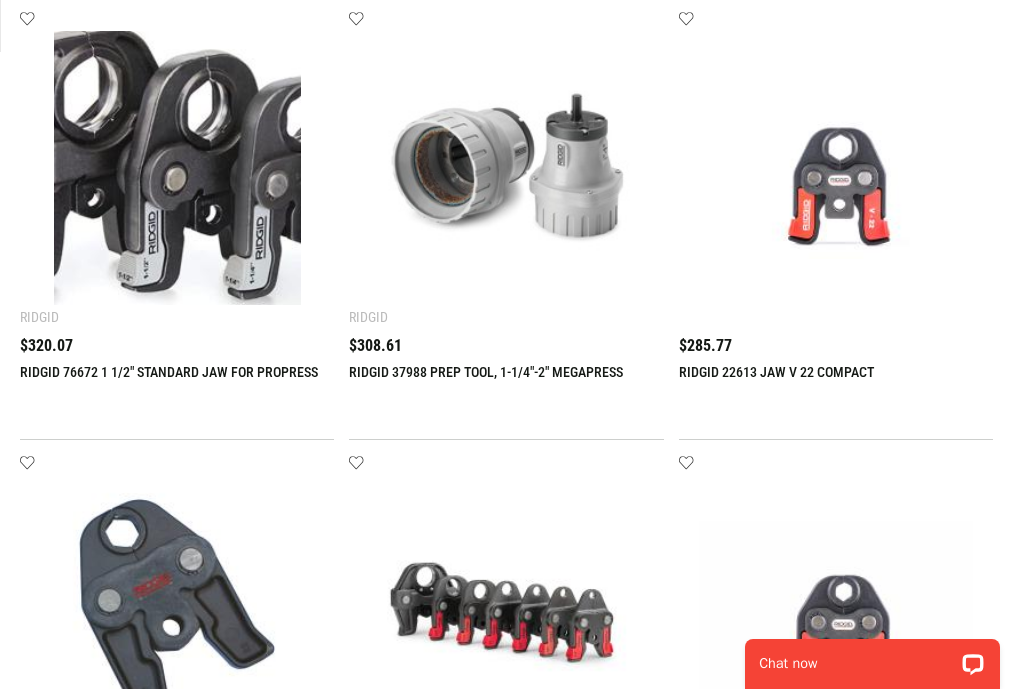 click on "4" at bounding box center (225, 2694) 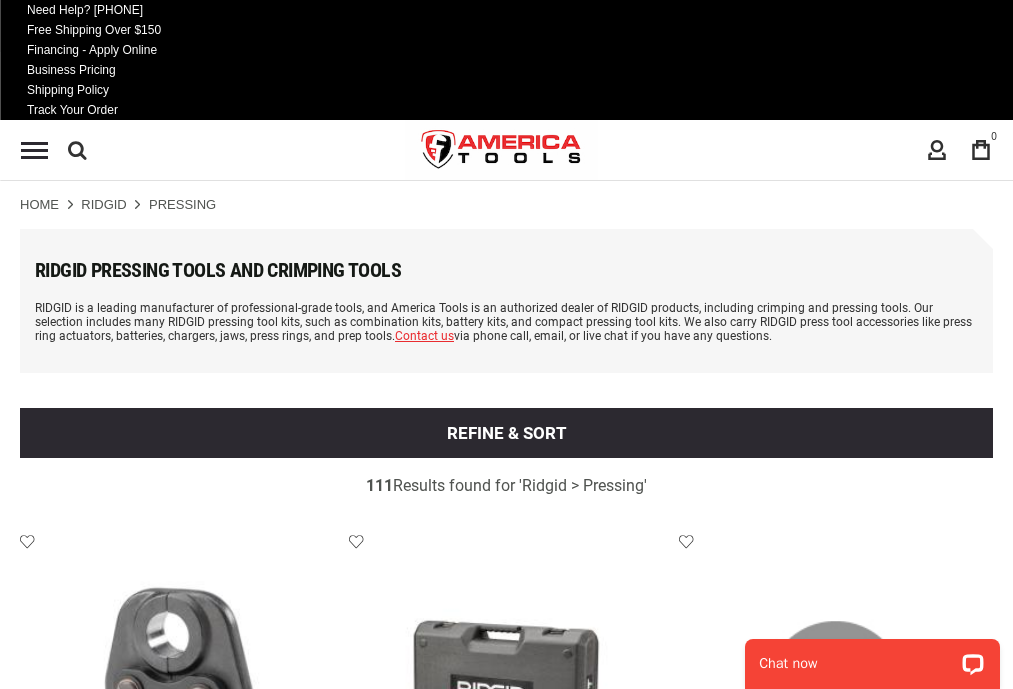 scroll, scrollTop: 1412, scrollLeft: 0, axis: vertical 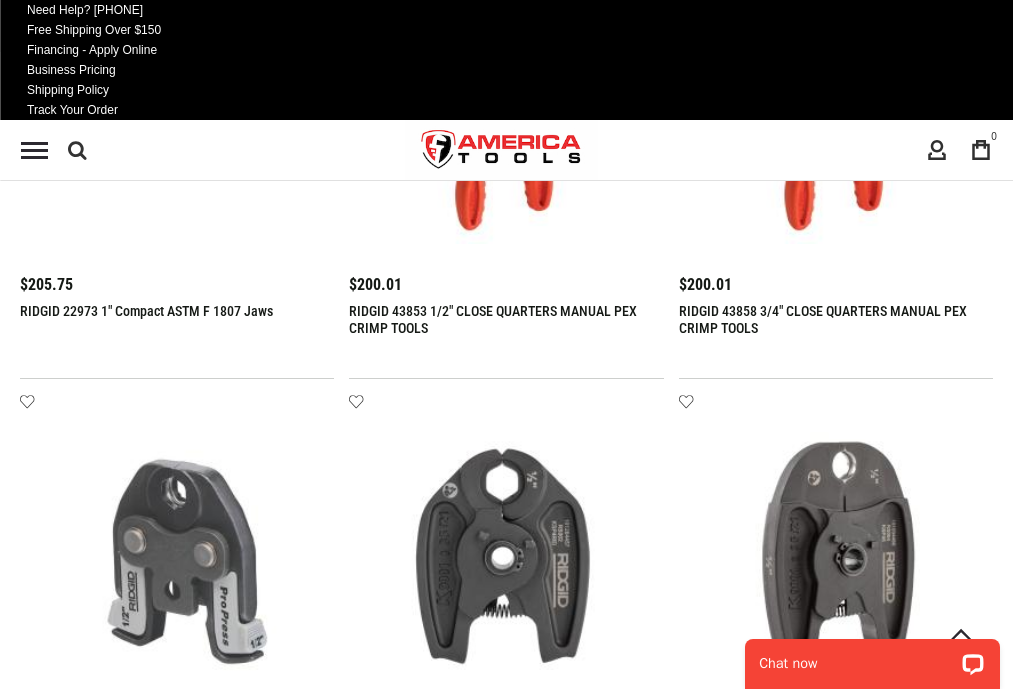click on "5" at bounding box center [225, 2633] 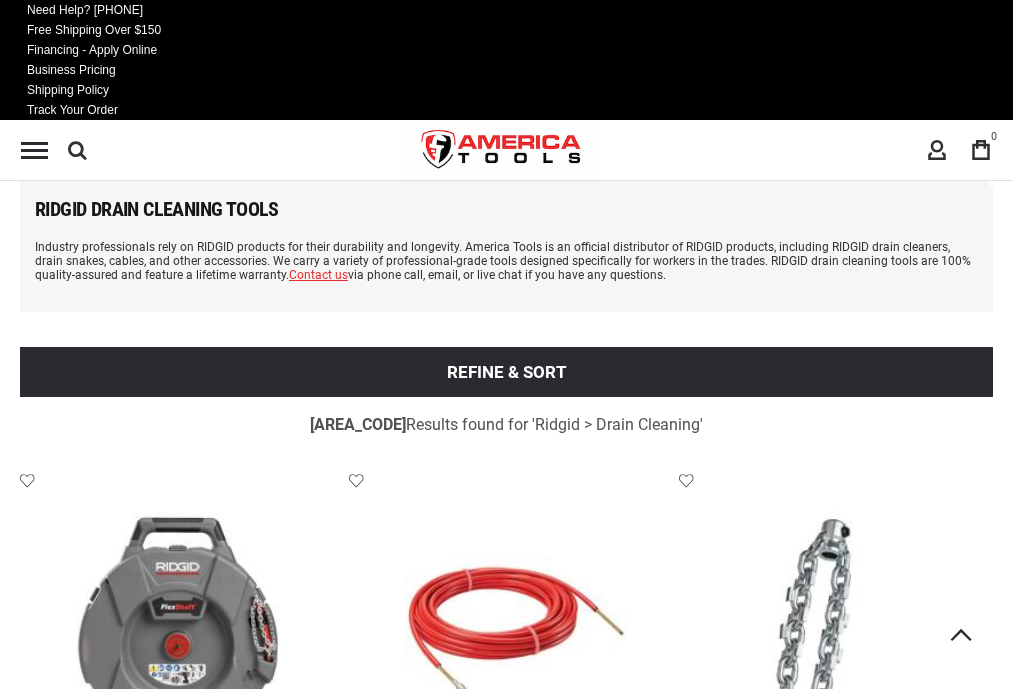 scroll, scrollTop: 1412, scrollLeft: 0, axis: vertical 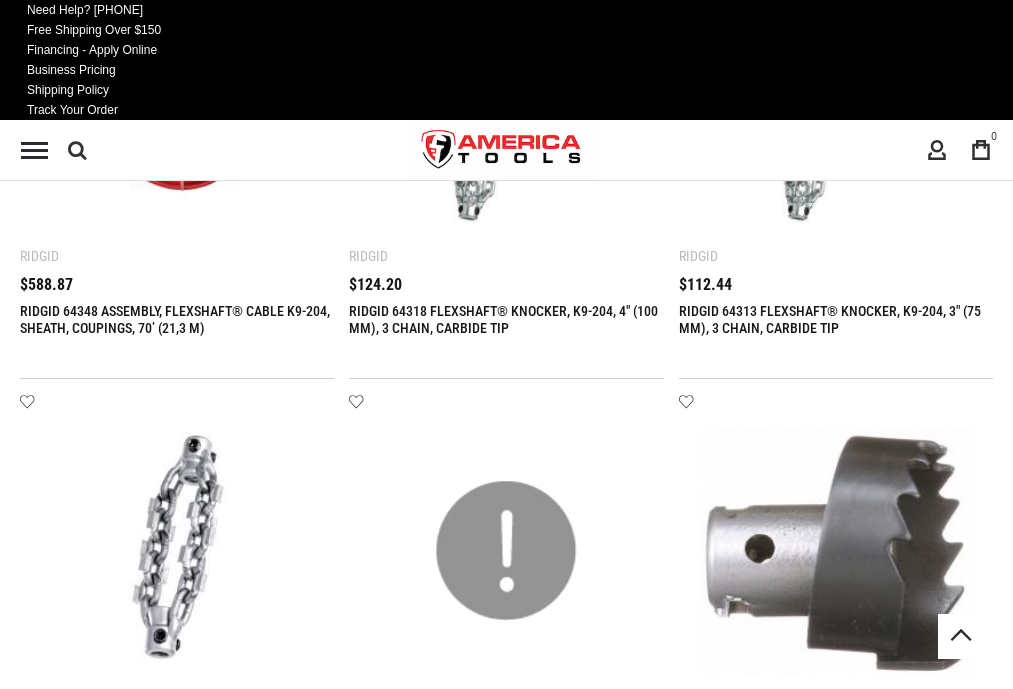 click on "2" at bounding box center [90, 2633] 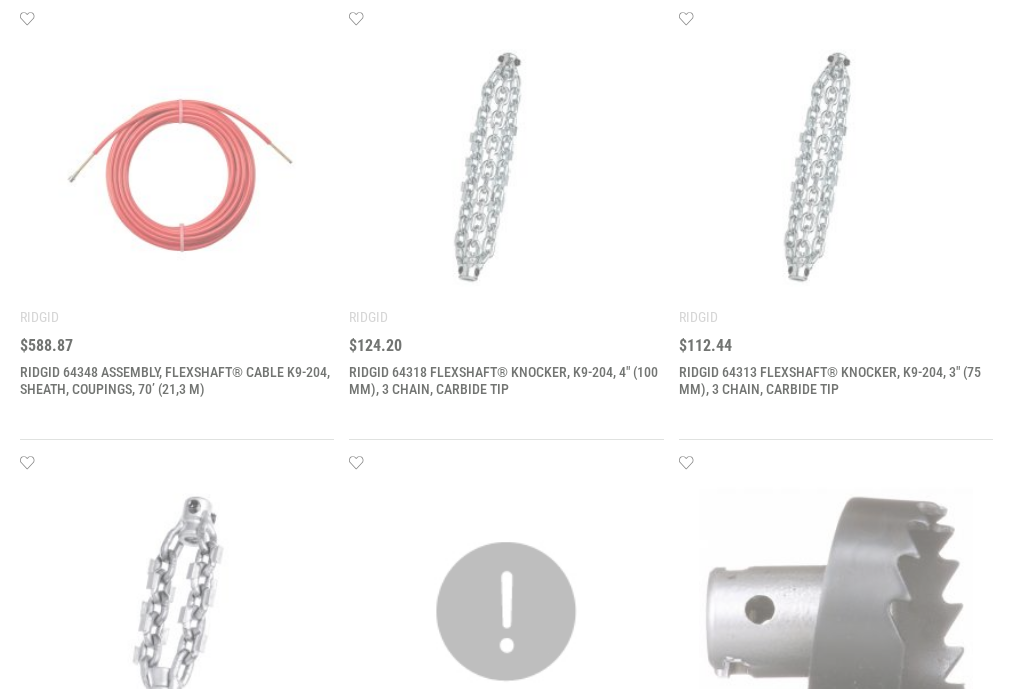 scroll, scrollTop: 0, scrollLeft: 0, axis: both 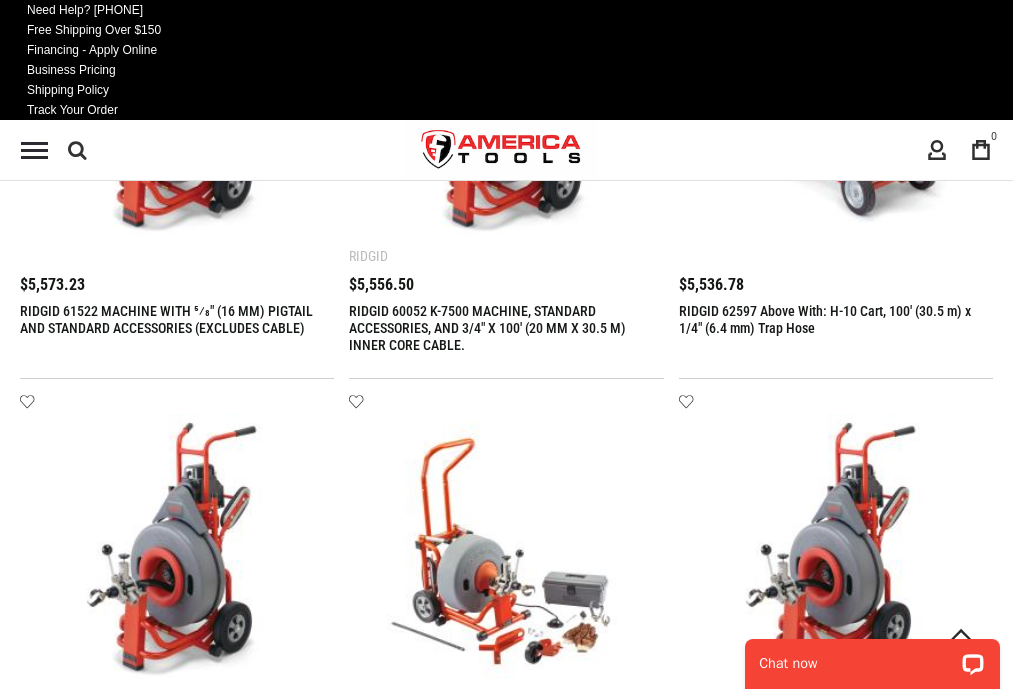 click on "3" at bounding box center [225, 2633] 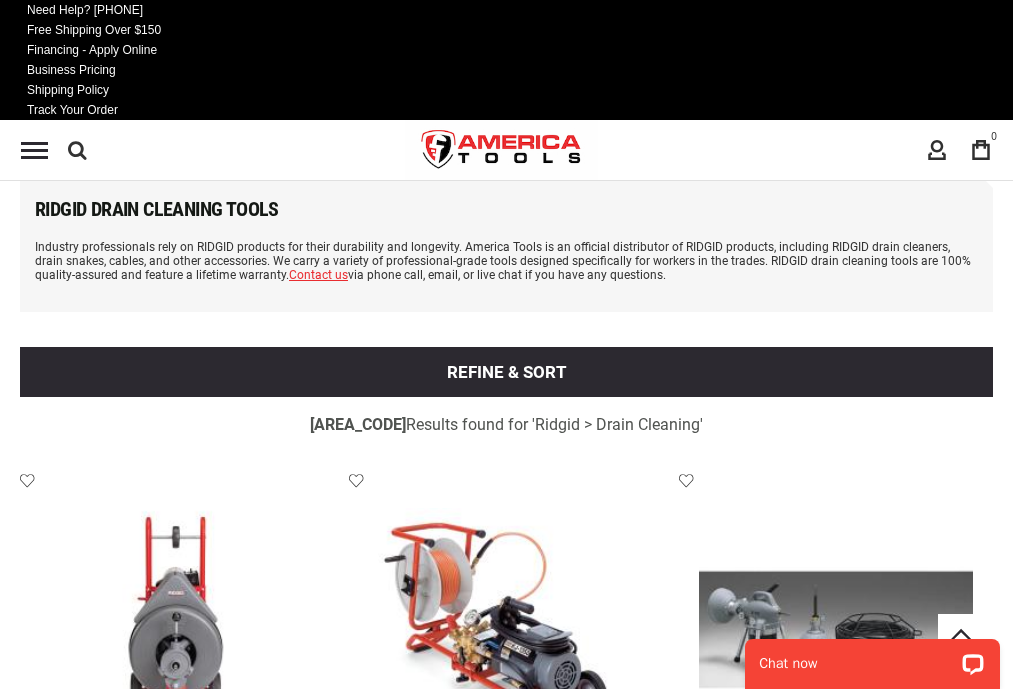 scroll, scrollTop: 1412, scrollLeft: 0, axis: vertical 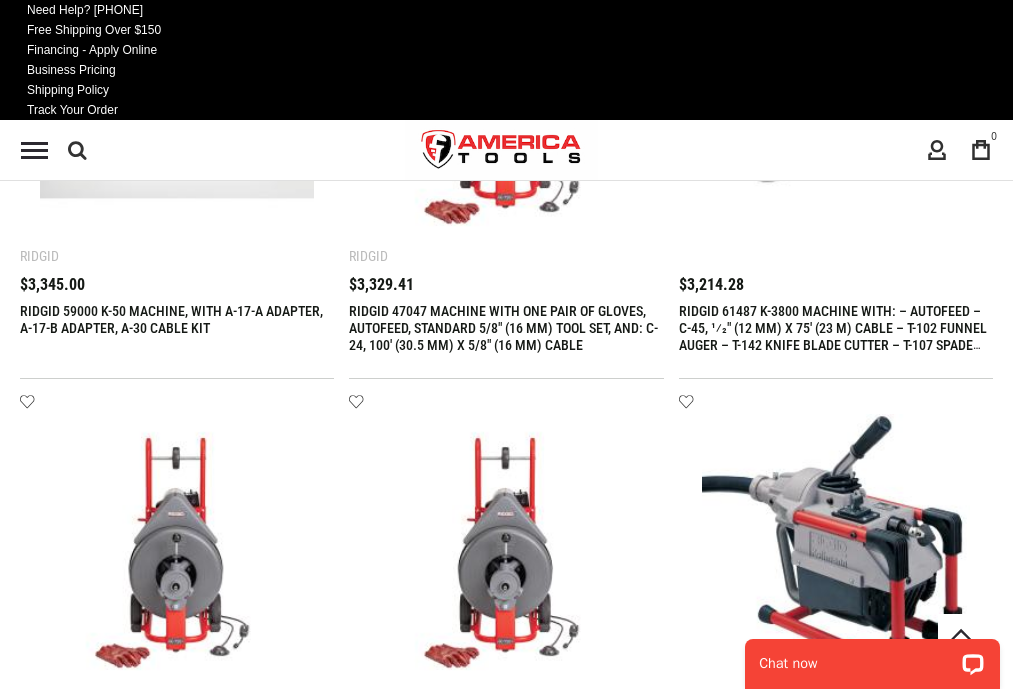 click on "4" at bounding box center (225, 2633) 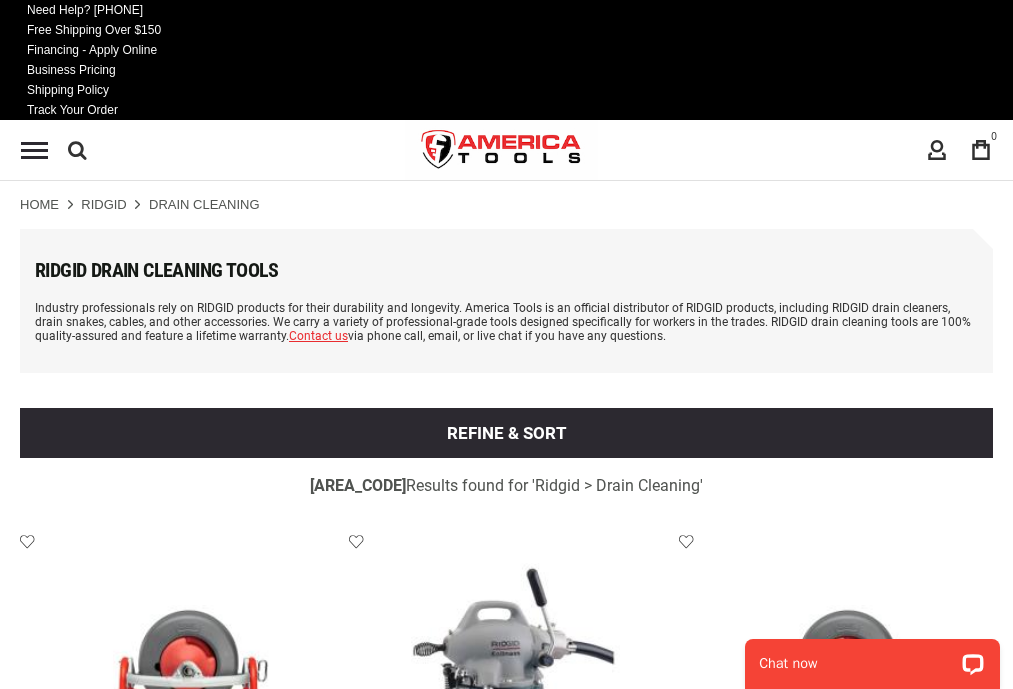 scroll, scrollTop: 1412, scrollLeft: 0, axis: vertical 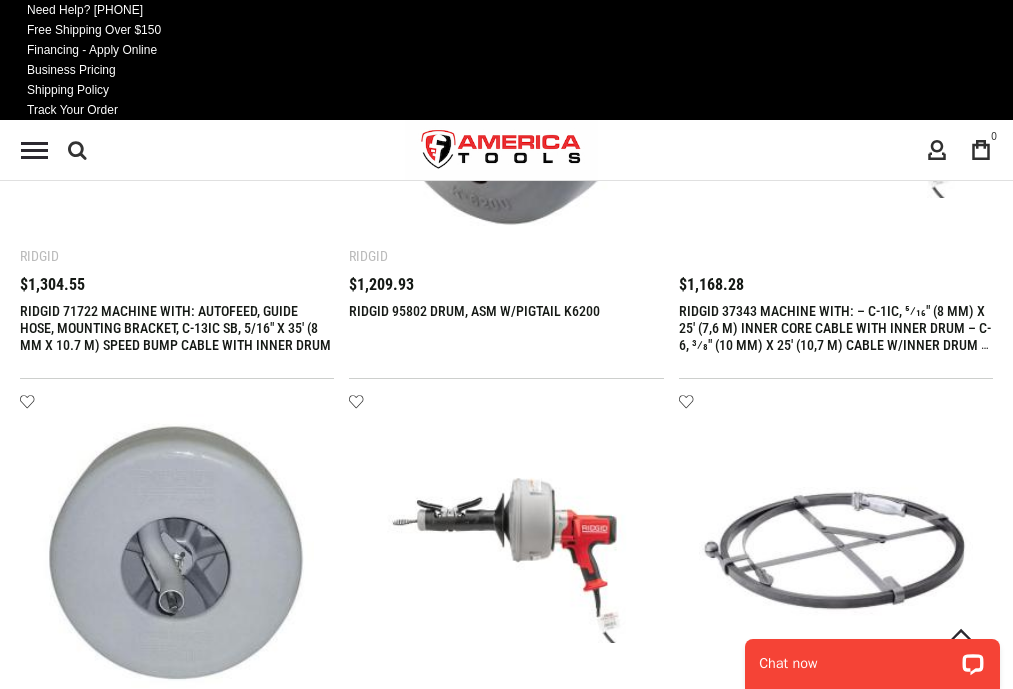 click on "5" at bounding box center [225, 2633] 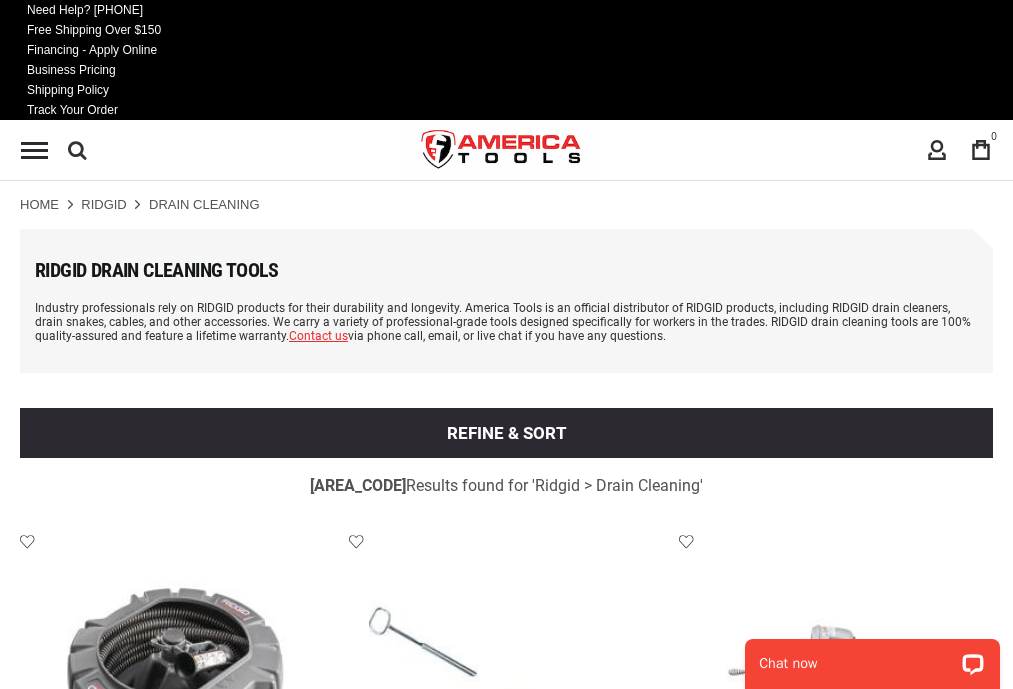 scroll, scrollTop: 1412, scrollLeft: 0, axis: vertical 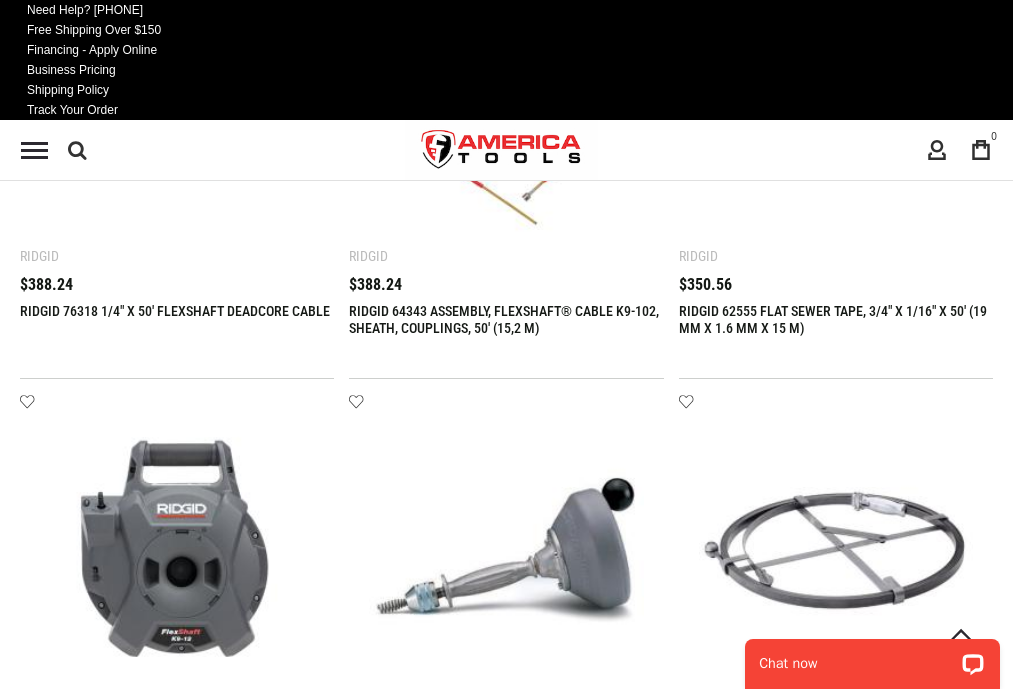 click on "6" at bounding box center (225, 2633) 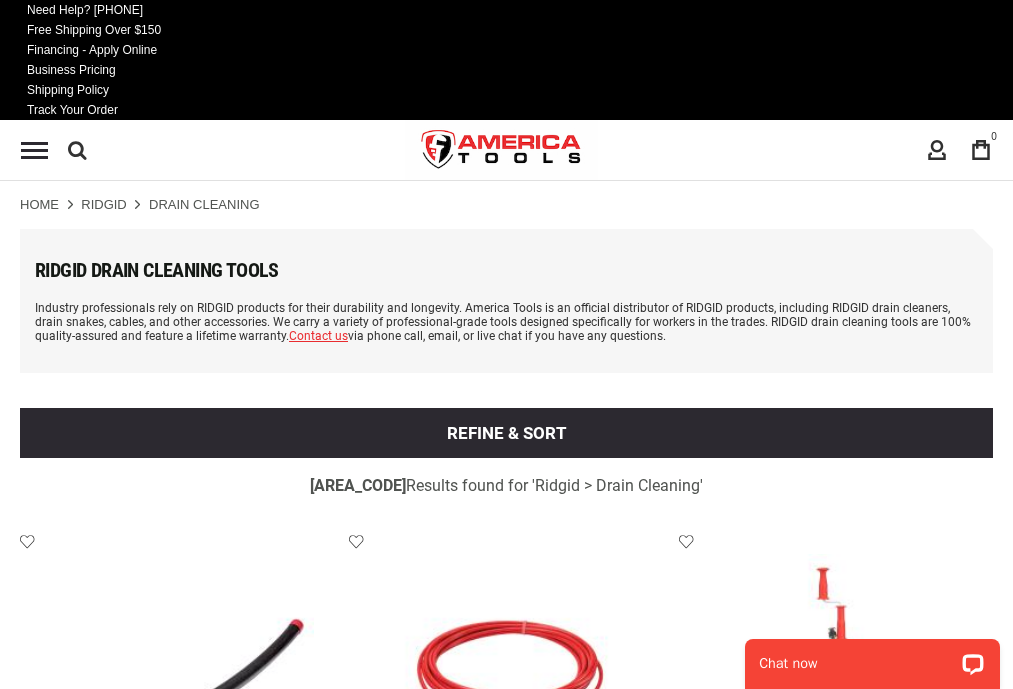 scroll, scrollTop: 1412, scrollLeft: 0, axis: vertical 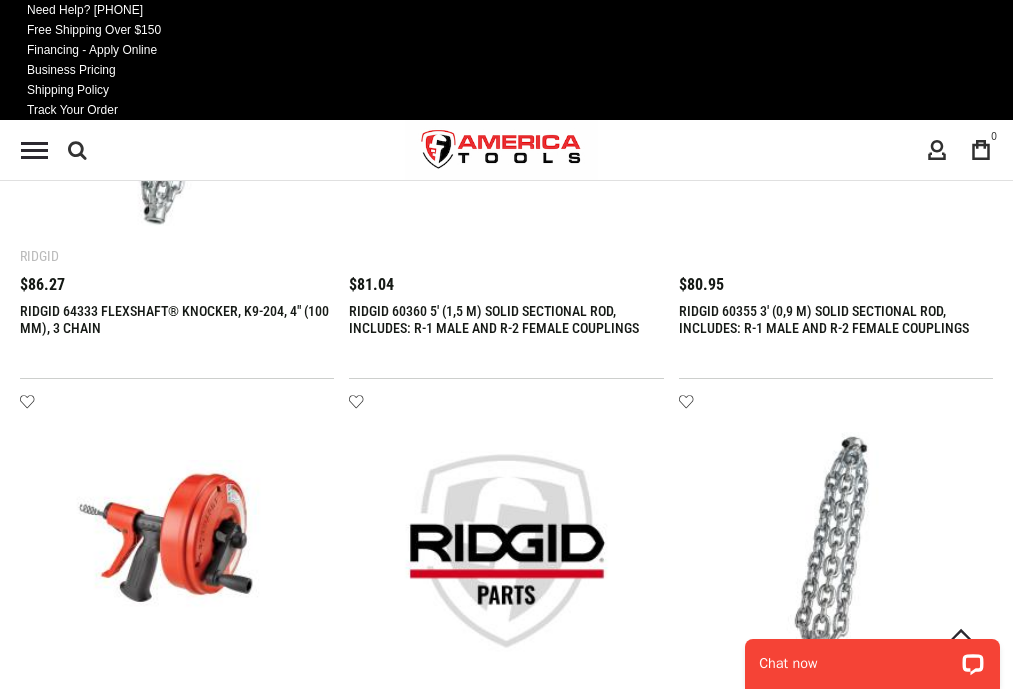 click on "7" at bounding box center [225, 2633] 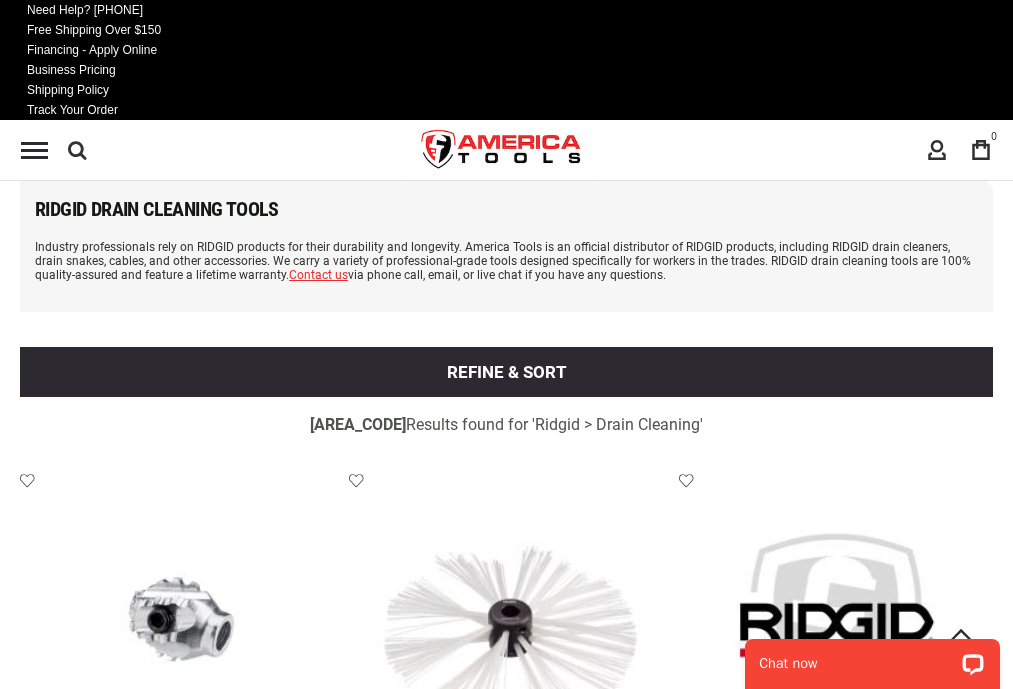 scroll, scrollTop: 1412, scrollLeft: 0, axis: vertical 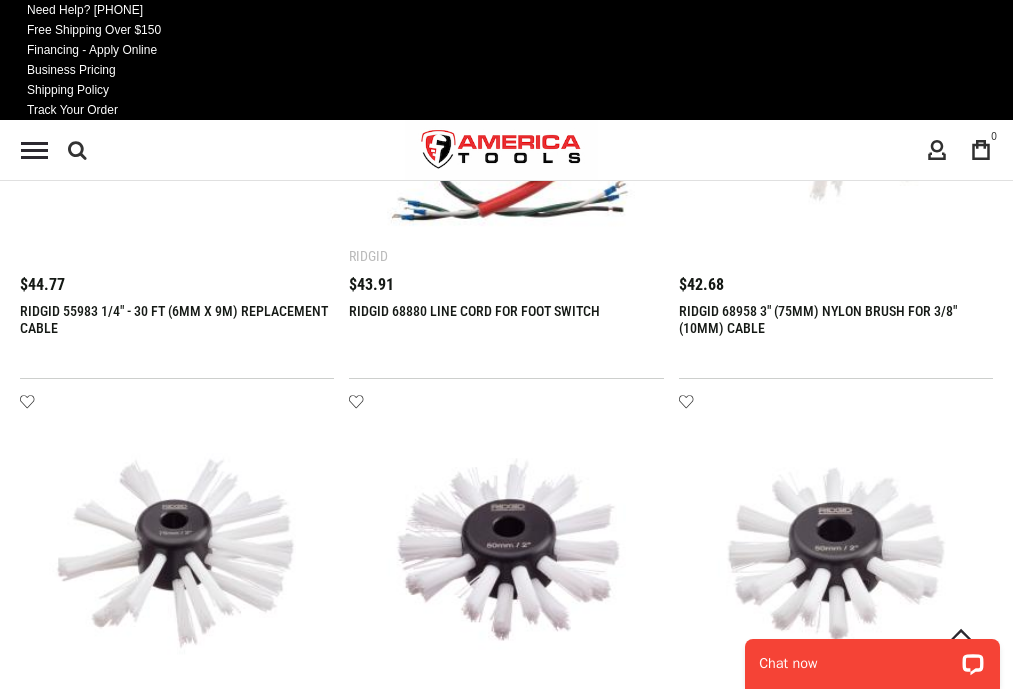 click on "8" at bounding box center (225, 2633) 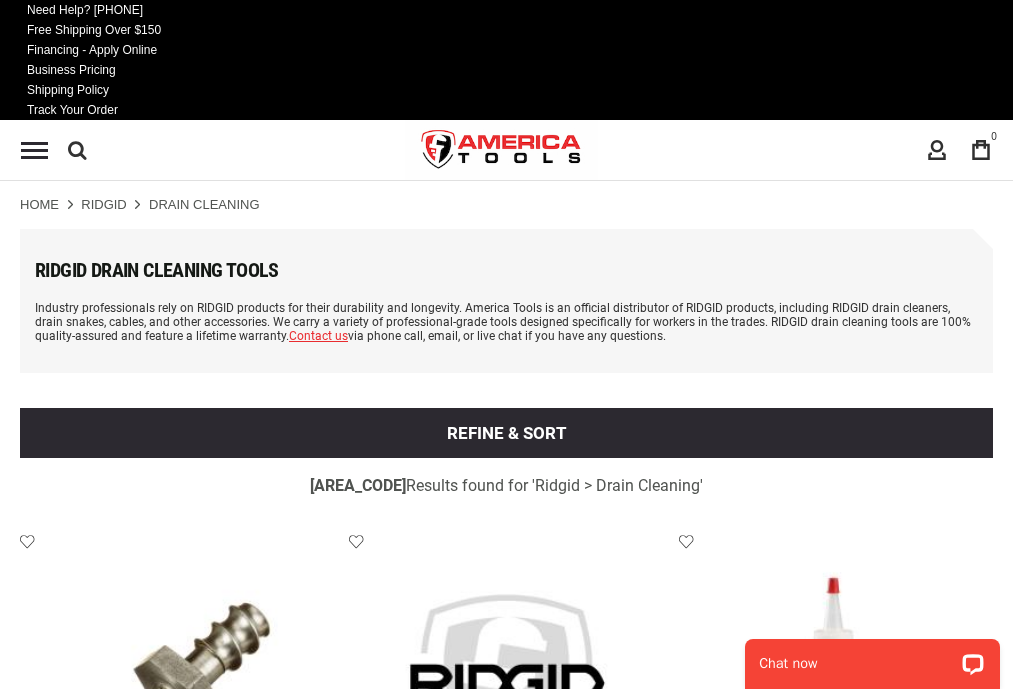 scroll, scrollTop: 1412, scrollLeft: 0, axis: vertical 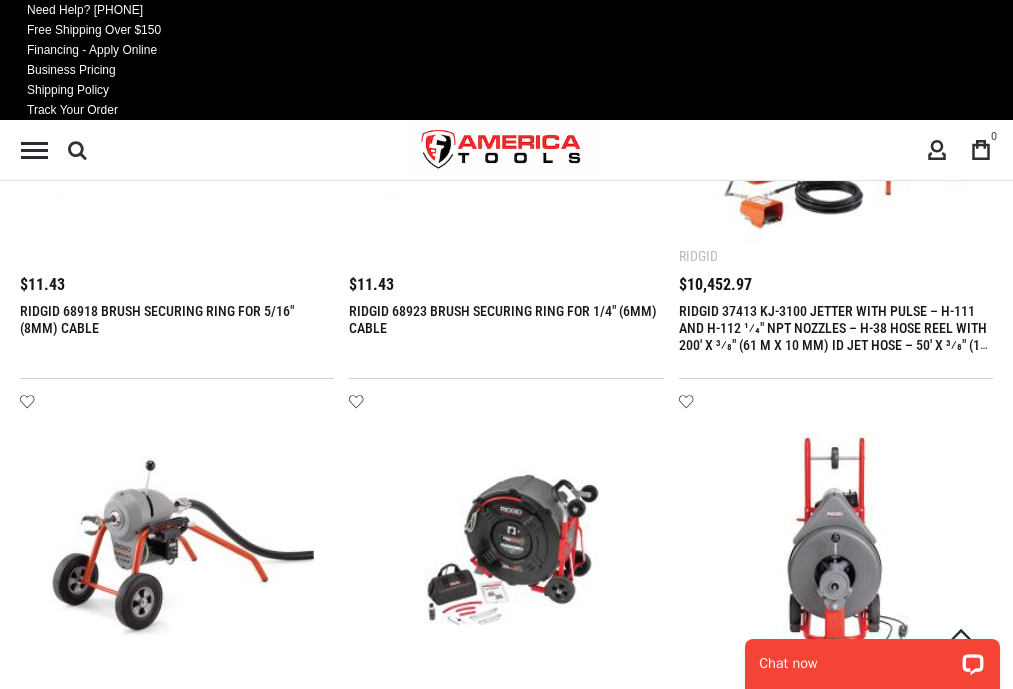 click on "9" at bounding box center [225, 2633] 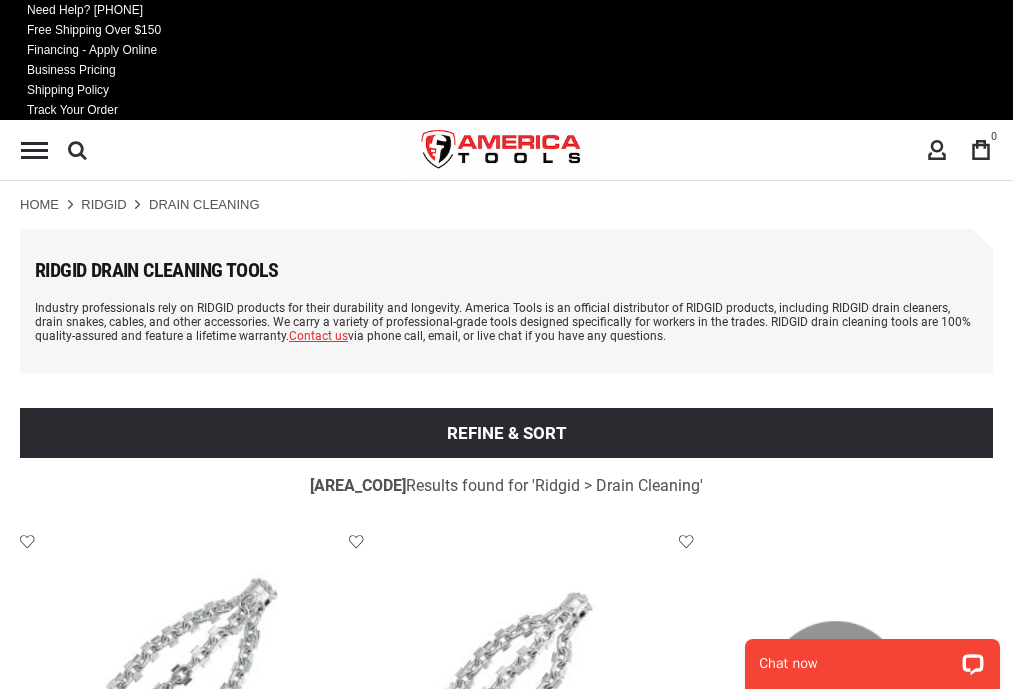 scroll, scrollTop: 1412, scrollLeft: 0, axis: vertical 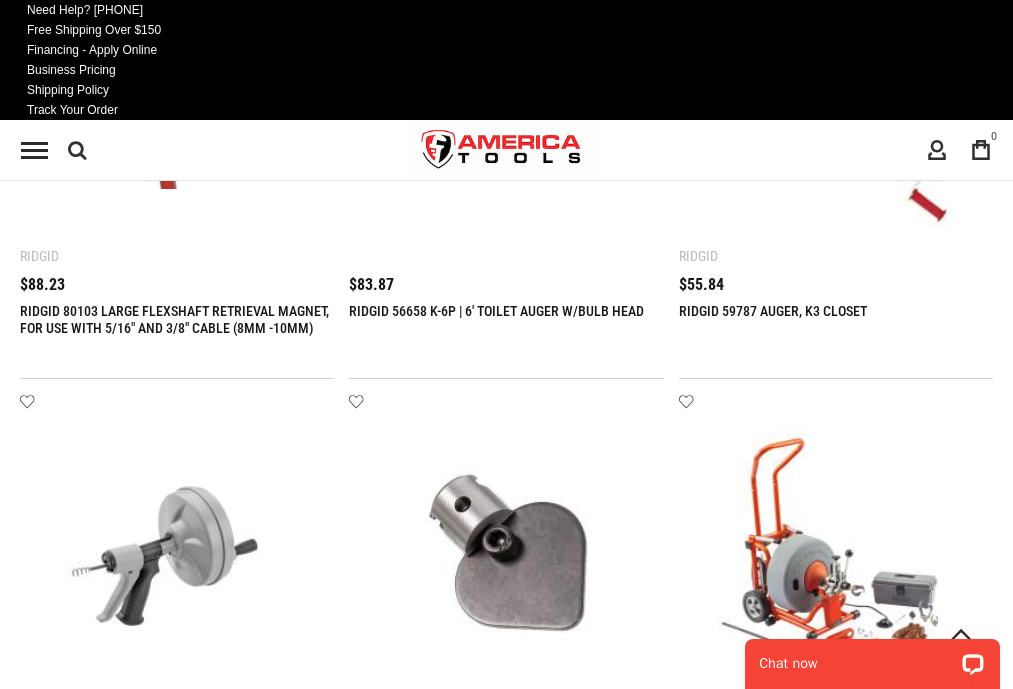 click on "10" at bounding box center [225, 2633] 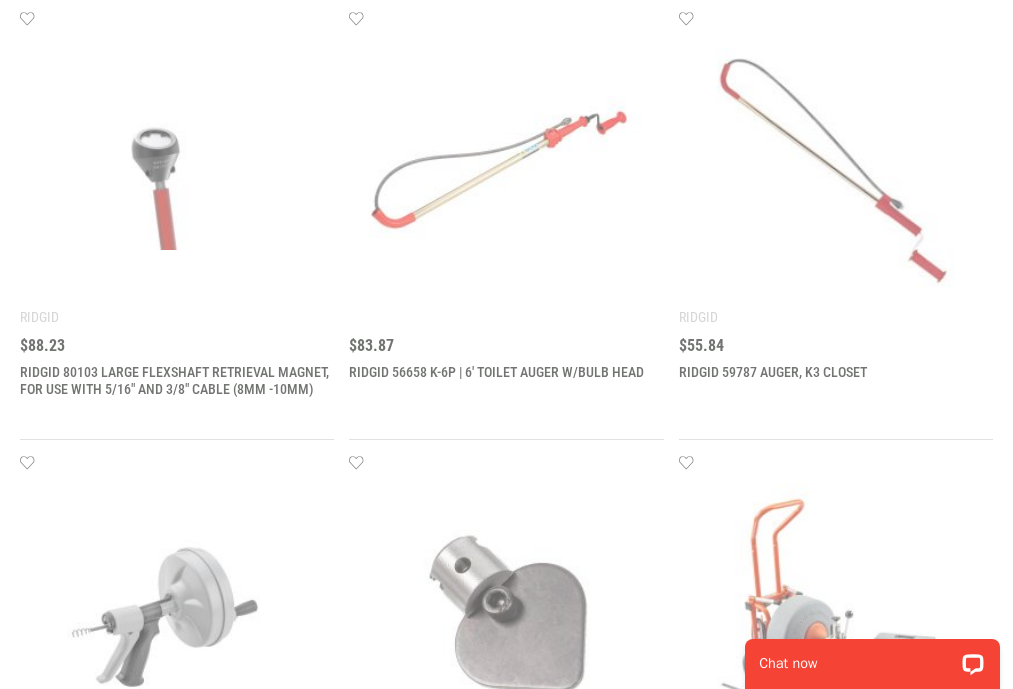 scroll, scrollTop: 0, scrollLeft: 0, axis: both 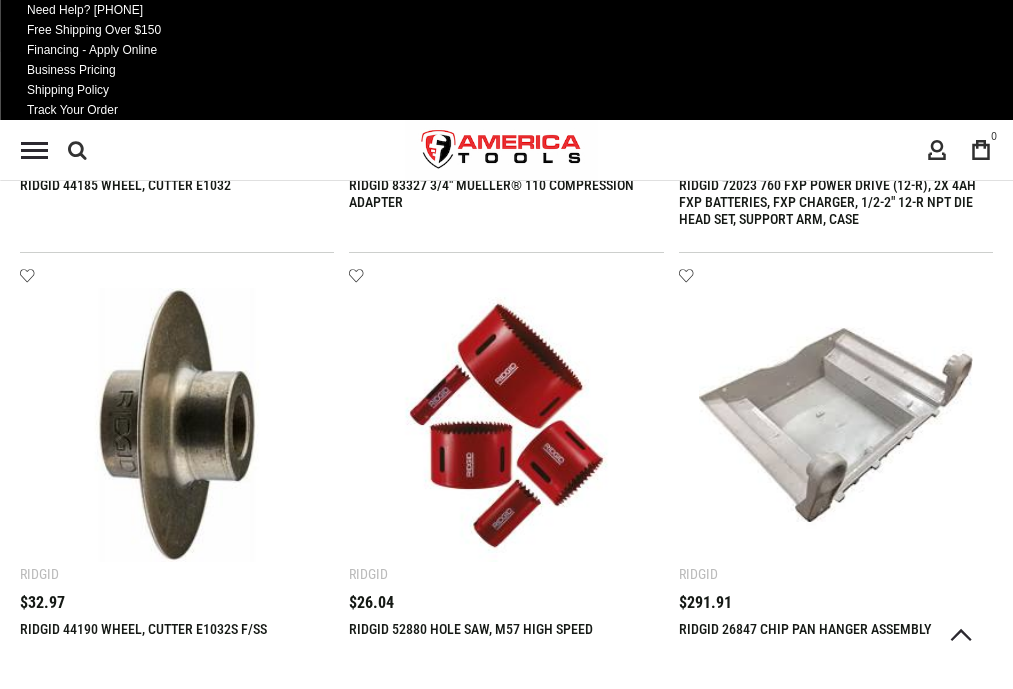 click on "2" at bounding box center (90, 2507) 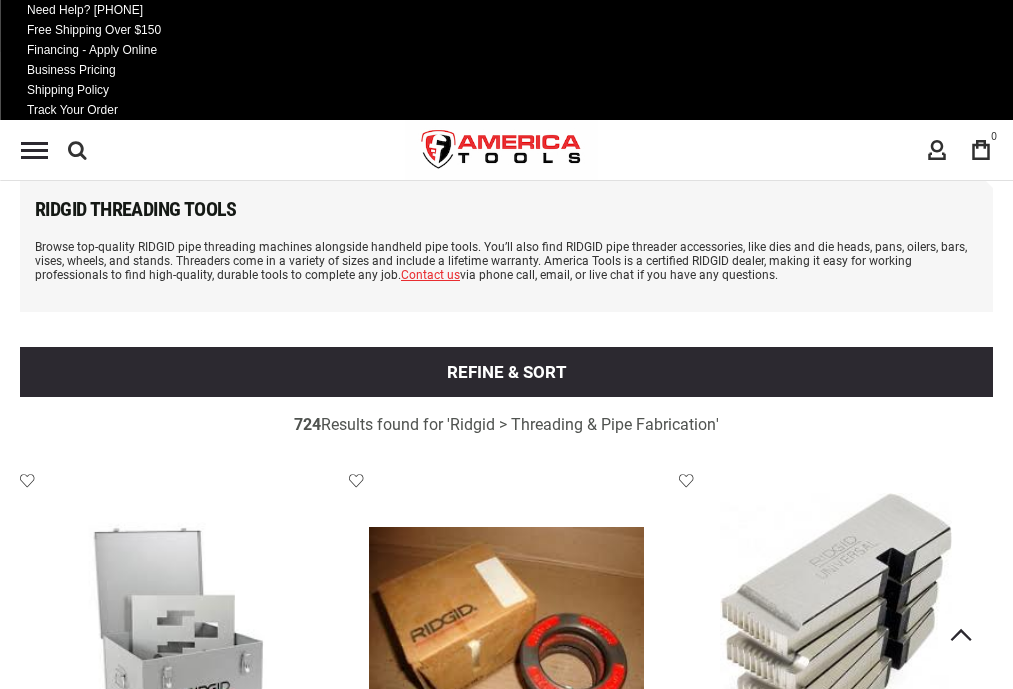 scroll, scrollTop: 1412, scrollLeft: 0, axis: vertical 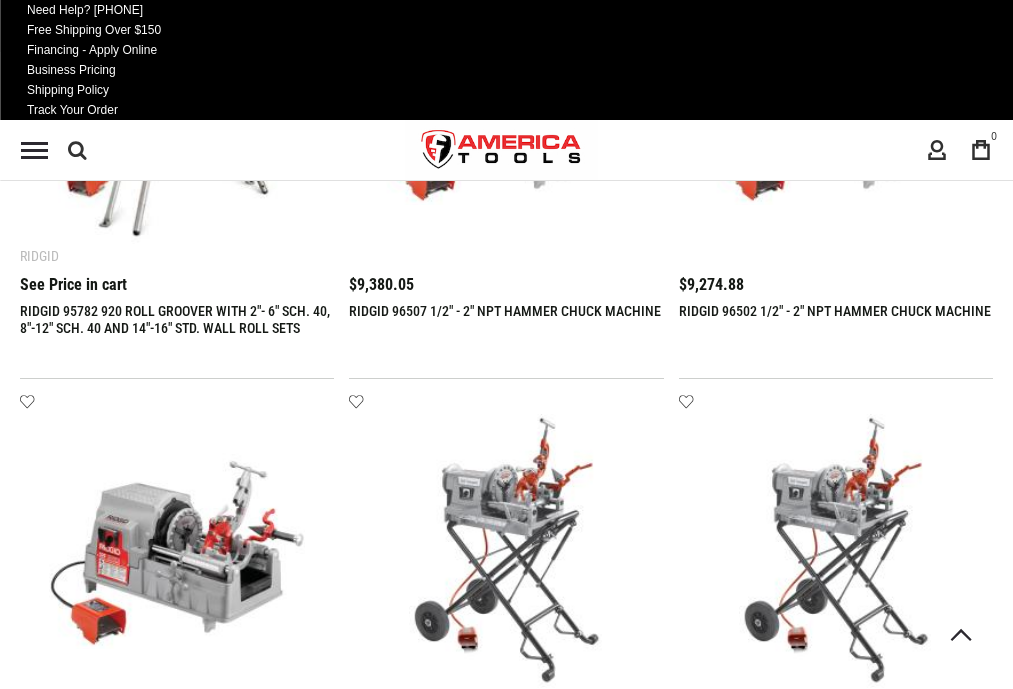 click on "3" at bounding box center [225, 2633] 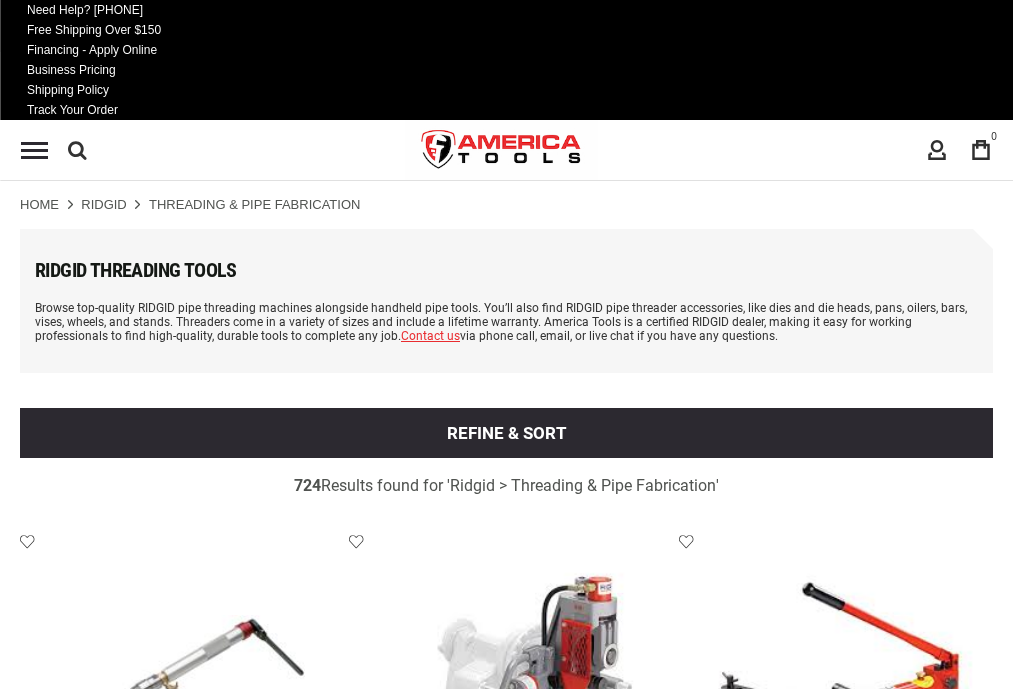 scroll, scrollTop: 1412, scrollLeft: 0, axis: vertical 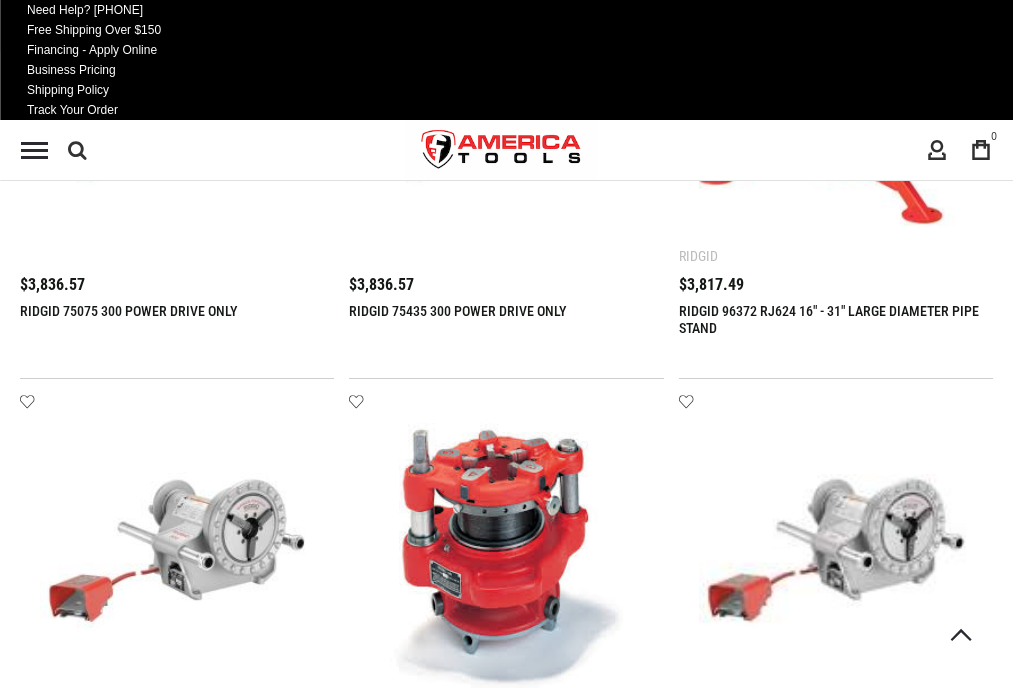 click on "4" at bounding box center (225, 2633) 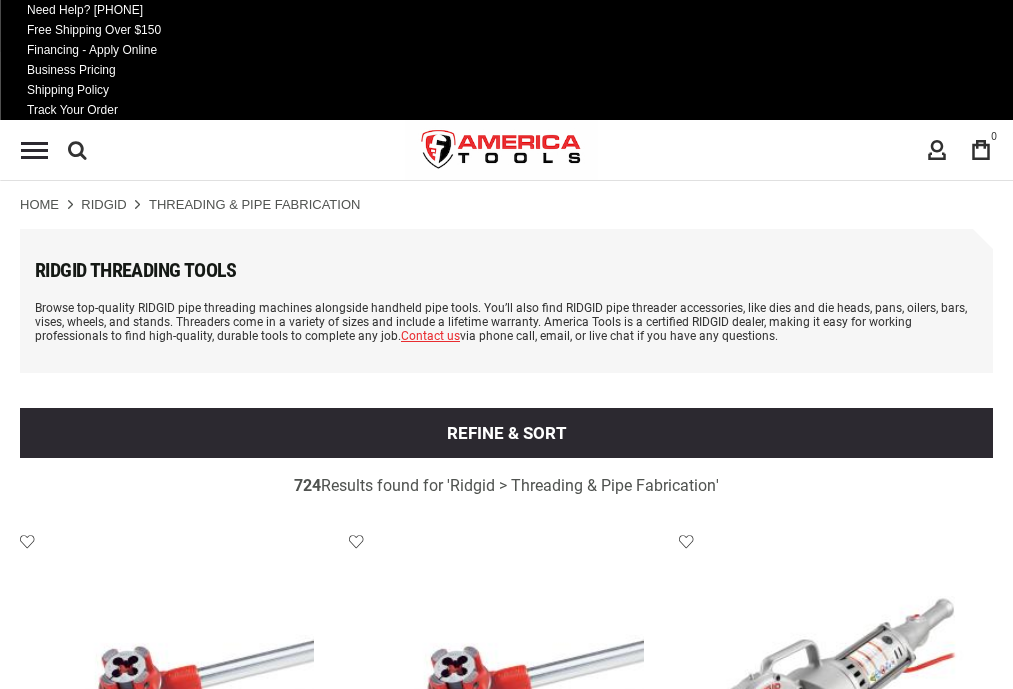 scroll, scrollTop: 1412, scrollLeft: 0, axis: vertical 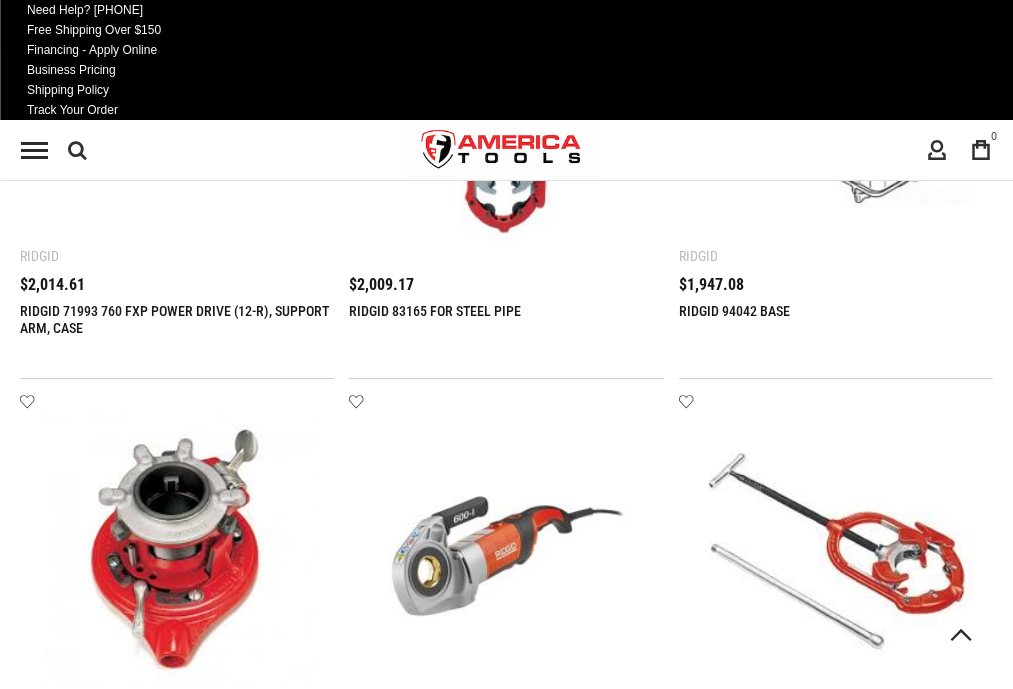 click on "5" at bounding box center (225, 2633) 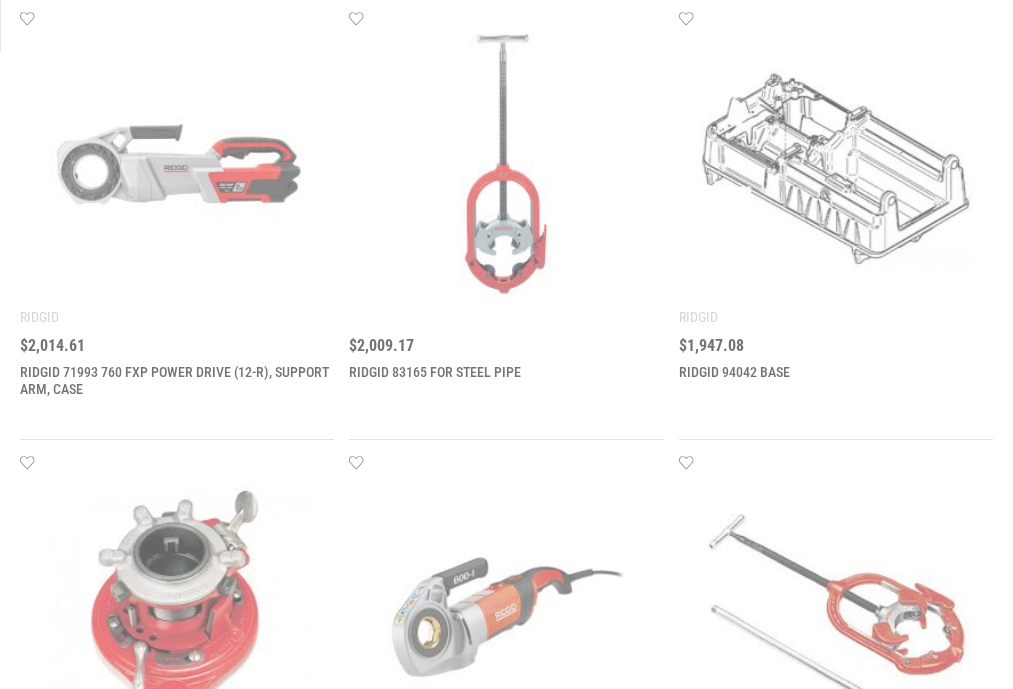 scroll, scrollTop: 0, scrollLeft: 0, axis: both 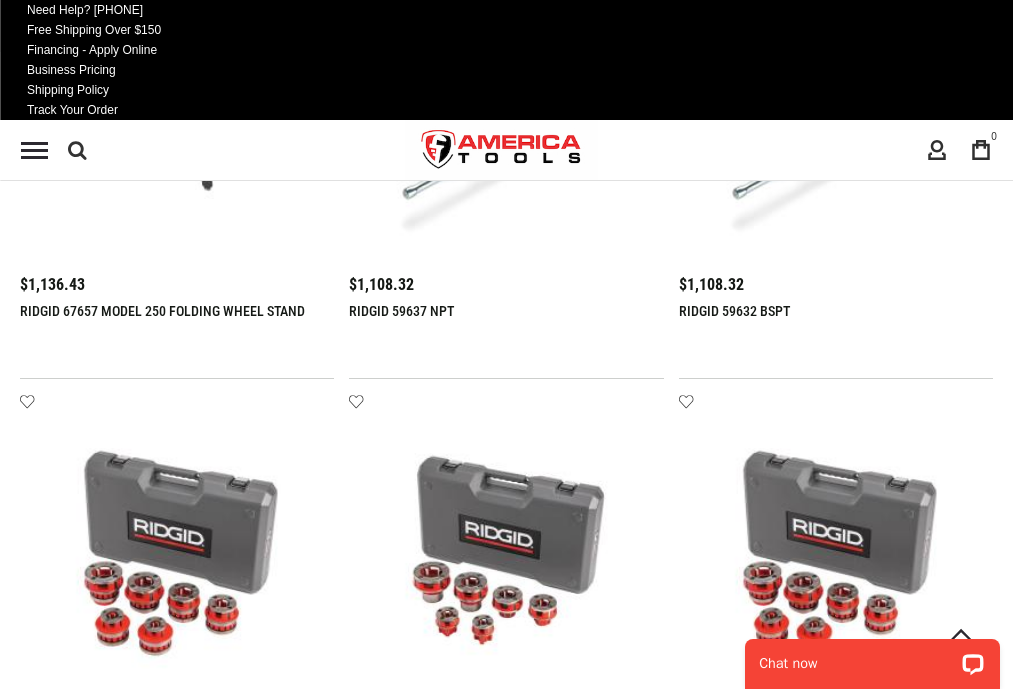 click on "6" at bounding box center [225, 2633] 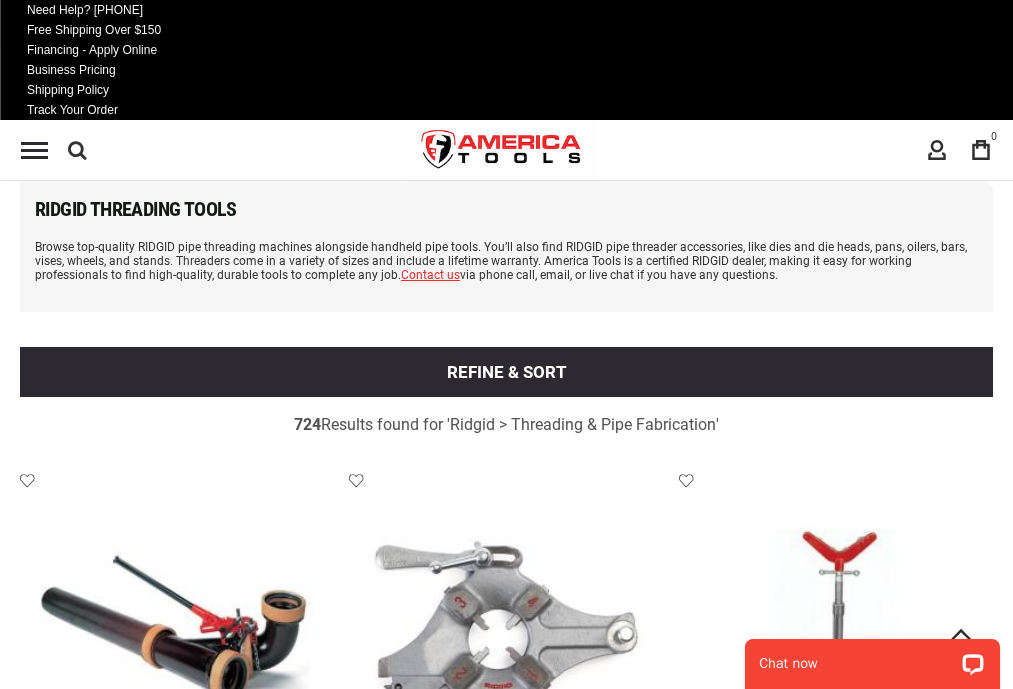 scroll, scrollTop: 1412, scrollLeft: 0, axis: vertical 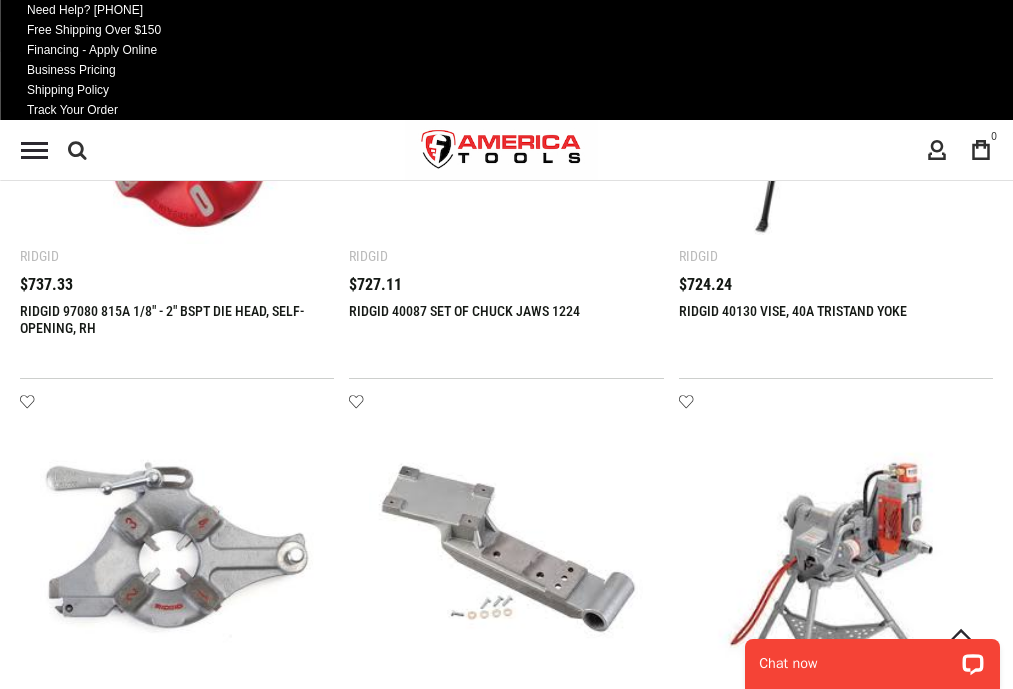 click on "7" at bounding box center (225, 2633) 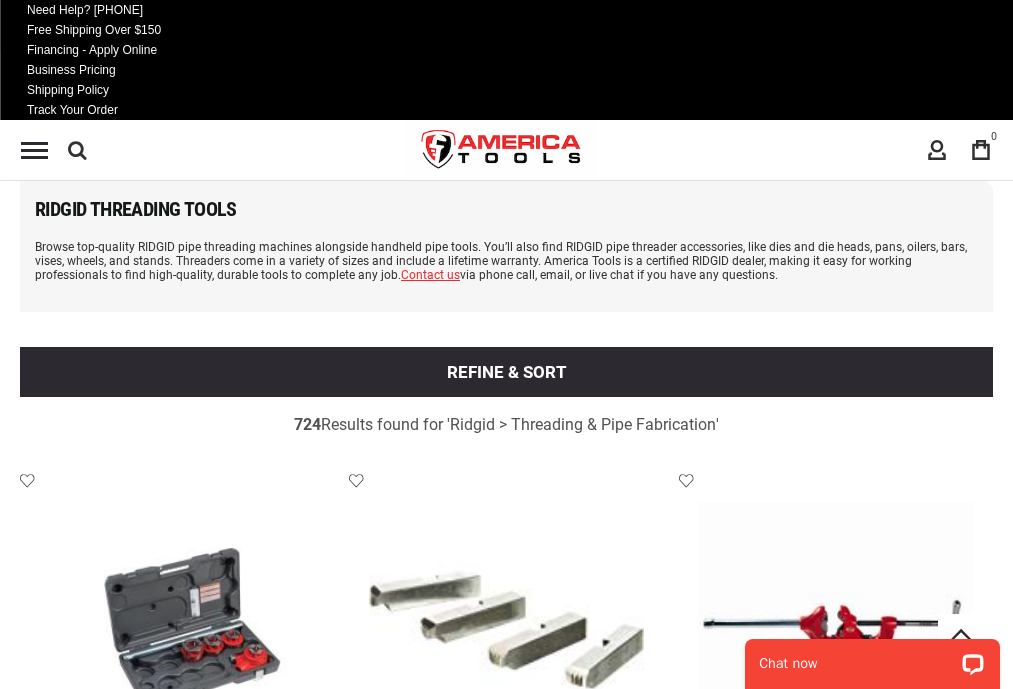 scroll, scrollTop: 1412, scrollLeft: 0, axis: vertical 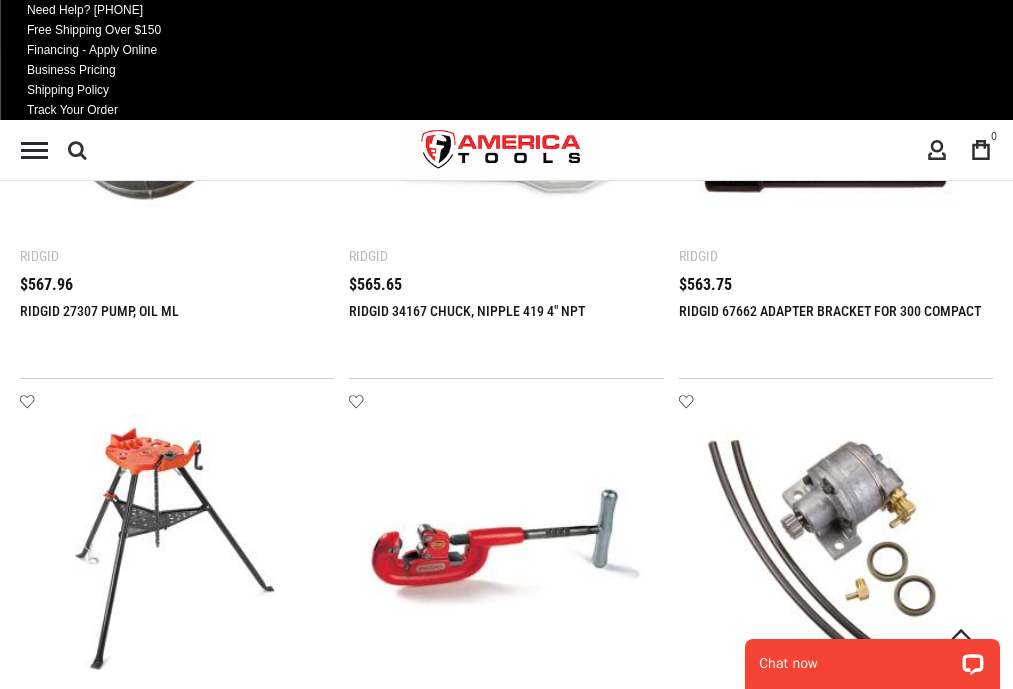click on "8" at bounding box center [225, 2633] 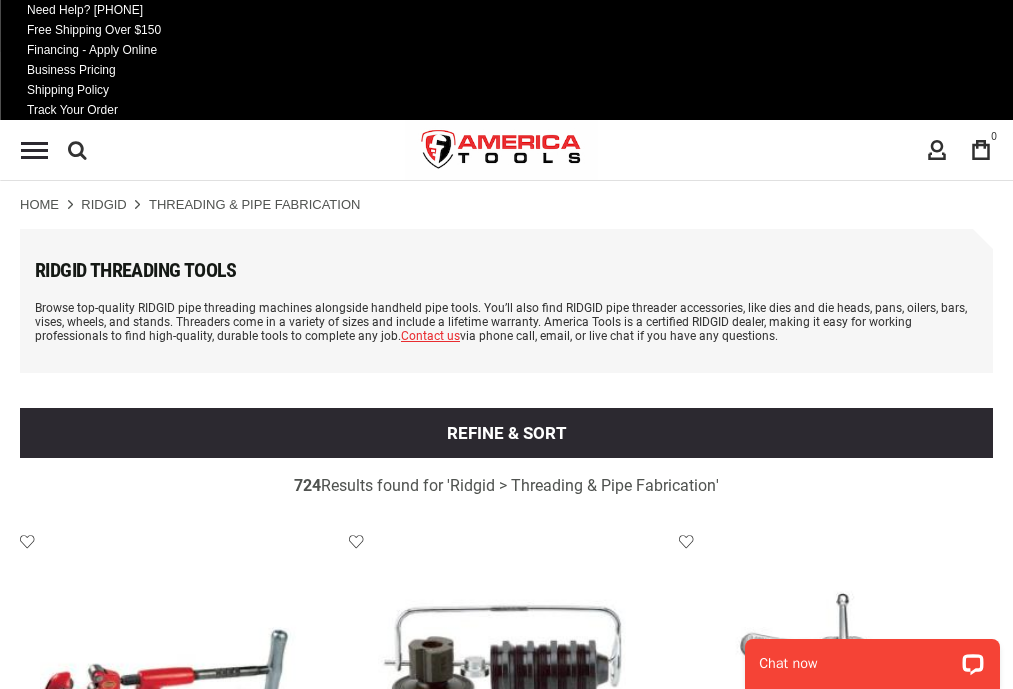 scroll, scrollTop: 1412, scrollLeft: 0, axis: vertical 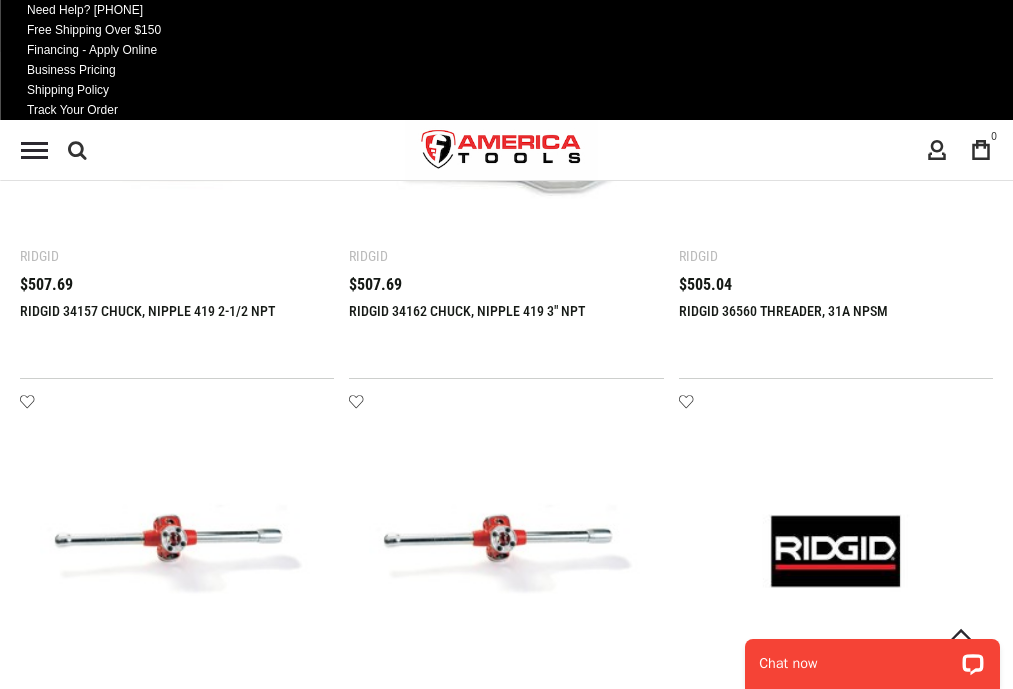click on "9" at bounding box center [225, 2633] 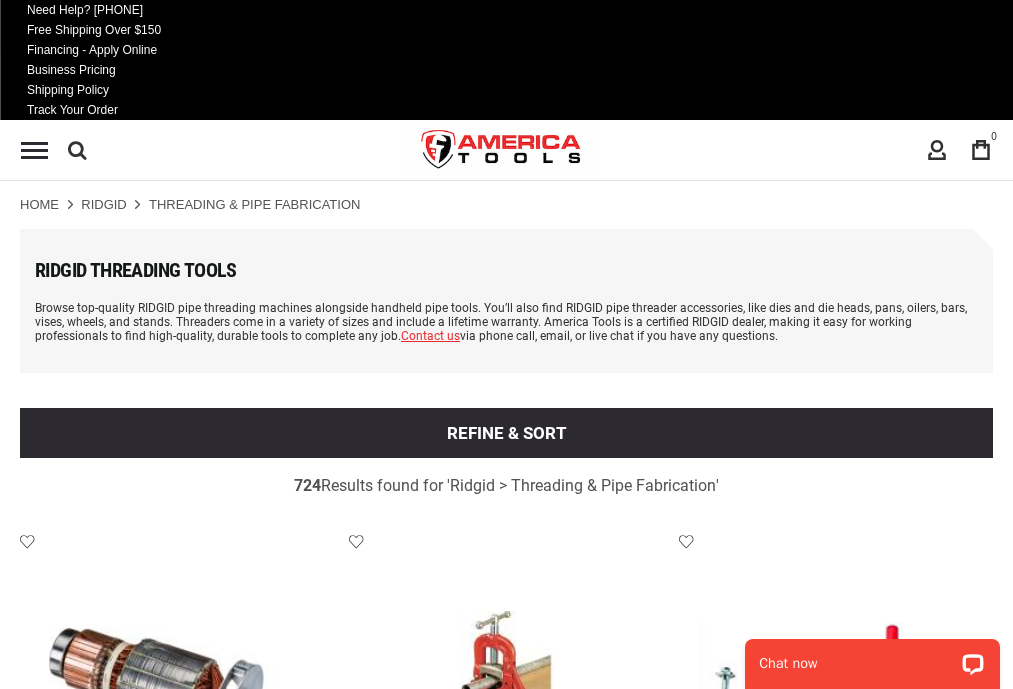scroll, scrollTop: 1412, scrollLeft: 0, axis: vertical 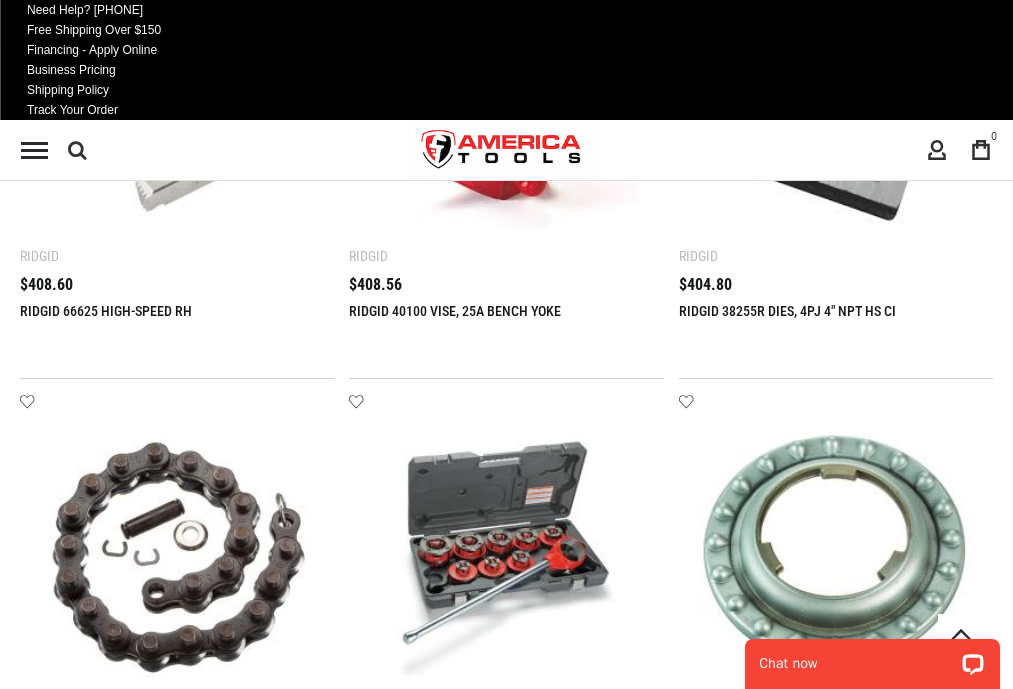 click on "10" at bounding box center (225, 2633) 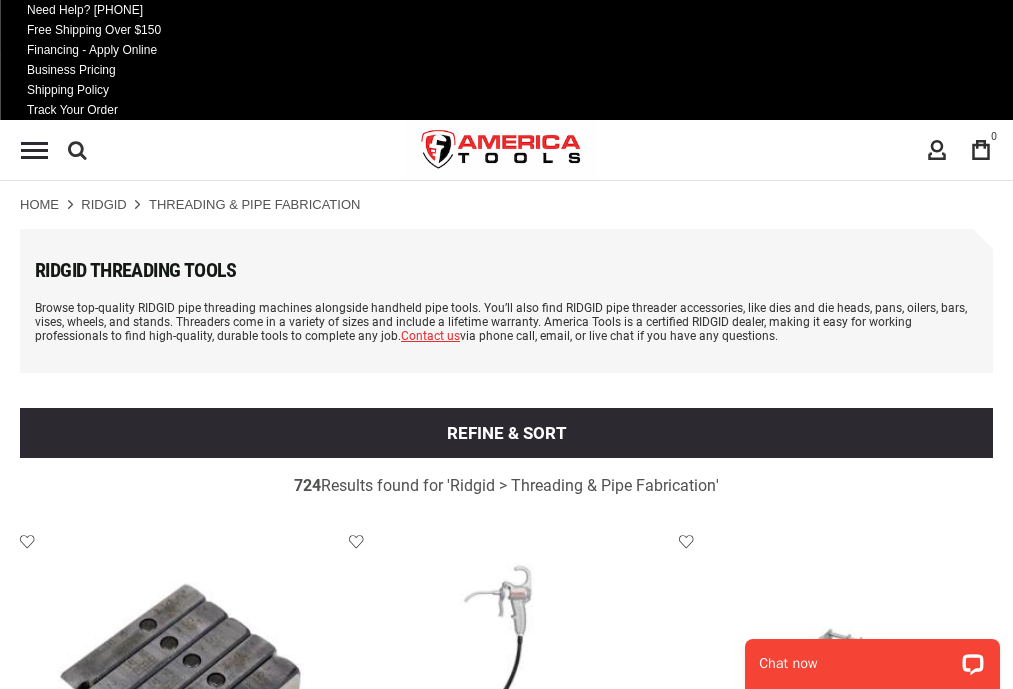 scroll, scrollTop: 1412, scrollLeft: 0, axis: vertical 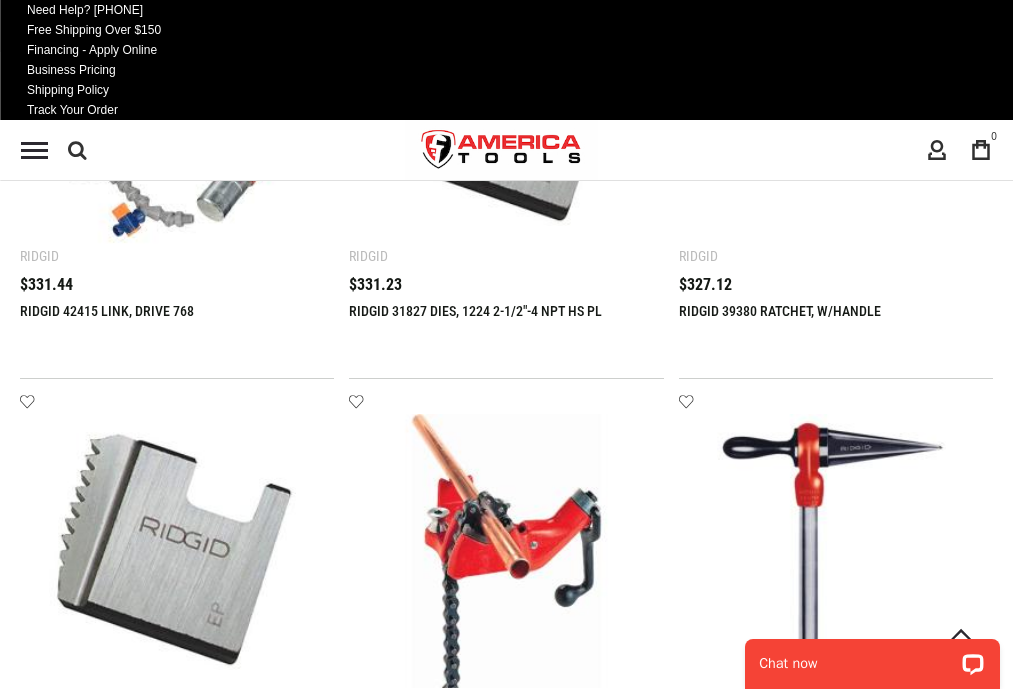 click on "11" at bounding box center (225, 2633) 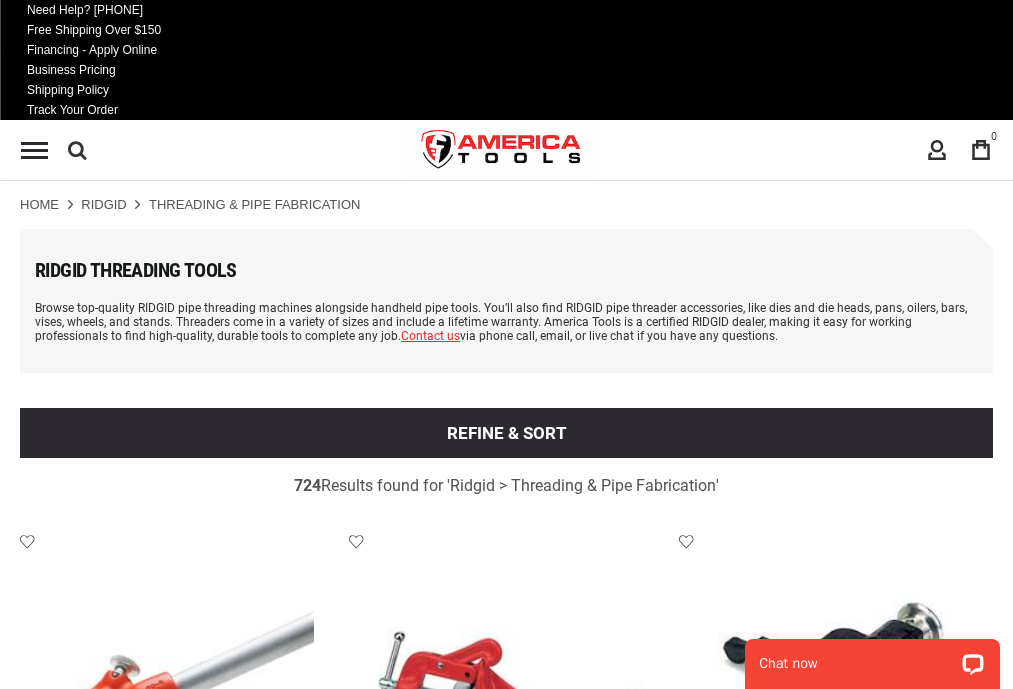 scroll, scrollTop: 1412, scrollLeft: 0, axis: vertical 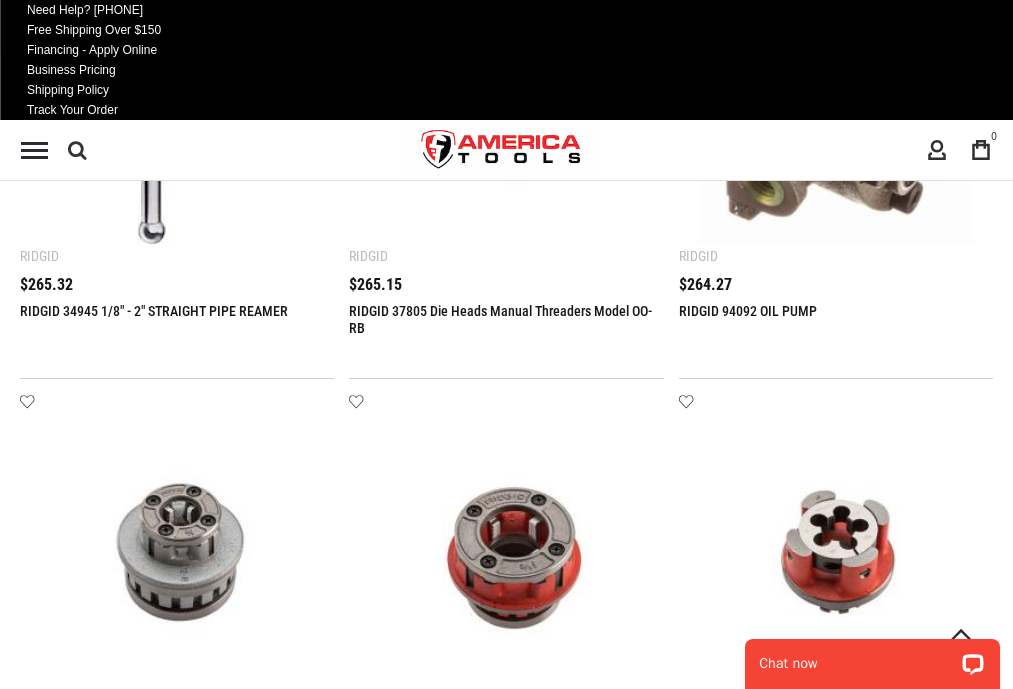 click on "12" at bounding box center [225, 2633] 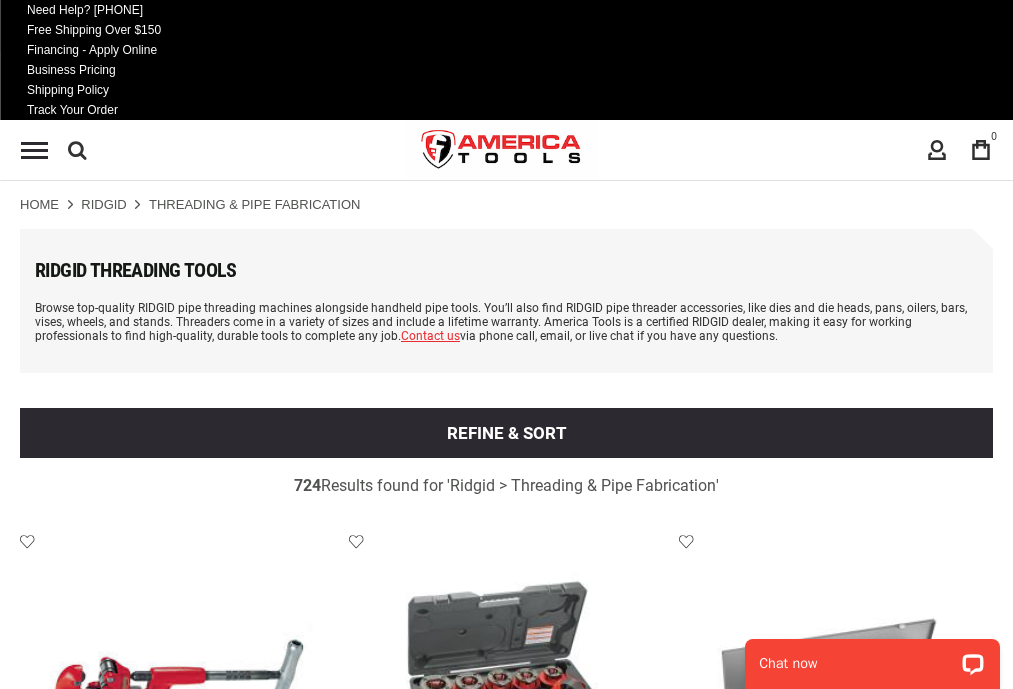 scroll, scrollTop: 1412, scrollLeft: 0, axis: vertical 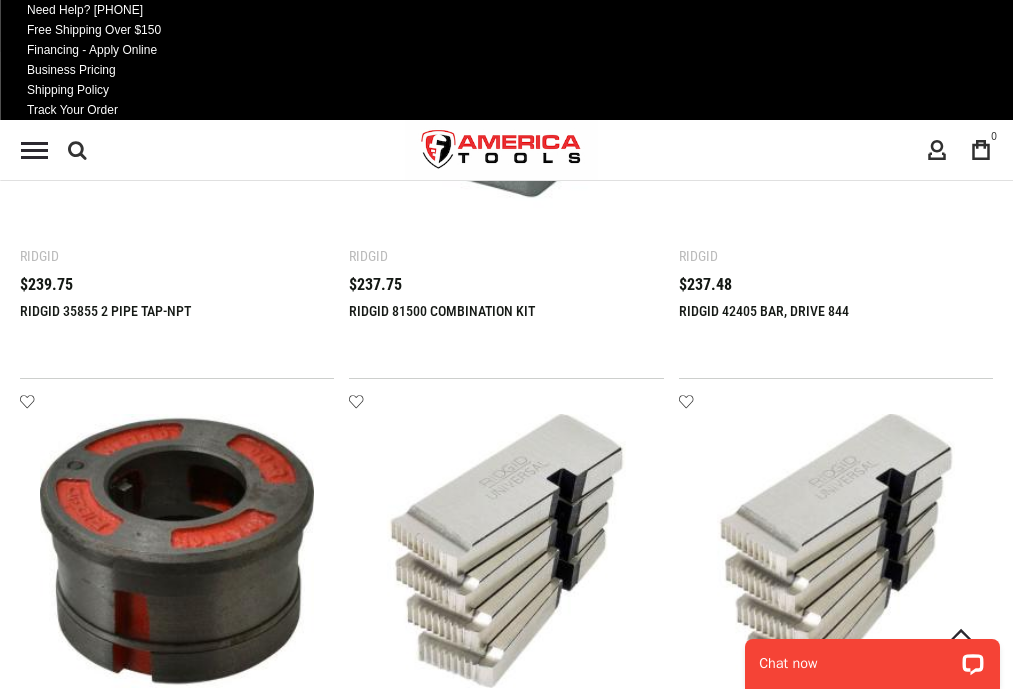 click on "13" at bounding box center [225, 2633] 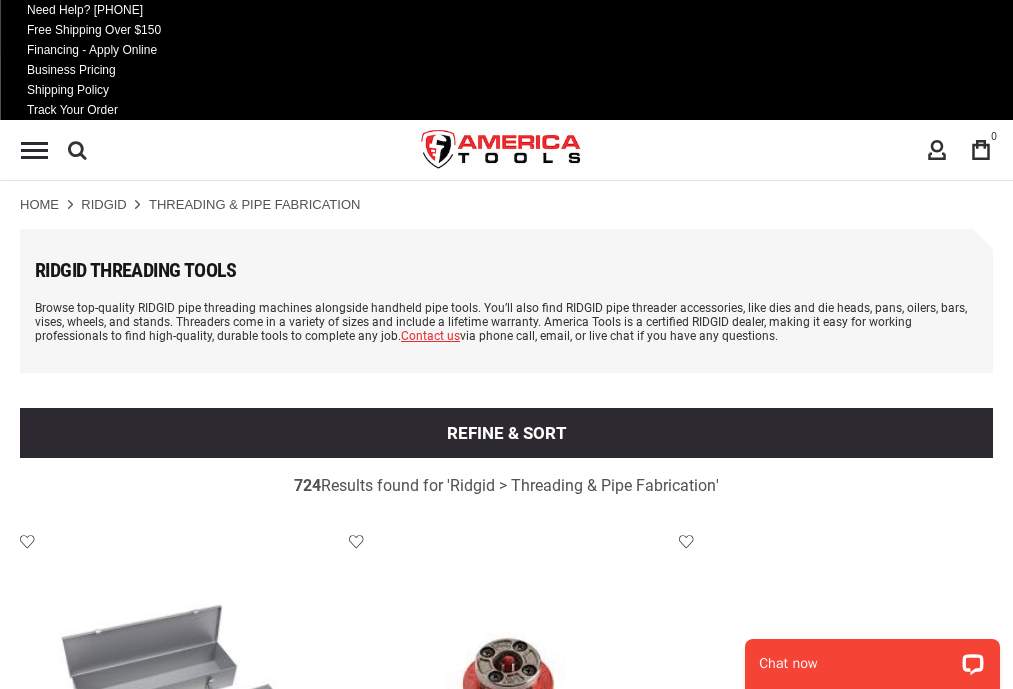 scroll, scrollTop: 1412, scrollLeft: 0, axis: vertical 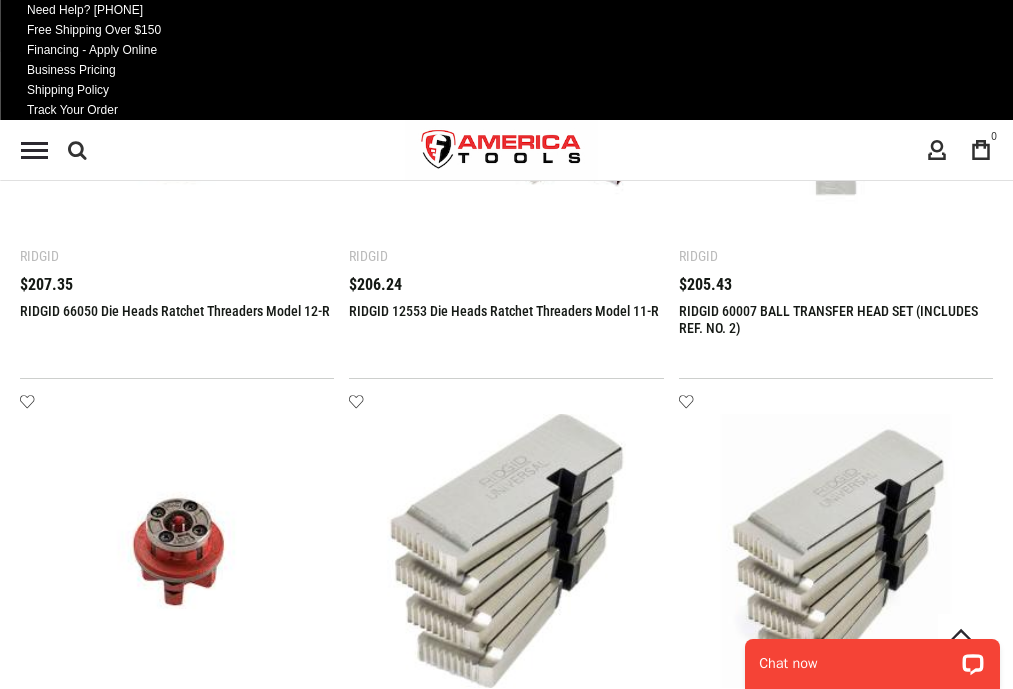 click on "14" at bounding box center [225, 2633] 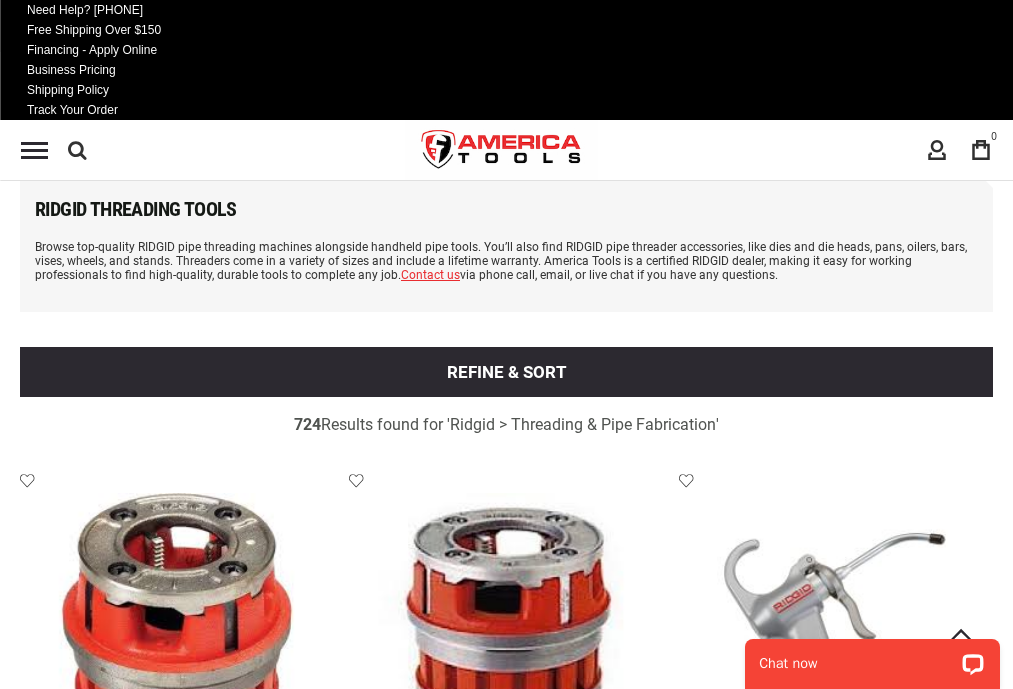 scroll, scrollTop: 1412, scrollLeft: 0, axis: vertical 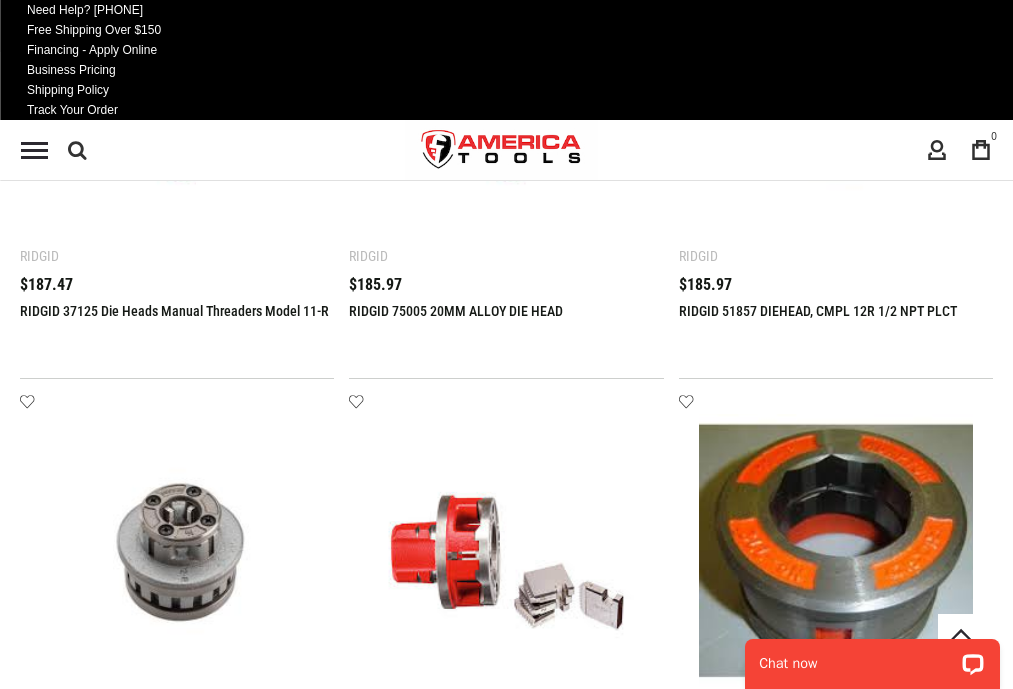 click on "15" at bounding box center [225, 2633] 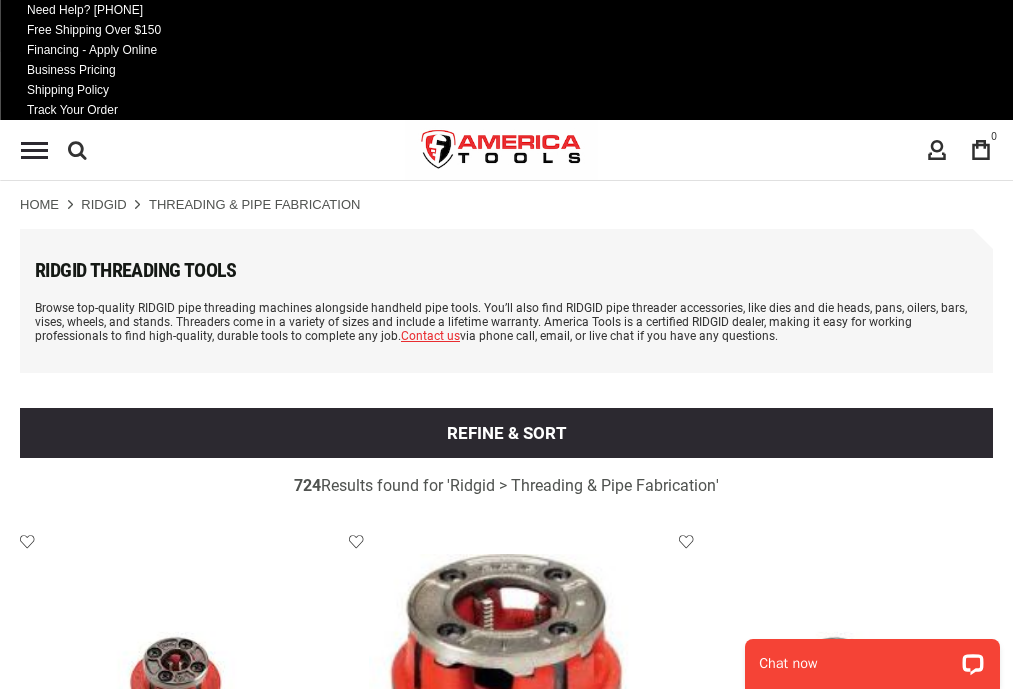 scroll, scrollTop: 1412, scrollLeft: 0, axis: vertical 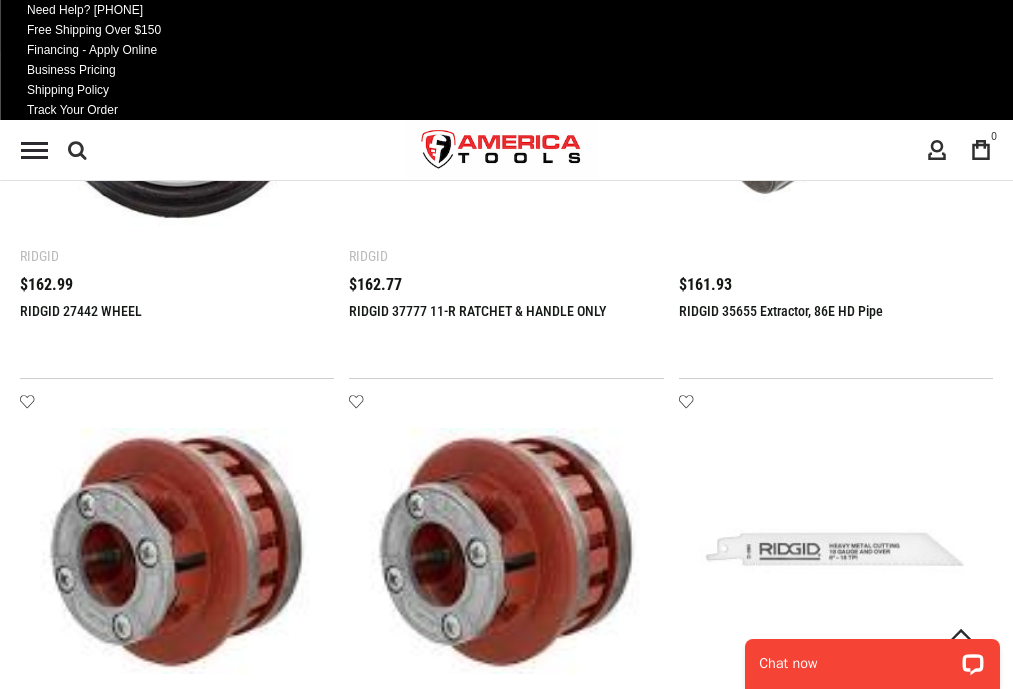 click on "16" at bounding box center [225, 2633] 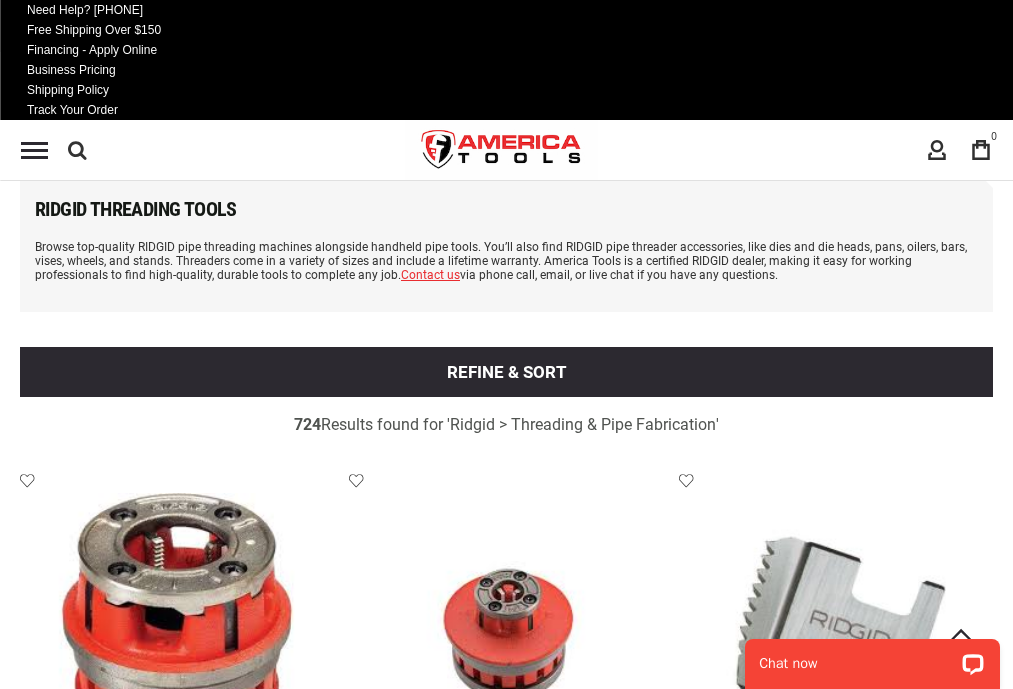 scroll, scrollTop: 1412, scrollLeft: 0, axis: vertical 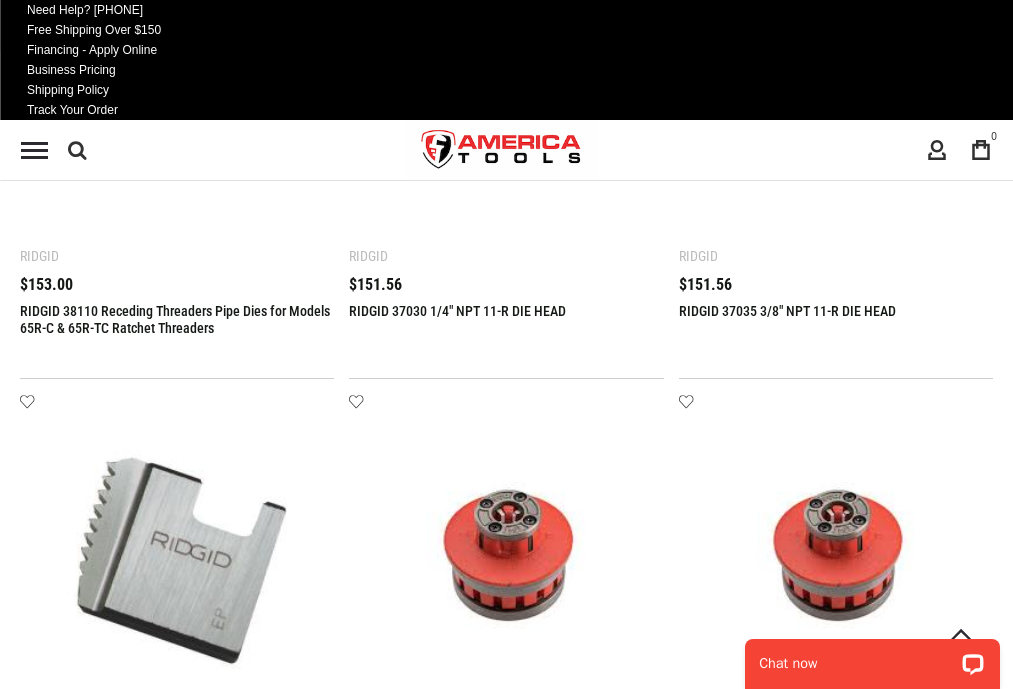 click on "17" at bounding box center (225, 2633) 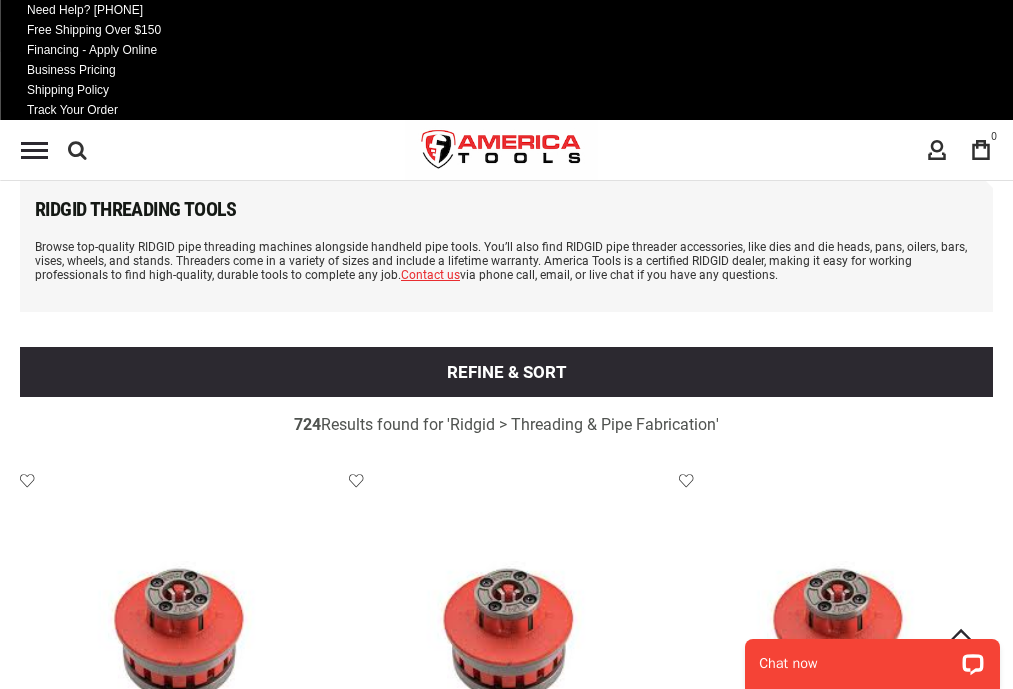 scroll, scrollTop: 1412, scrollLeft: 0, axis: vertical 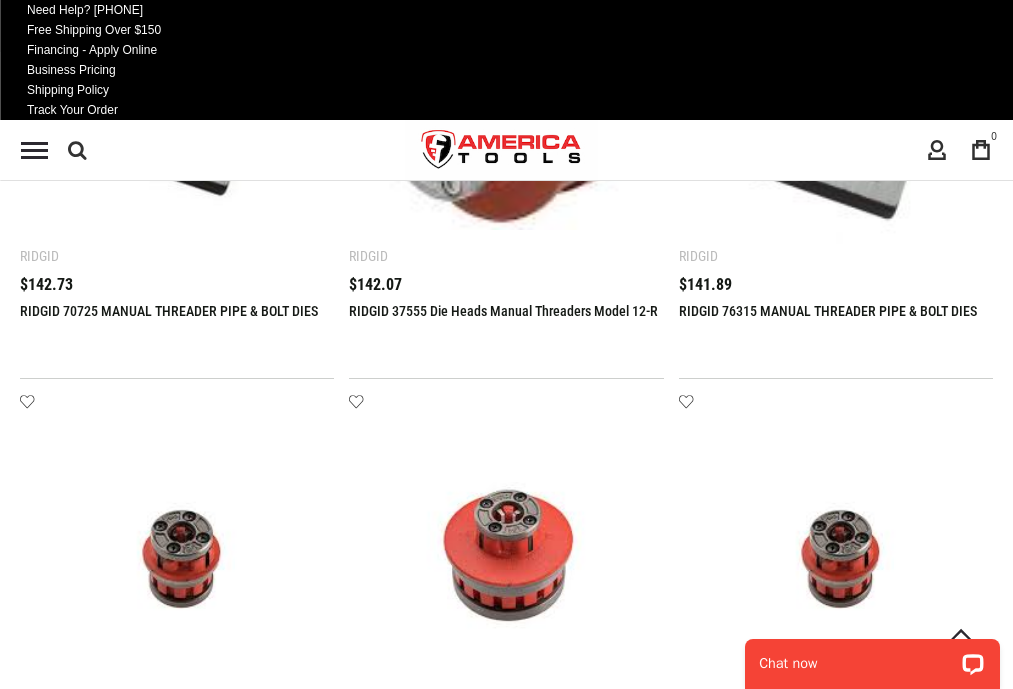 click on "18" at bounding box center [225, 2633] 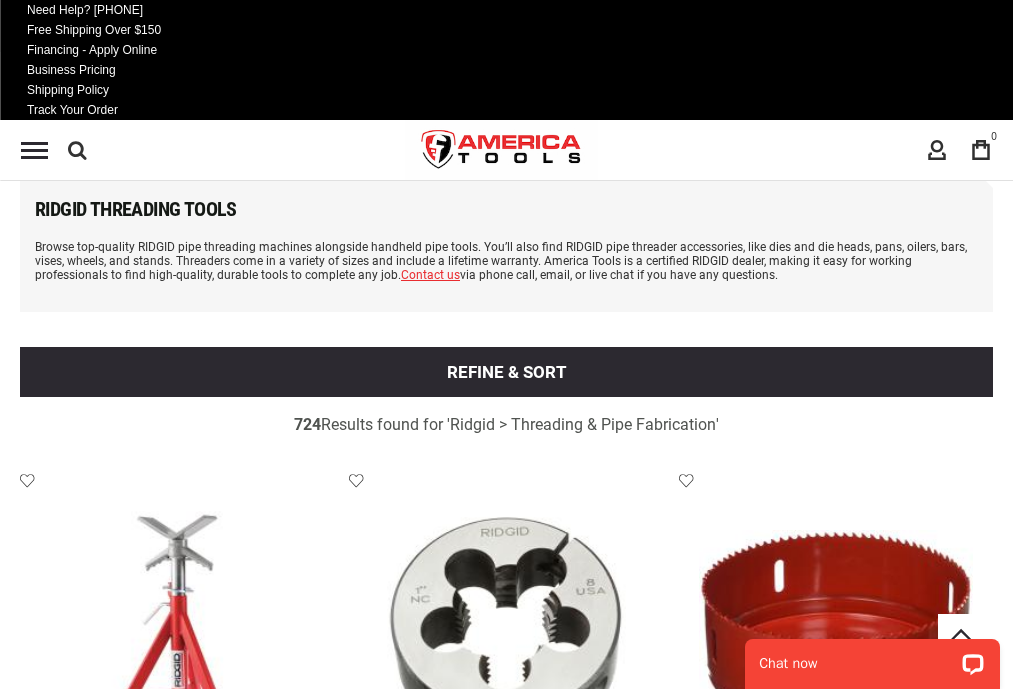 scroll, scrollTop: 1412, scrollLeft: 0, axis: vertical 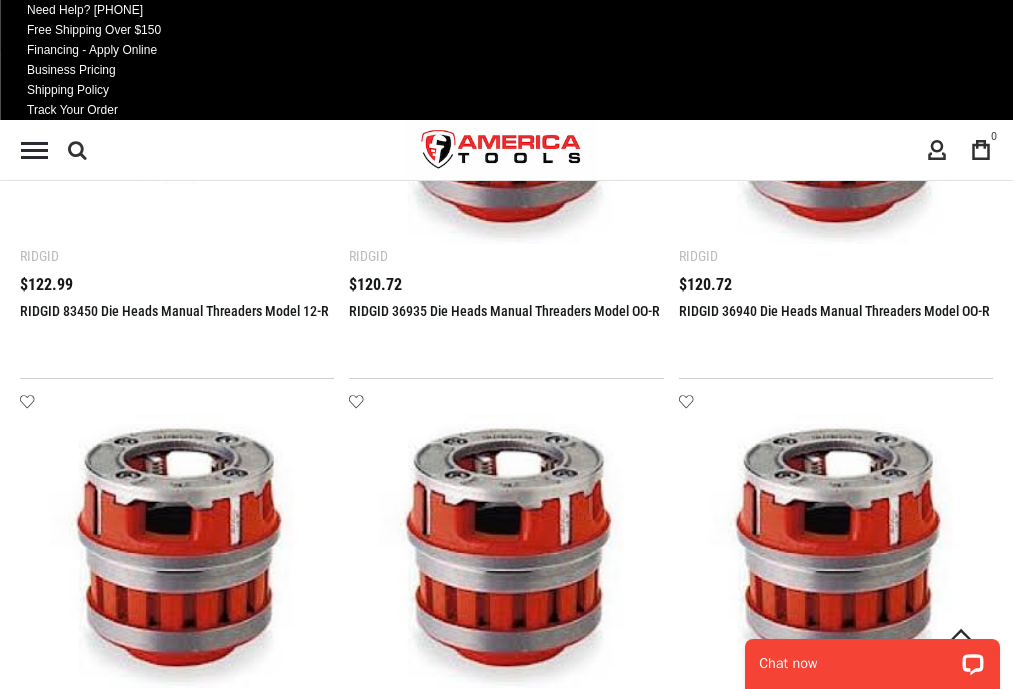 click on "19" at bounding box center [225, 2633] 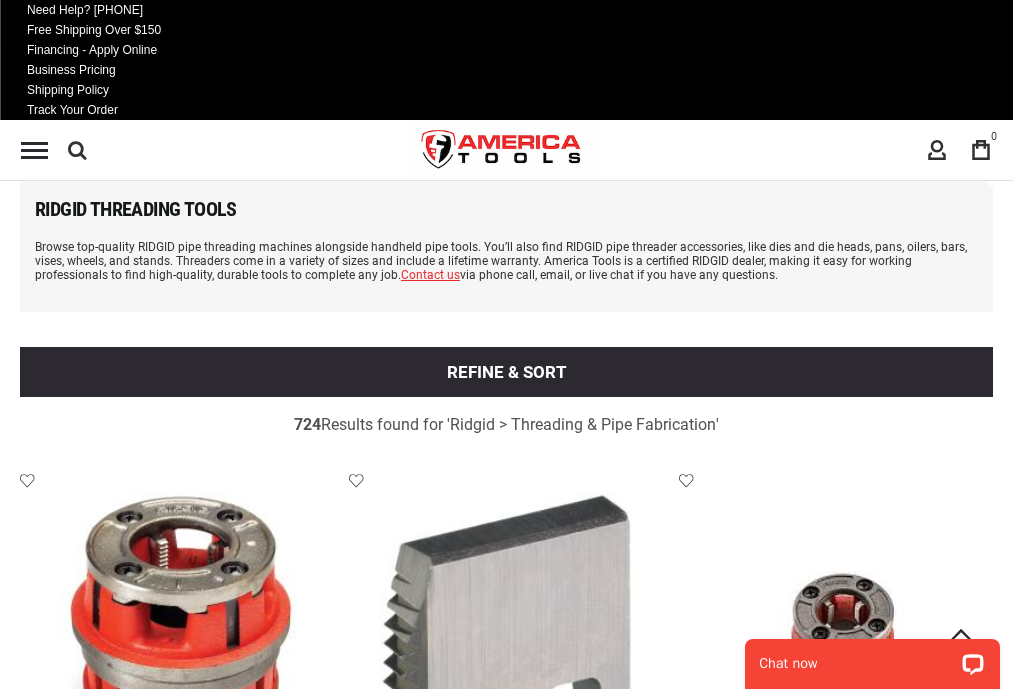 scroll, scrollTop: 1412, scrollLeft: 0, axis: vertical 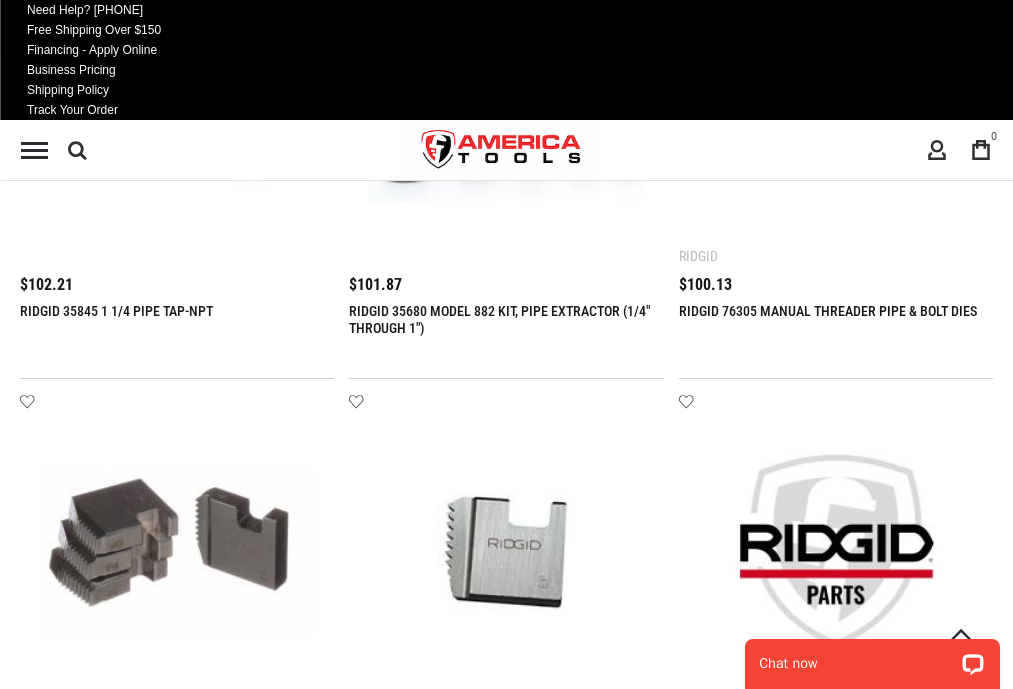 click on "20" at bounding box center (225, 2633) 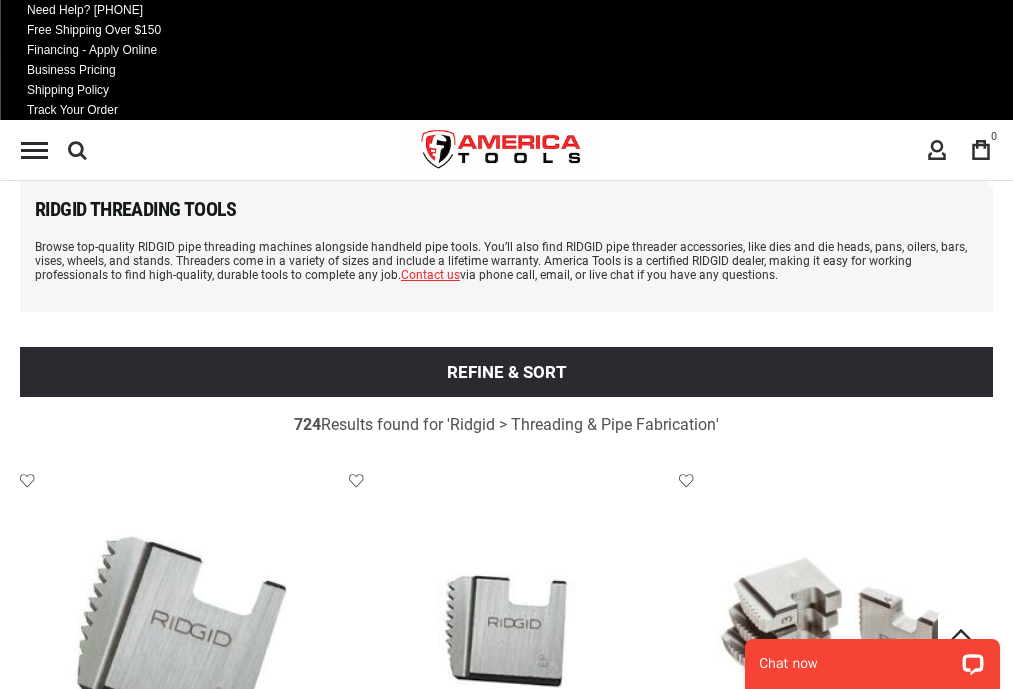 scroll, scrollTop: 1412, scrollLeft: 0, axis: vertical 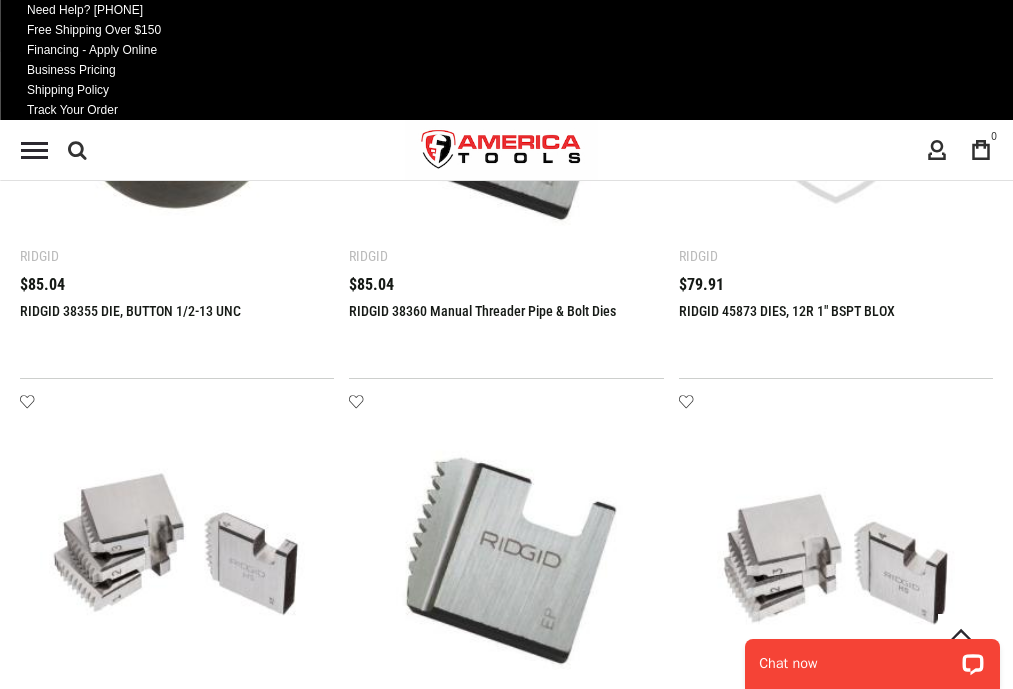 click on "21" at bounding box center [225, 2633] 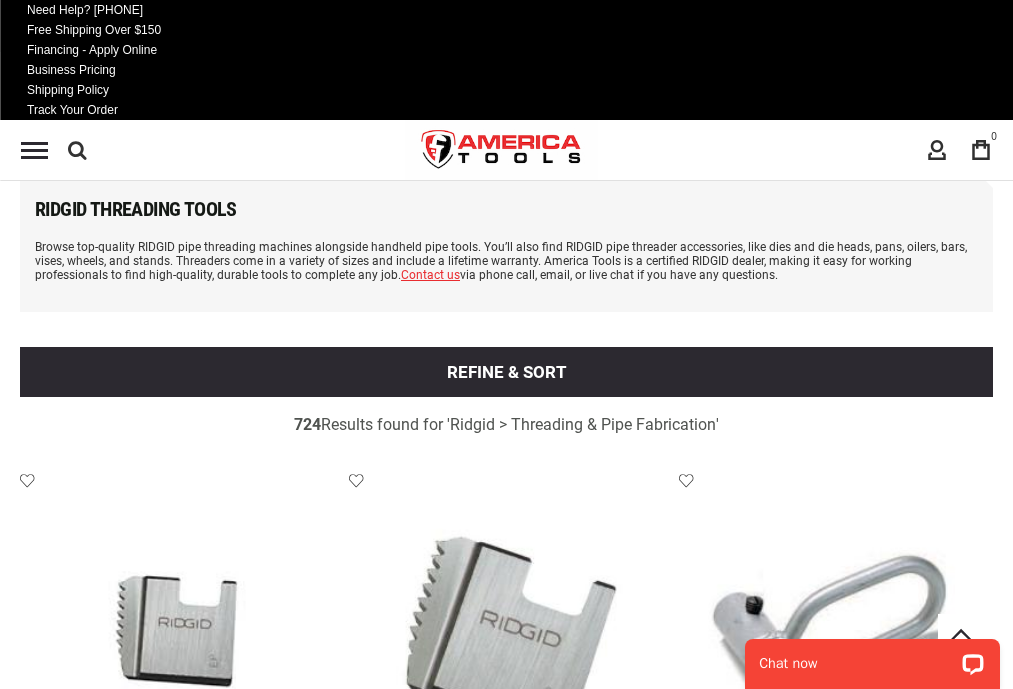 scroll, scrollTop: 1412, scrollLeft: 0, axis: vertical 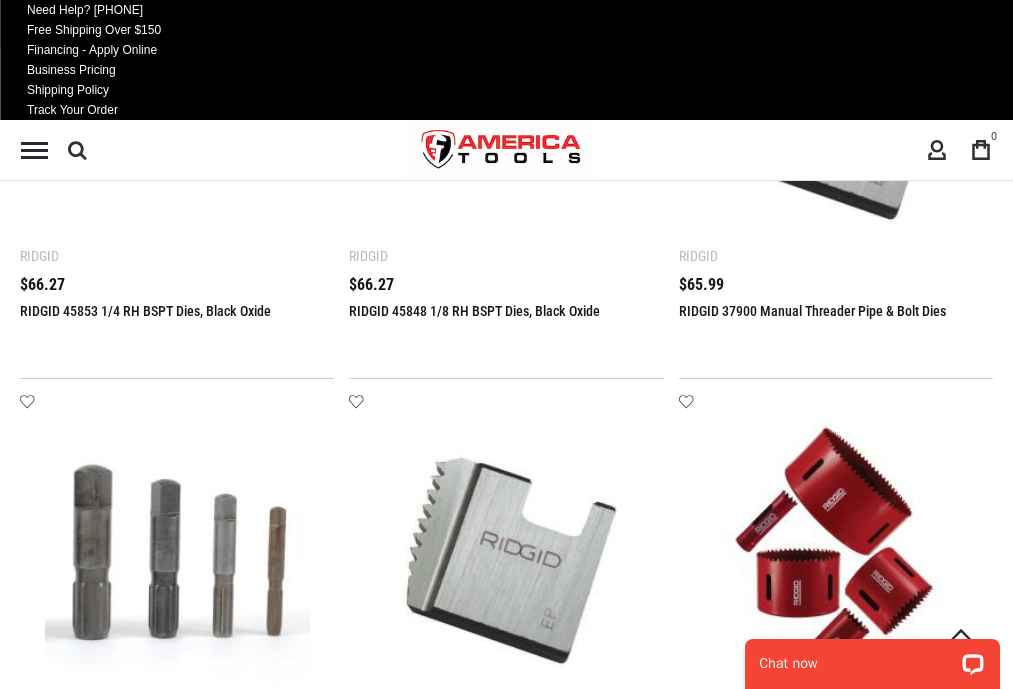 click on "22" at bounding box center (225, 2633) 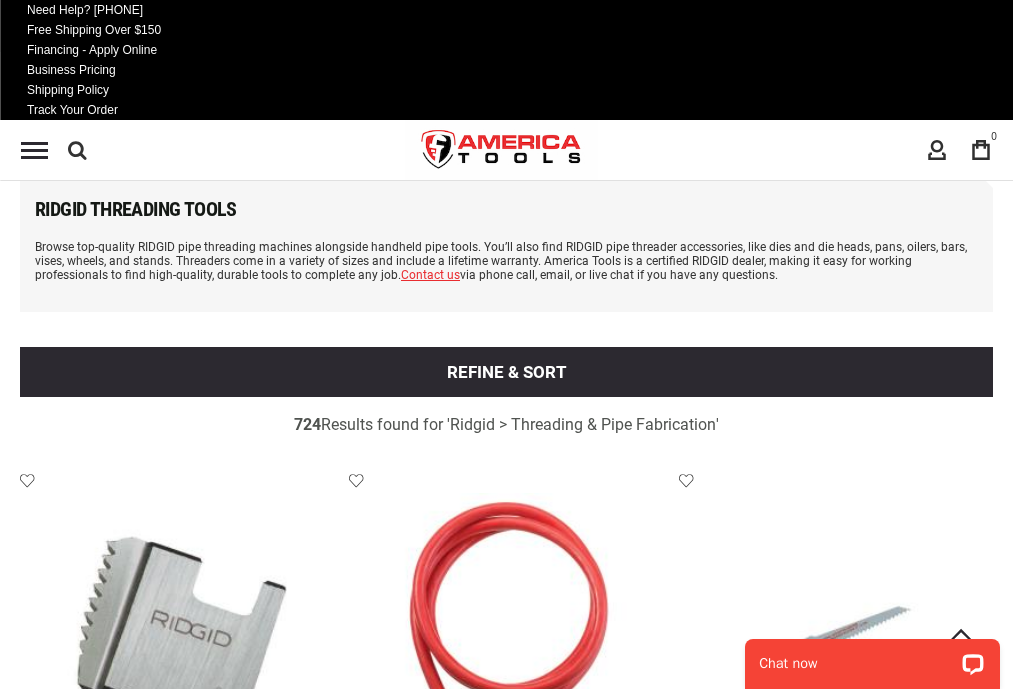 scroll, scrollTop: 1412, scrollLeft: 0, axis: vertical 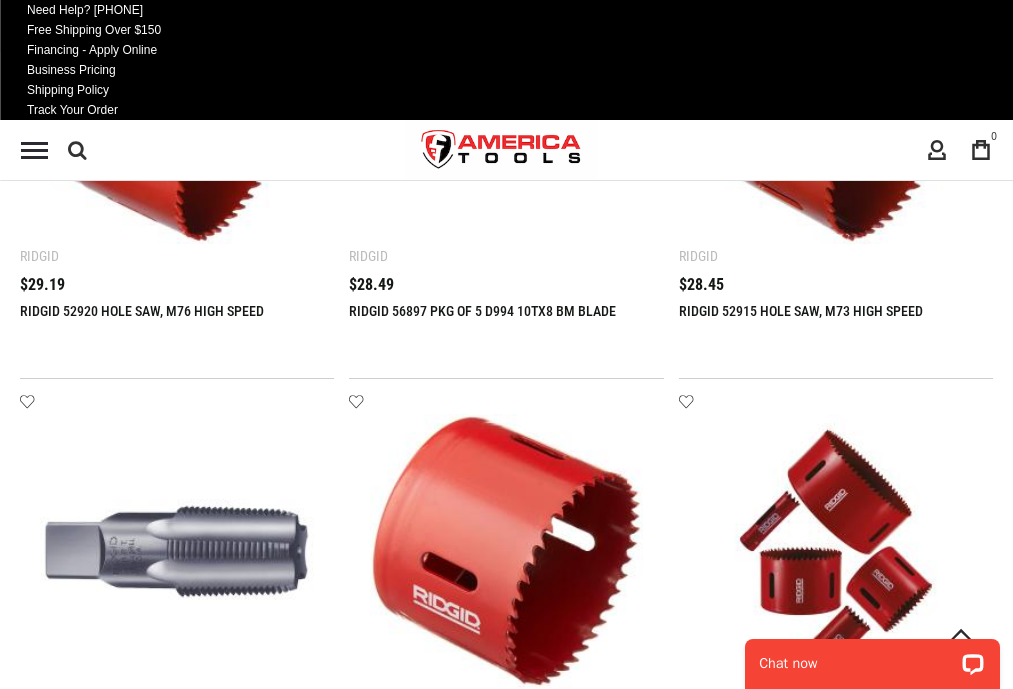 click on "23" at bounding box center (225, 2633) 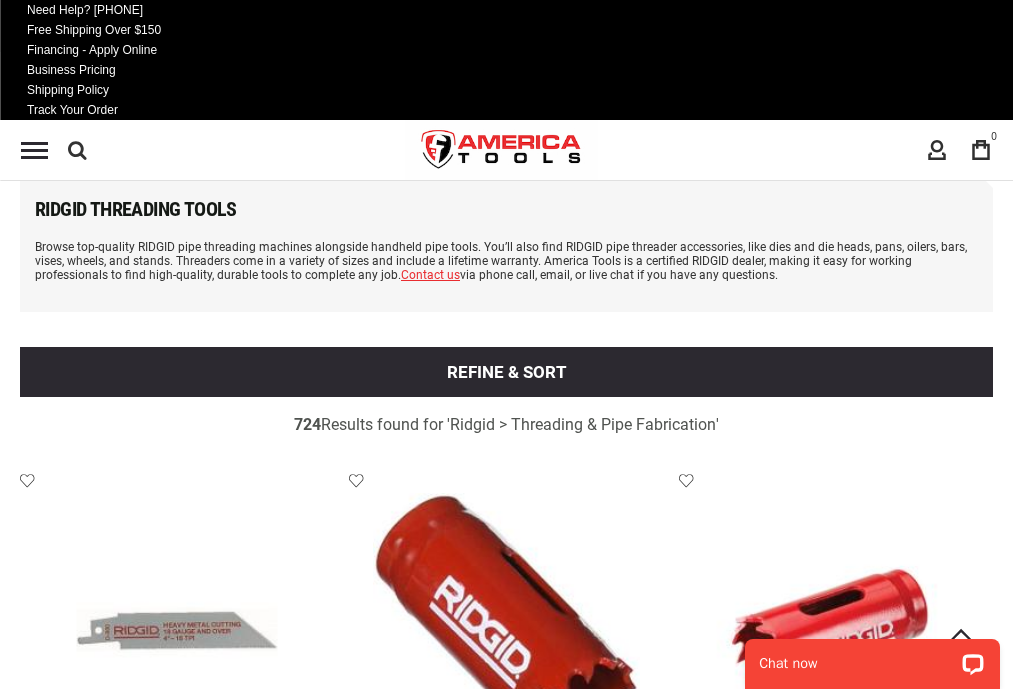 scroll, scrollTop: 1412, scrollLeft: 0, axis: vertical 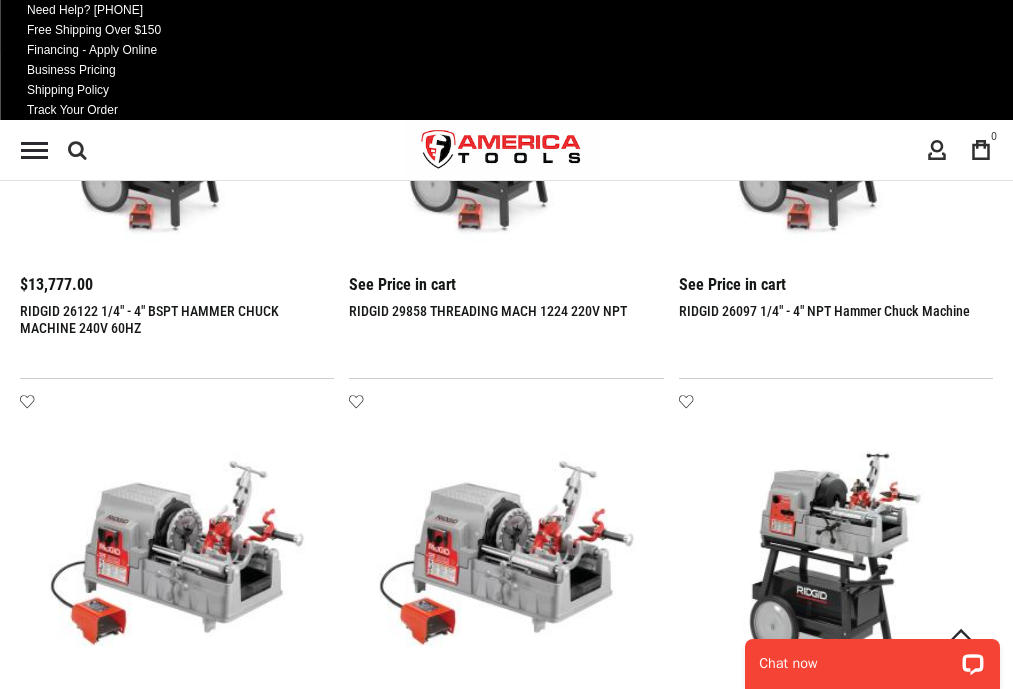 click on "24" at bounding box center [225, 2633] 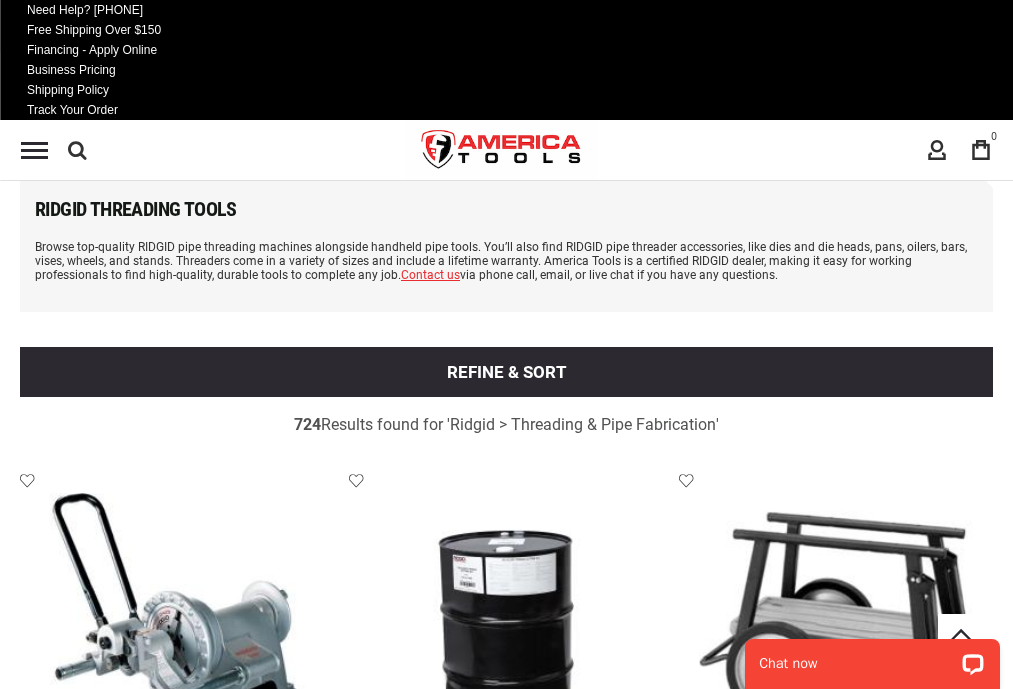 scroll, scrollTop: 1412, scrollLeft: 0, axis: vertical 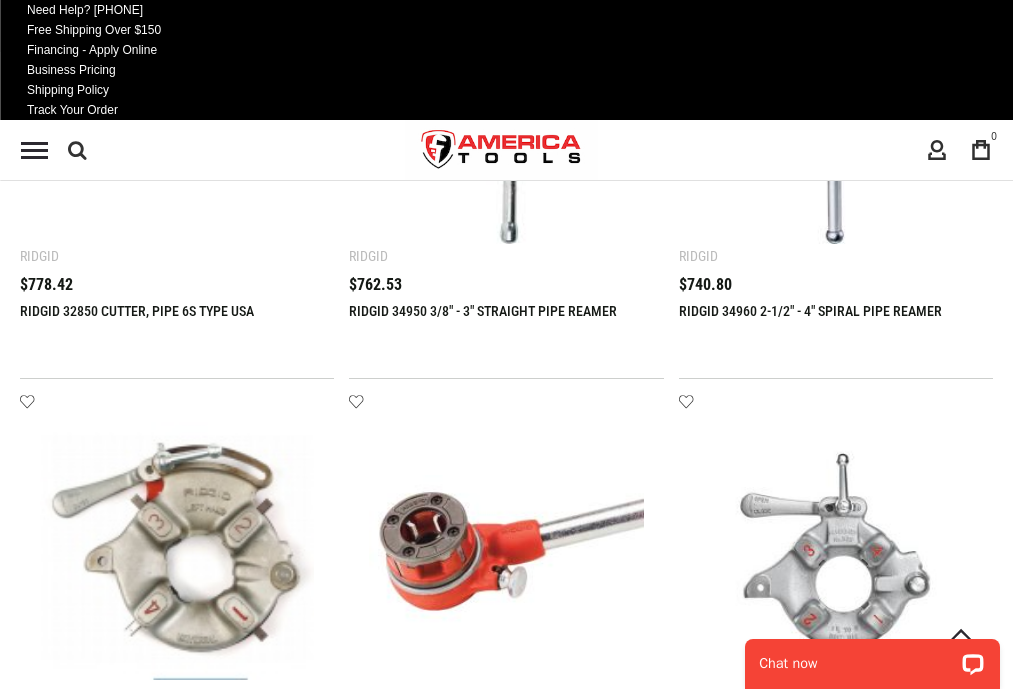 click on "25" at bounding box center [225, 2633] 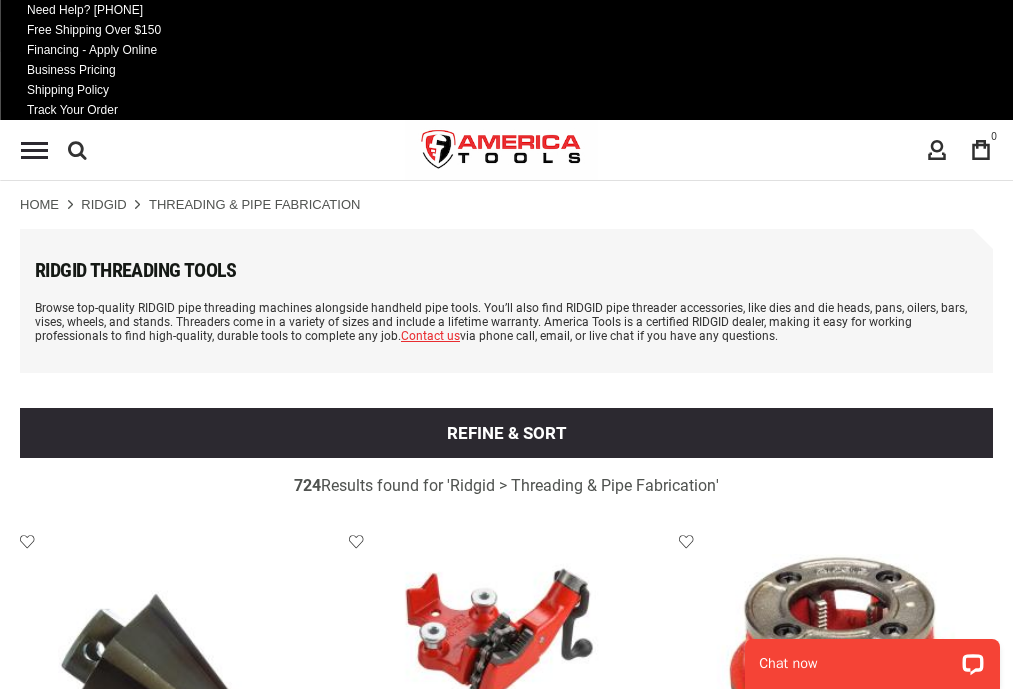 scroll, scrollTop: 1412, scrollLeft: 0, axis: vertical 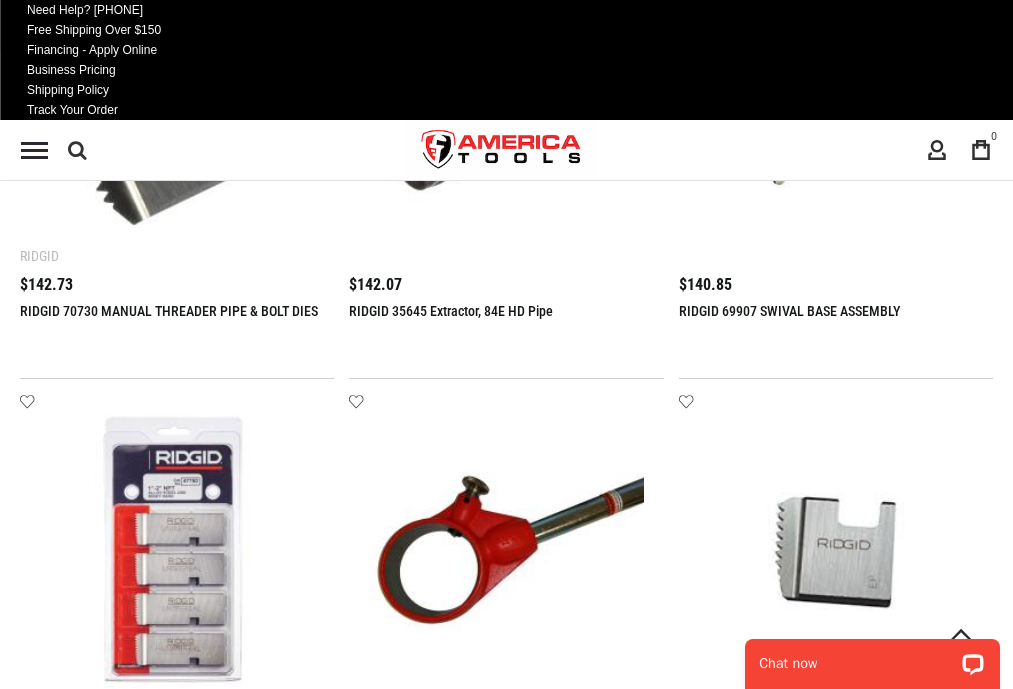 click on "26" at bounding box center (225, 2633) 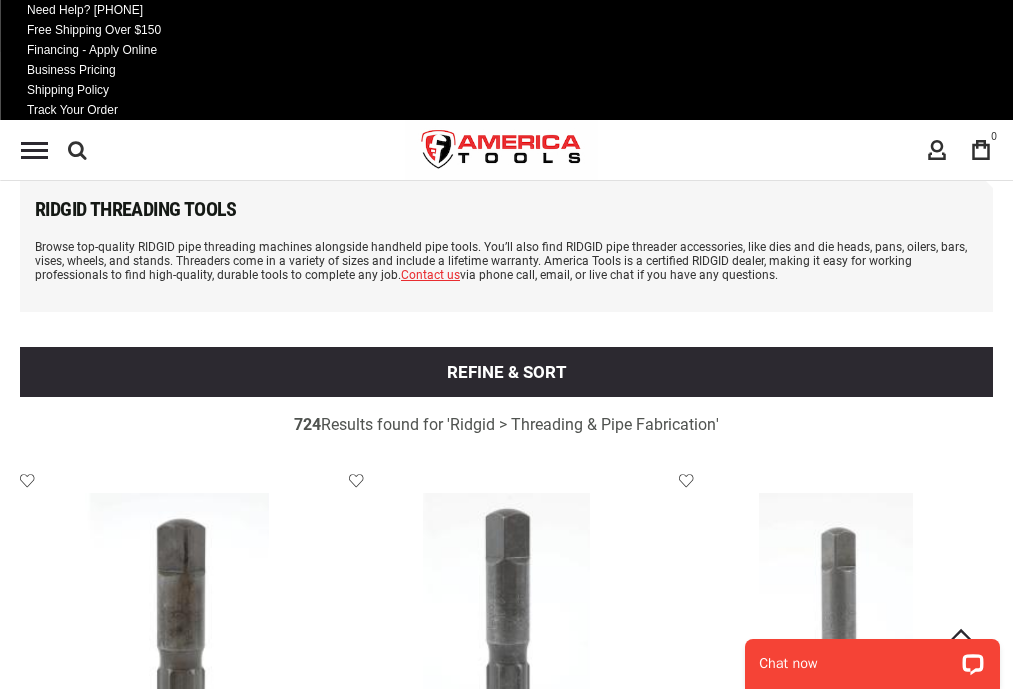 scroll, scrollTop: 1412, scrollLeft: 0, axis: vertical 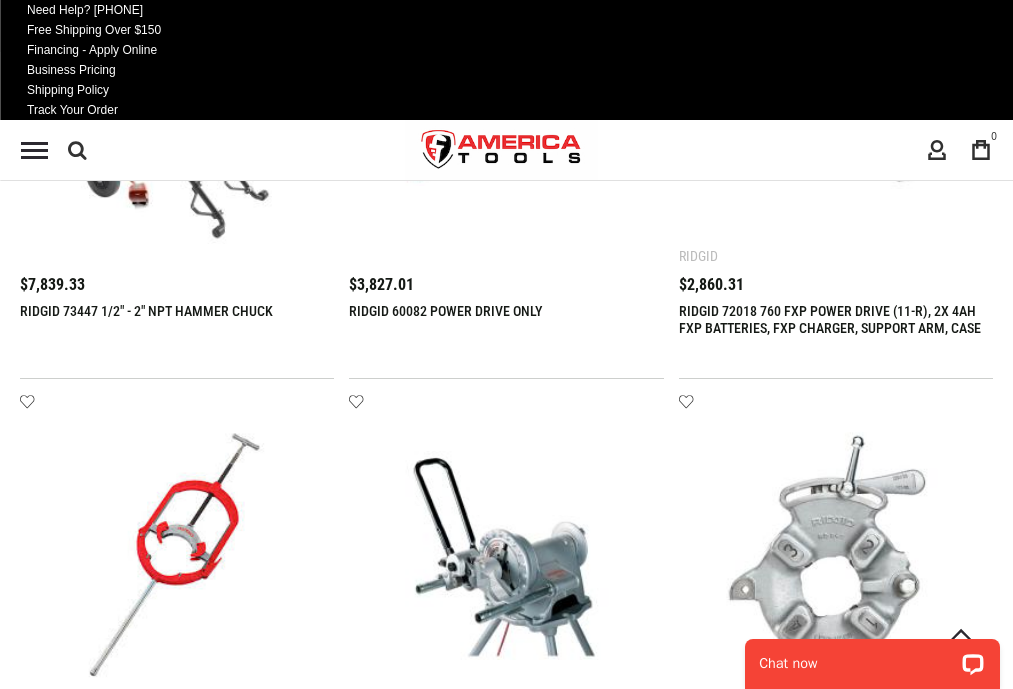 click on "27" at bounding box center [225, 2633] 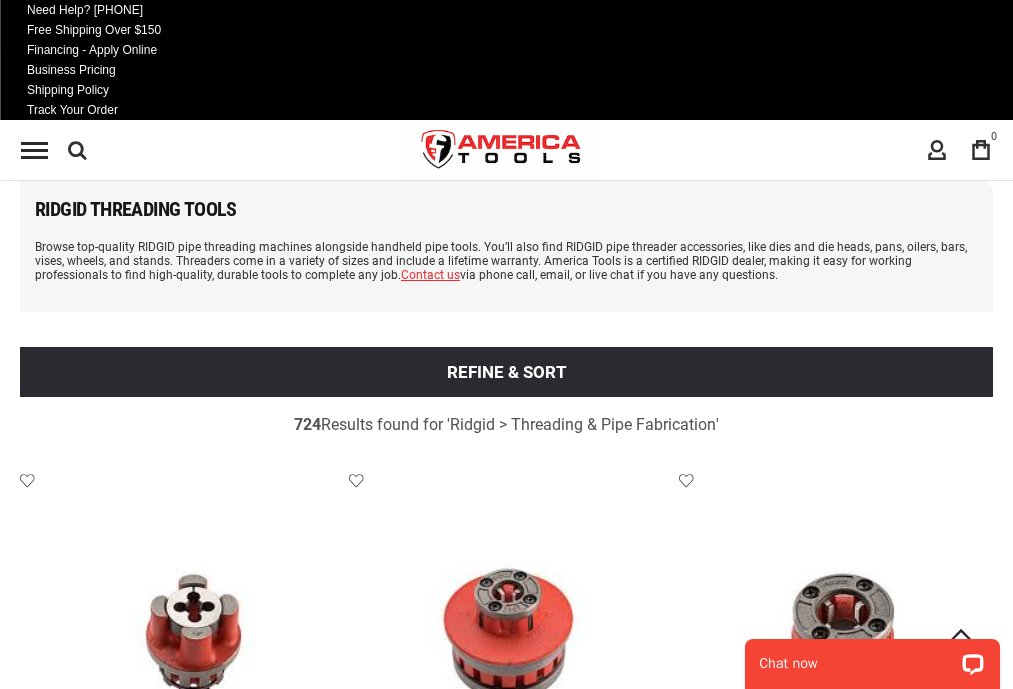 scroll, scrollTop: 1412, scrollLeft: 0, axis: vertical 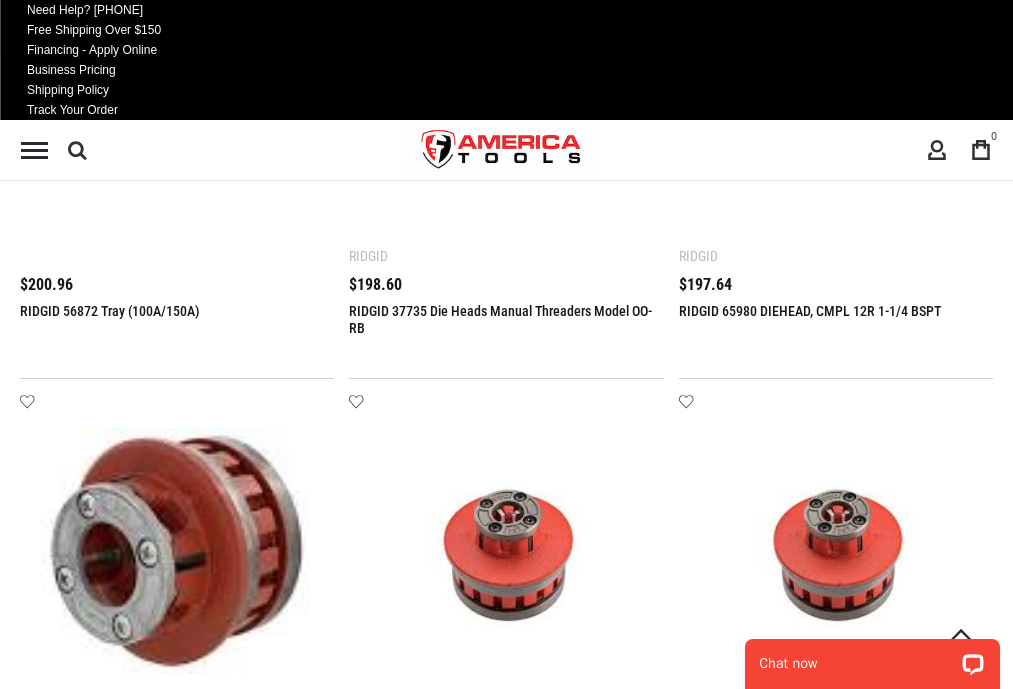 click on "28" at bounding box center (225, 2633) 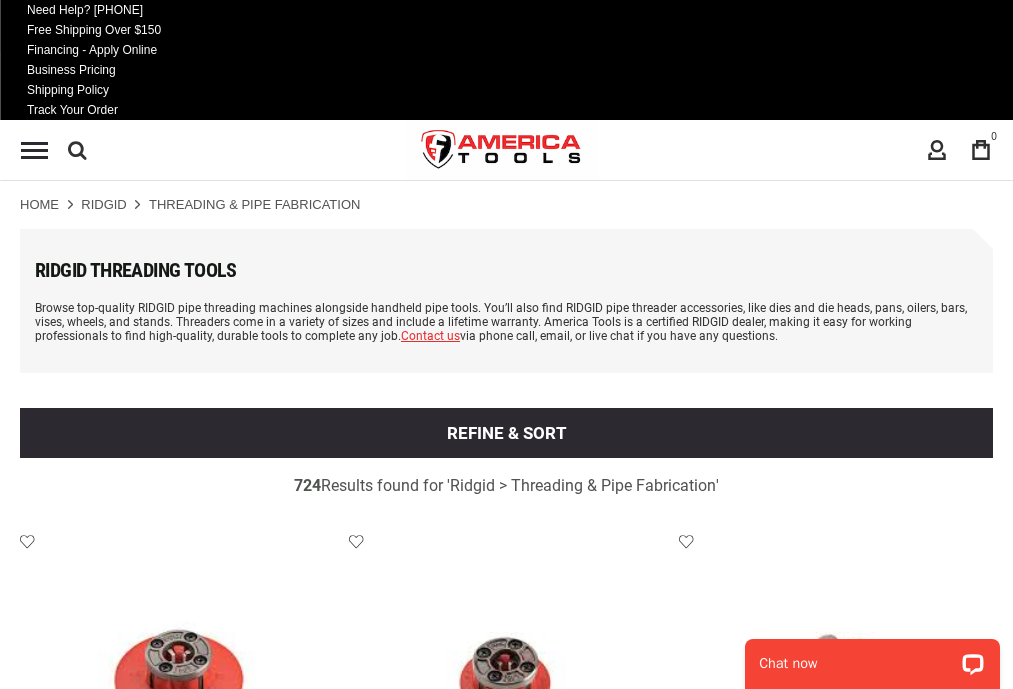 scroll, scrollTop: 1412, scrollLeft: 0, axis: vertical 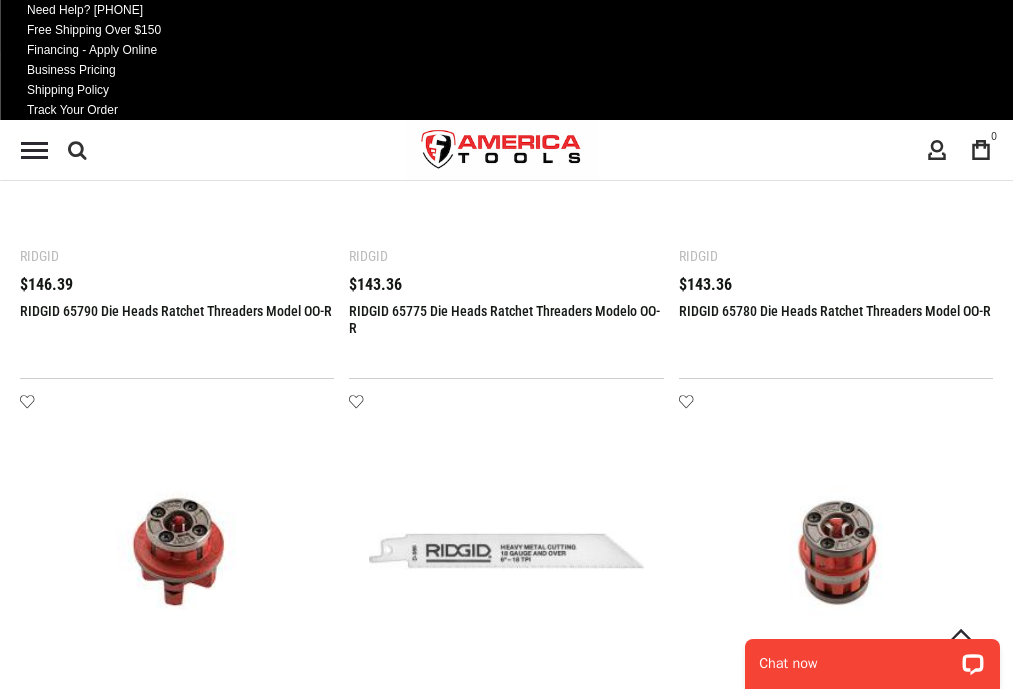 click on "29" at bounding box center [225, 2633] 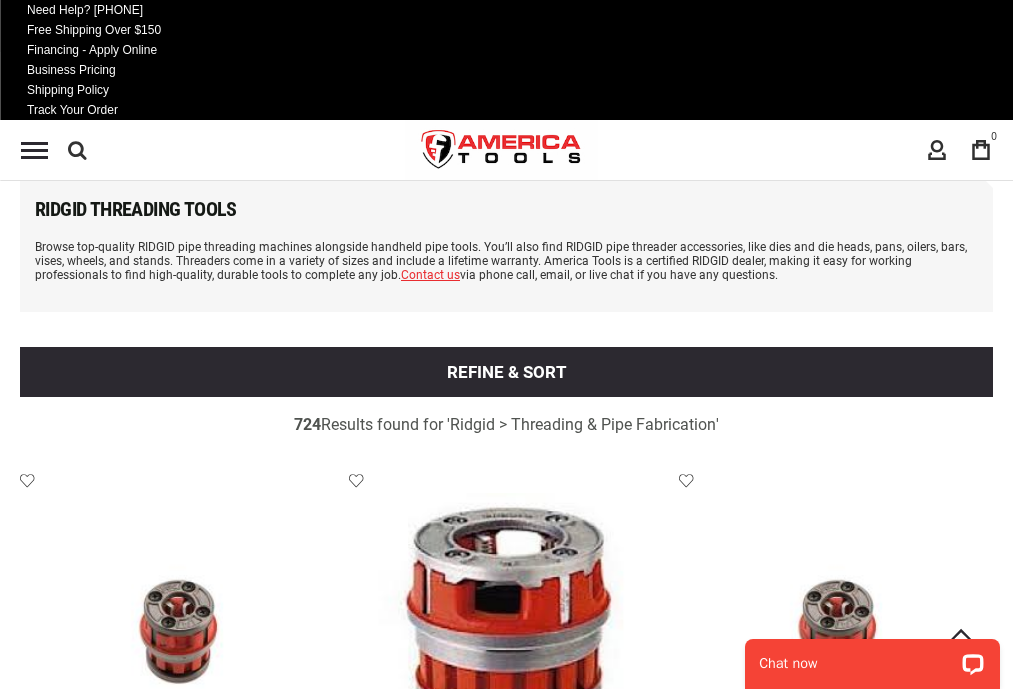 scroll, scrollTop: 1412, scrollLeft: 0, axis: vertical 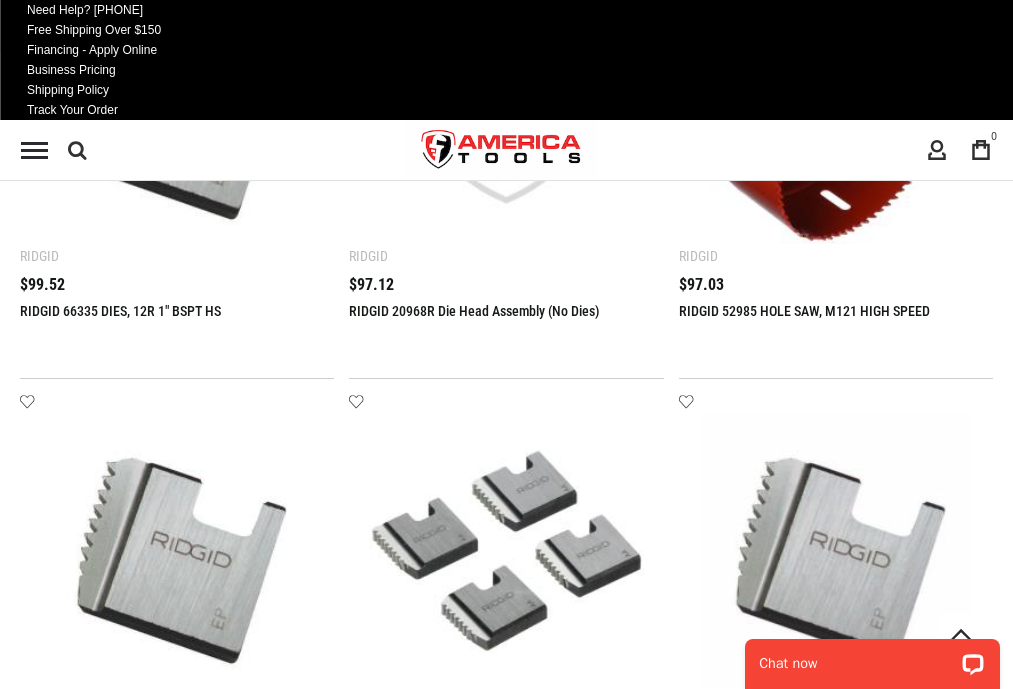 click on "30" at bounding box center (225, 2633) 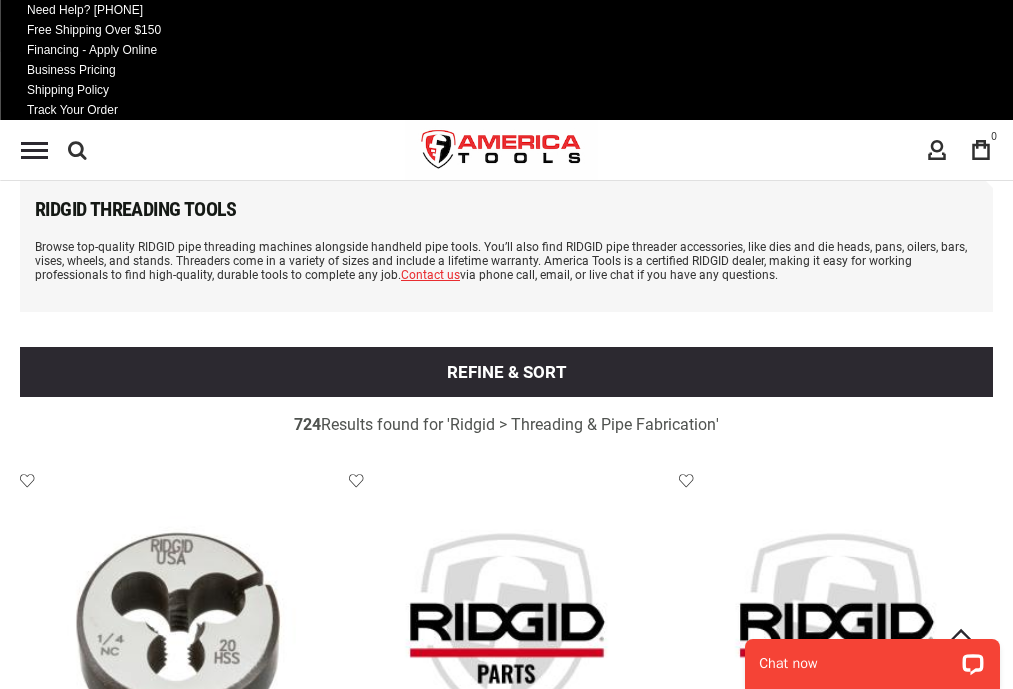 scroll, scrollTop: 1412, scrollLeft: 0, axis: vertical 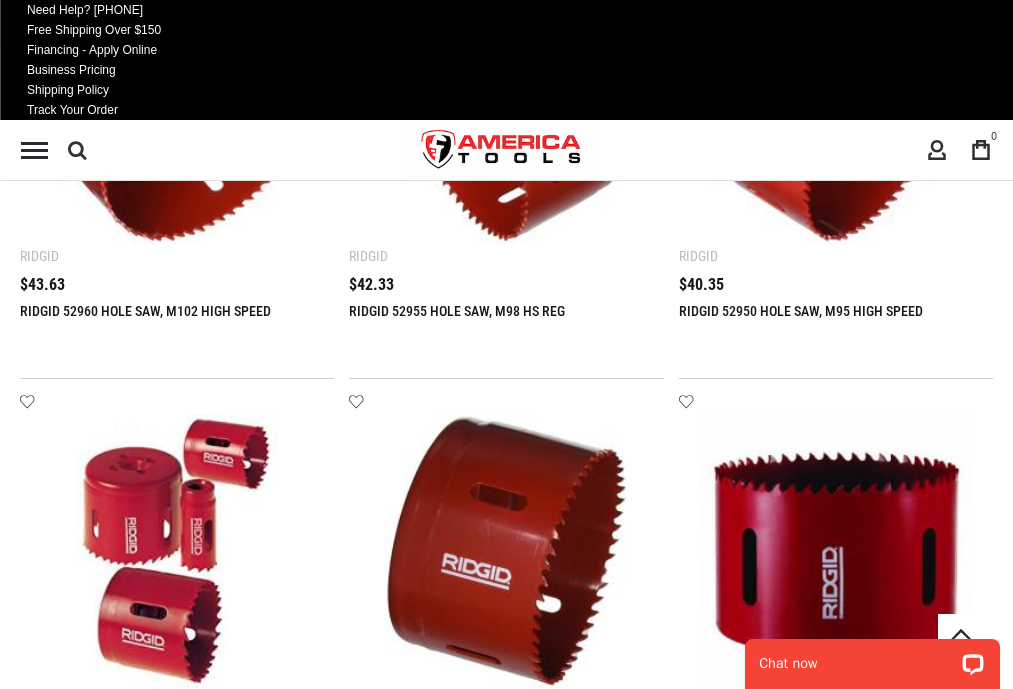 click on "31" at bounding box center [225, 2633] 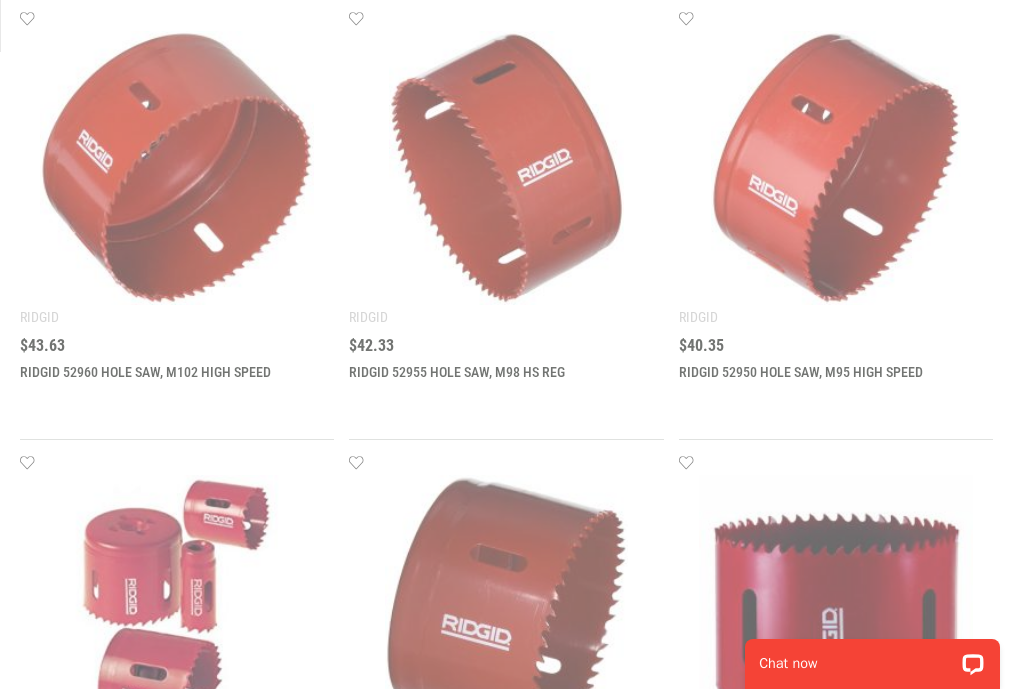 scroll, scrollTop: 0, scrollLeft: 0, axis: both 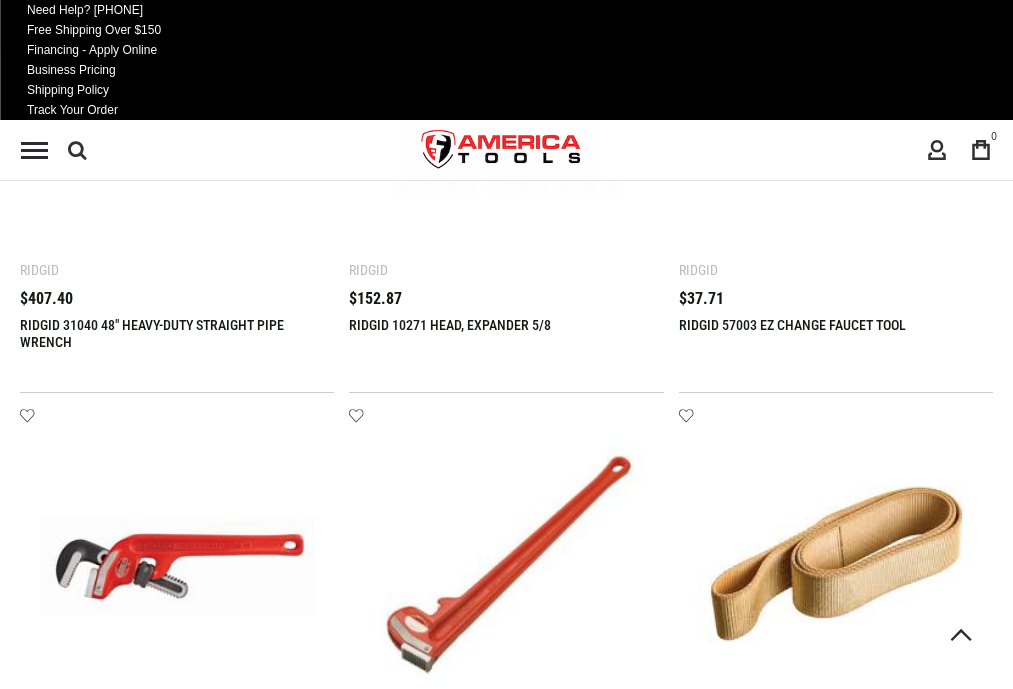 click on "2" at bounding box center (90, 2647) 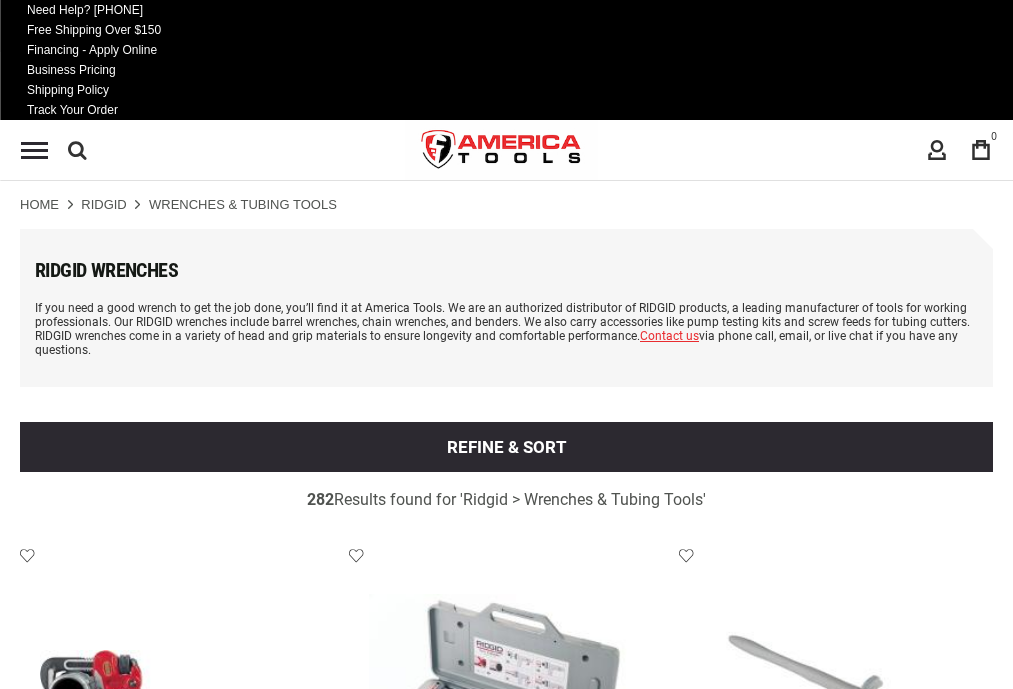 scroll, scrollTop: 1412, scrollLeft: 0, axis: vertical 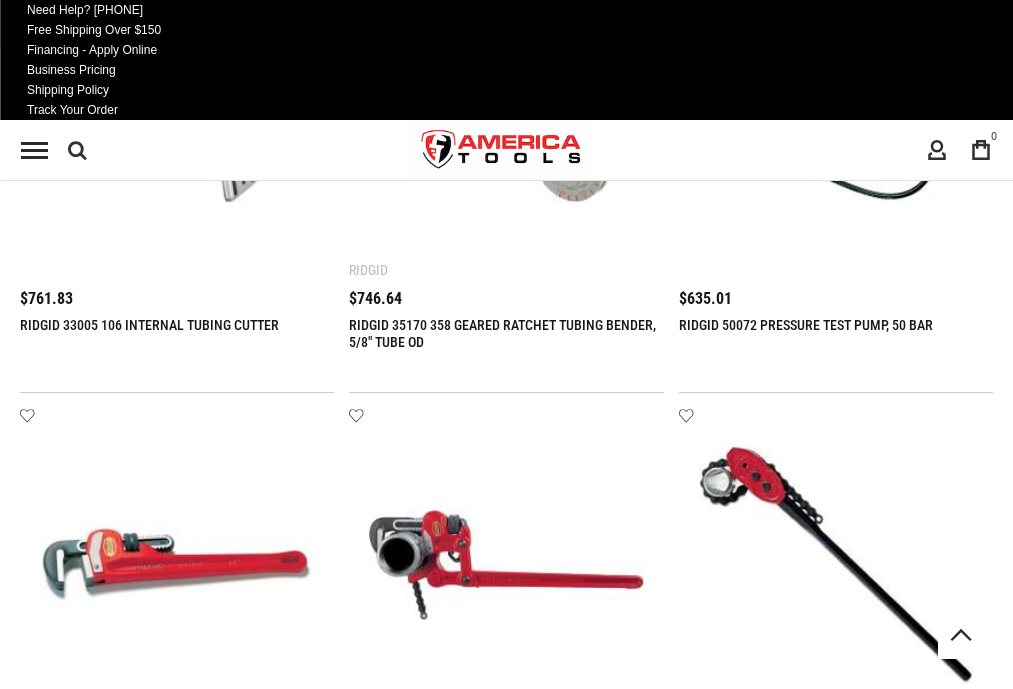 click on "3" at bounding box center [225, 2647] 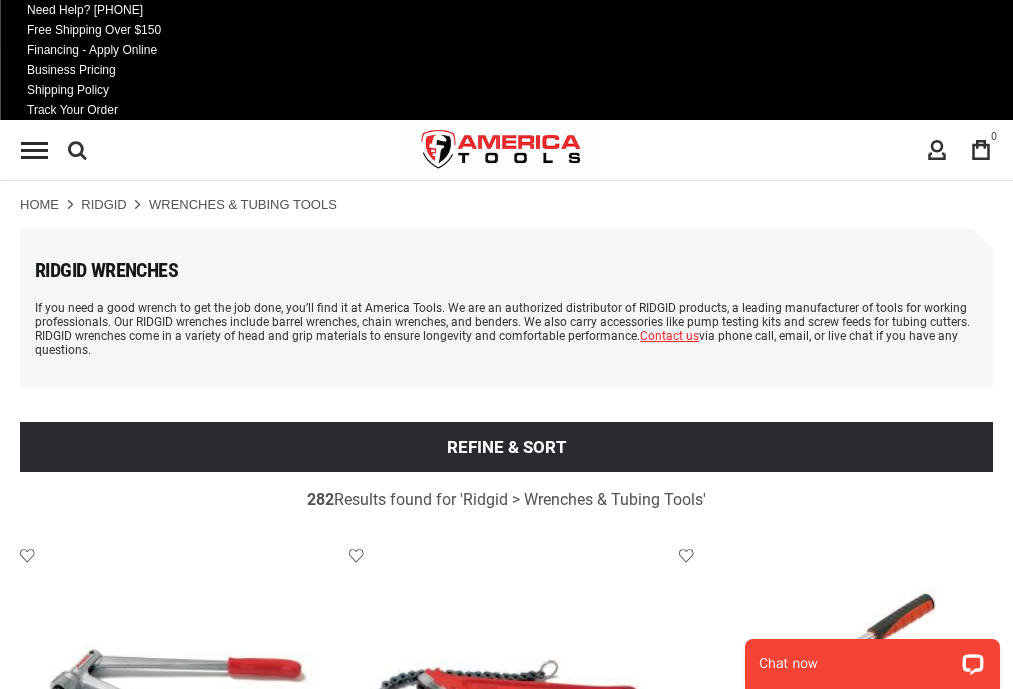 scroll, scrollTop: 0, scrollLeft: 0, axis: both 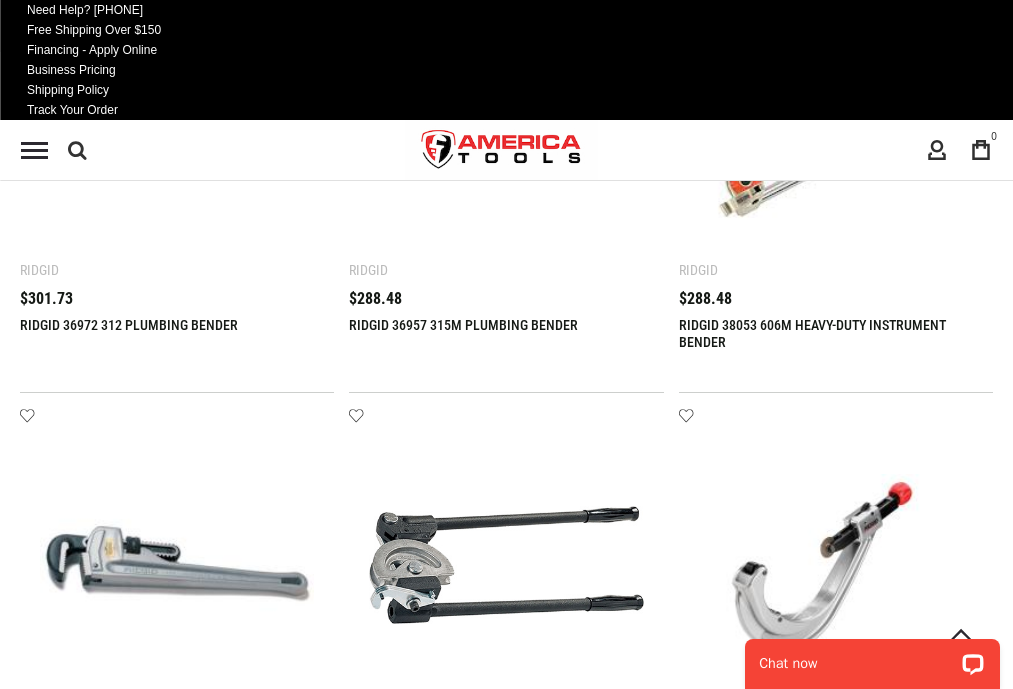 click on "4" at bounding box center (225, 2647) 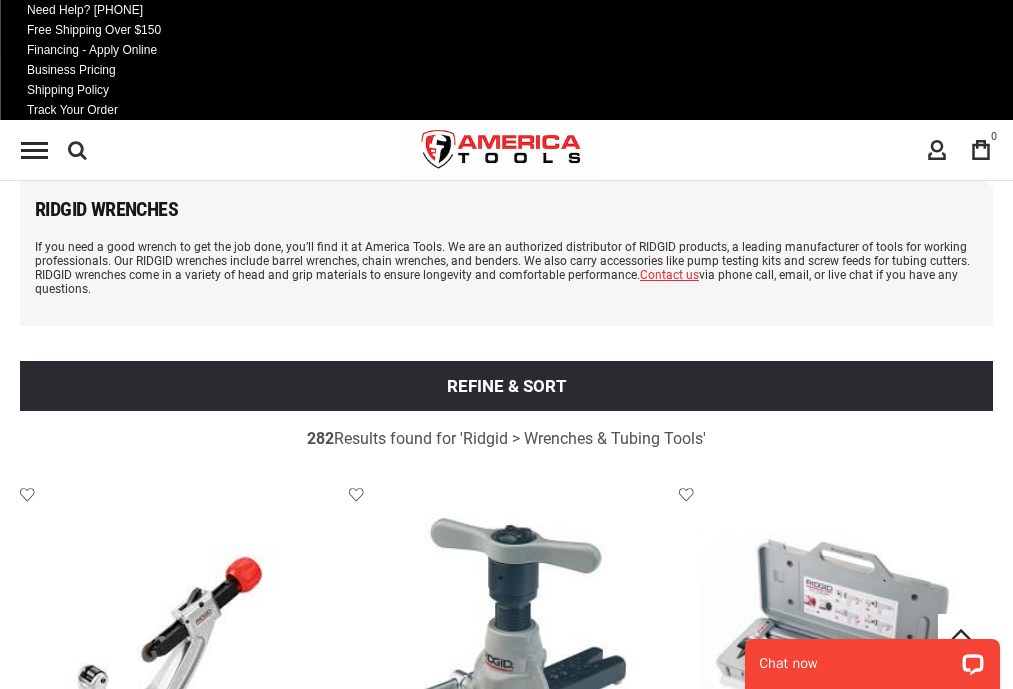 scroll, scrollTop: 1412, scrollLeft: 0, axis: vertical 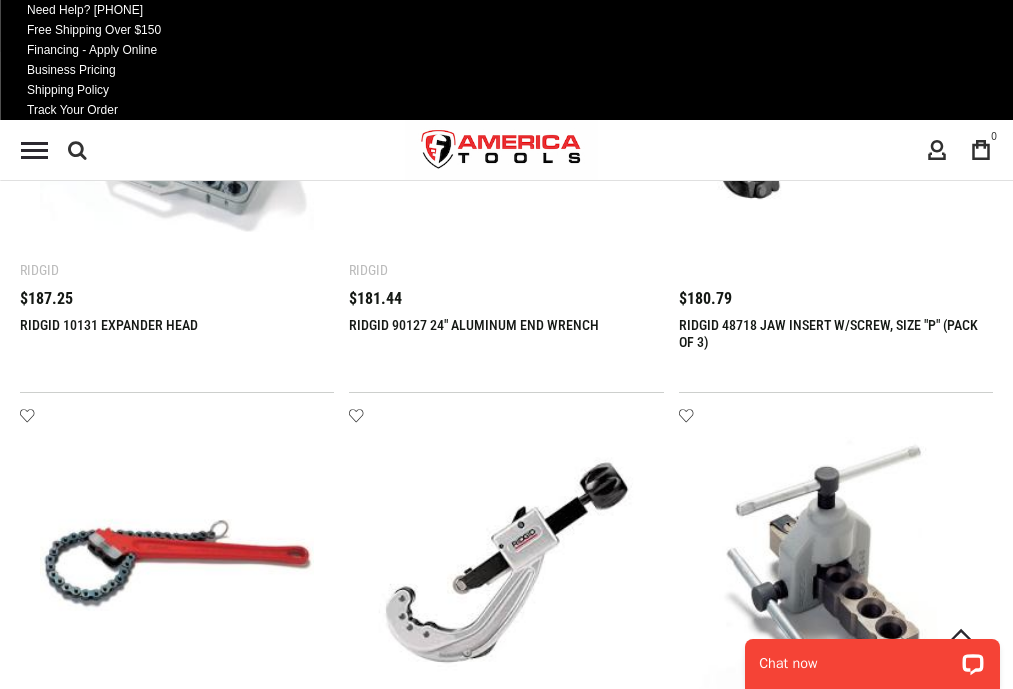 click on "5" at bounding box center (225, 2647) 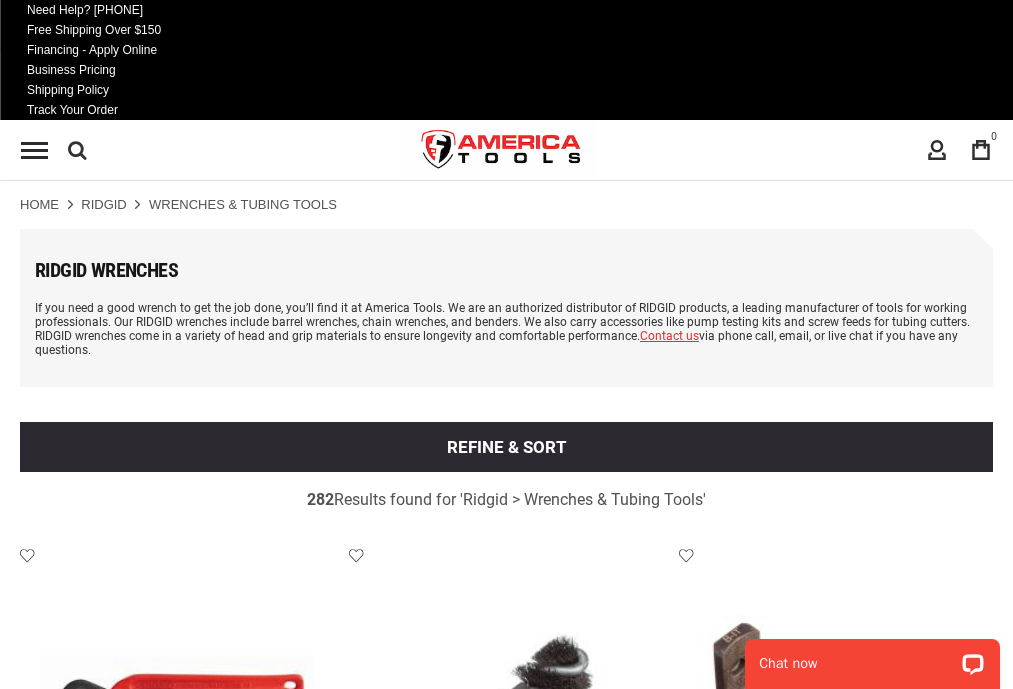 scroll, scrollTop: 1412, scrollLeft: 0, axis: vertical 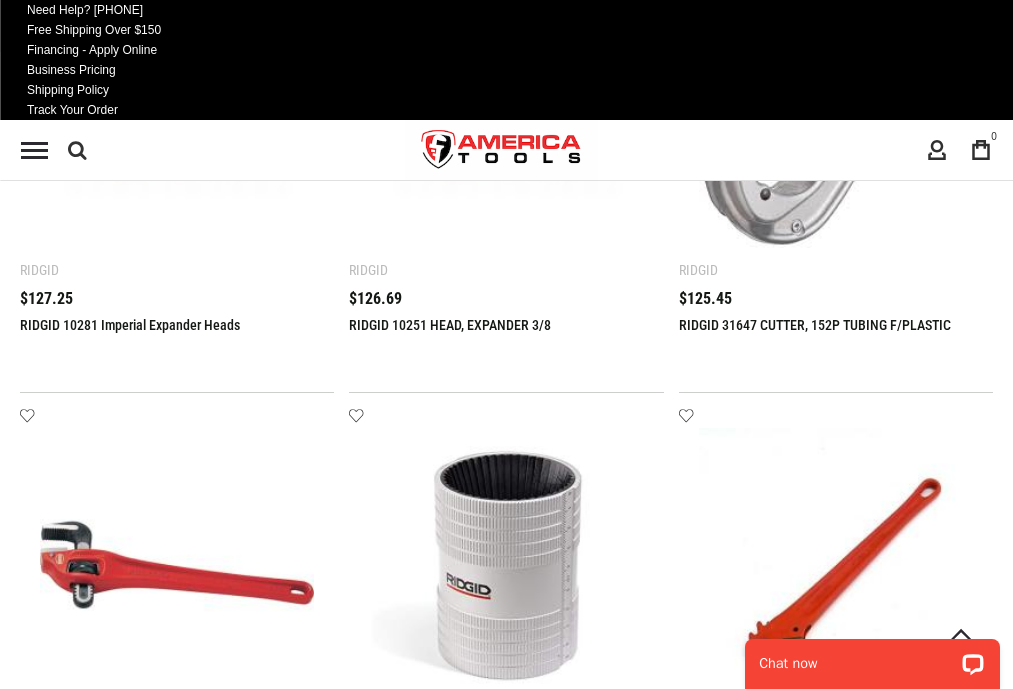 click on "6" at bounding box center [225, 2647] 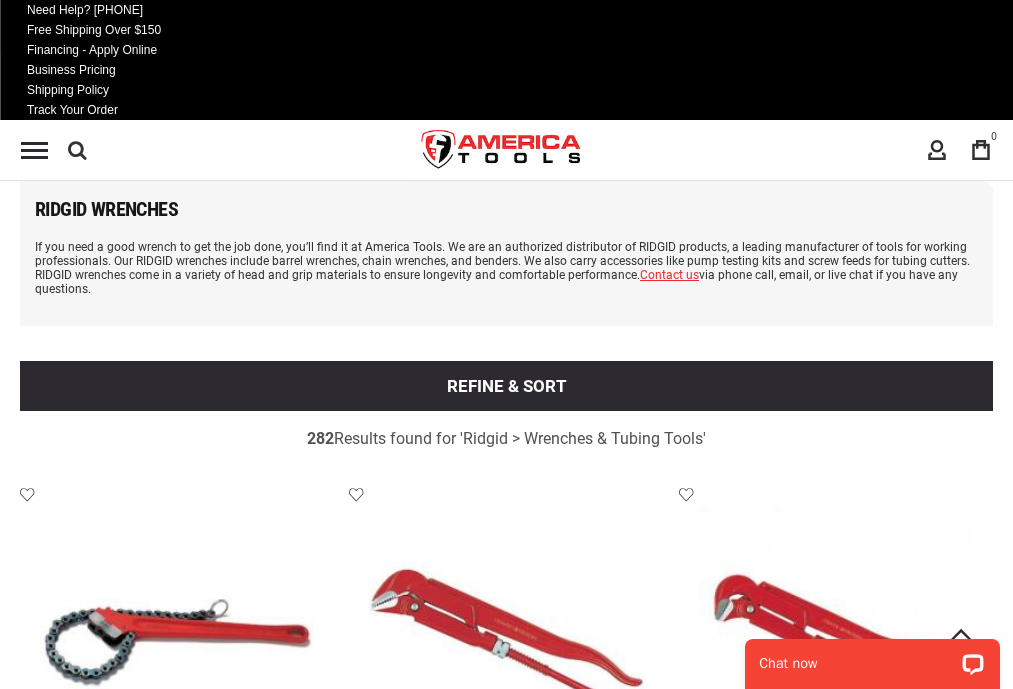 scroll, scrollTop: 1412, scrollLeft: 0, axis: vertical 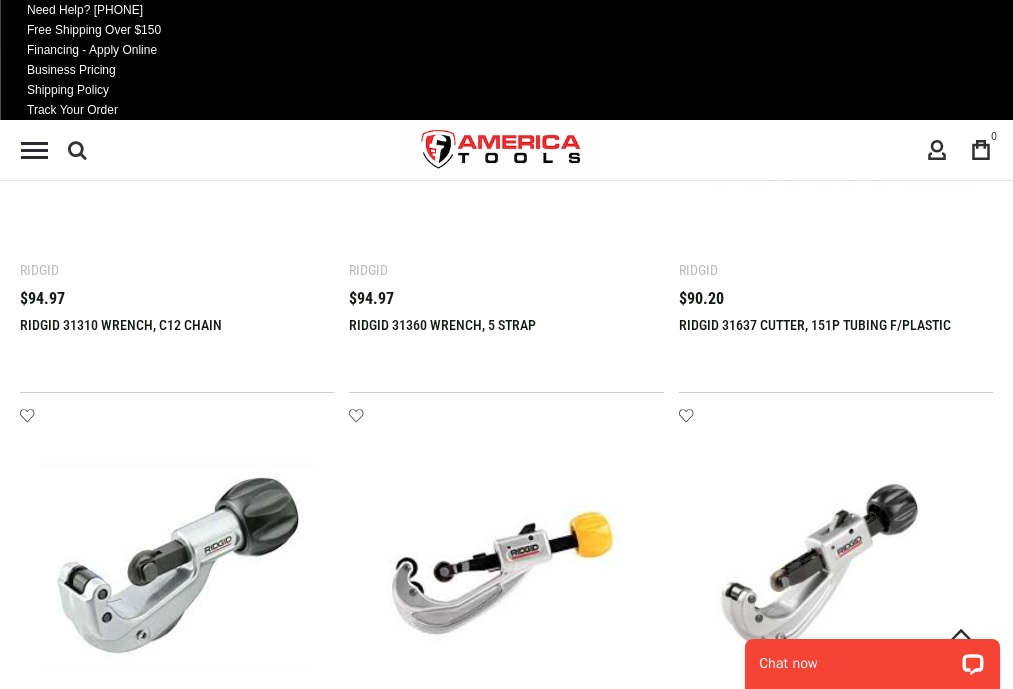 click on "7" at bounding box center (225, 2647) 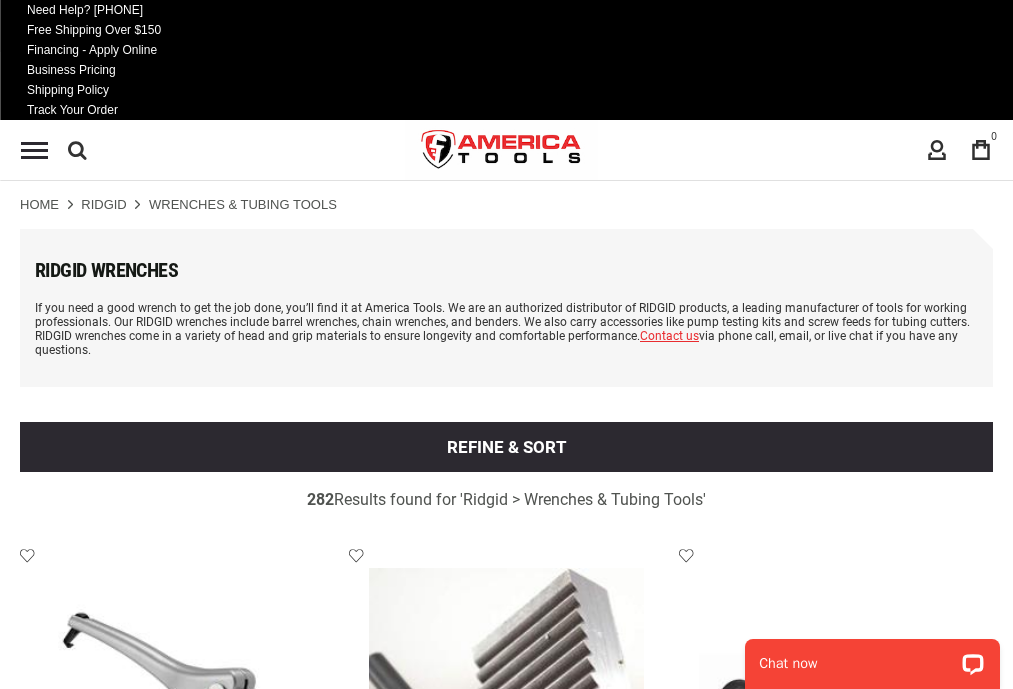 scroll, scrollTop: 1412, scrollLeft: 0, axis: vertical 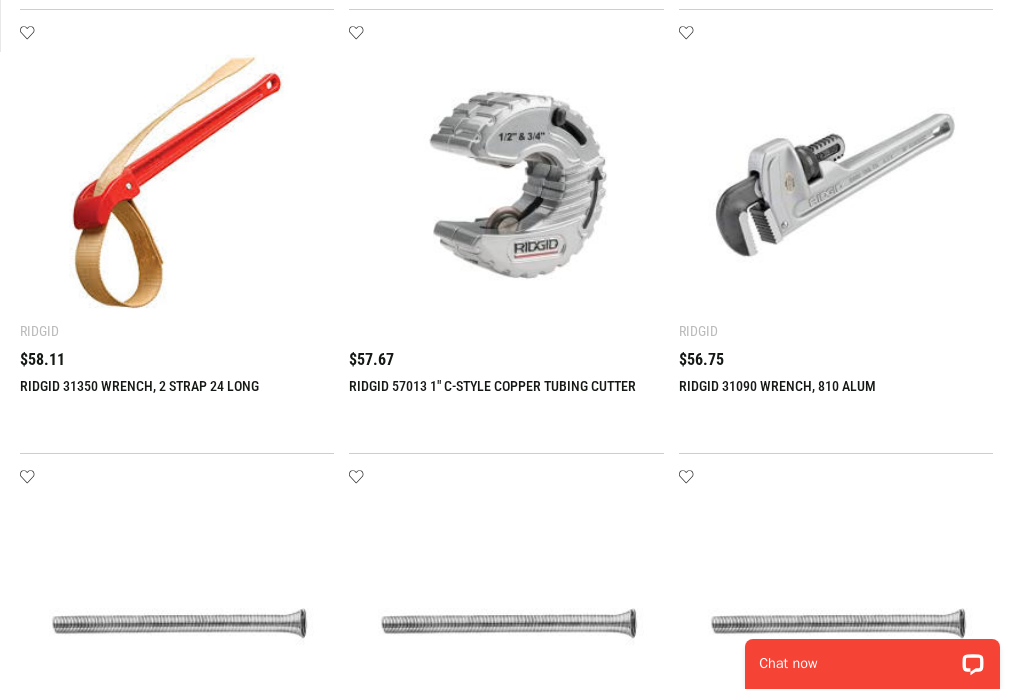 click on "8" at bounding box center (225, 2708) 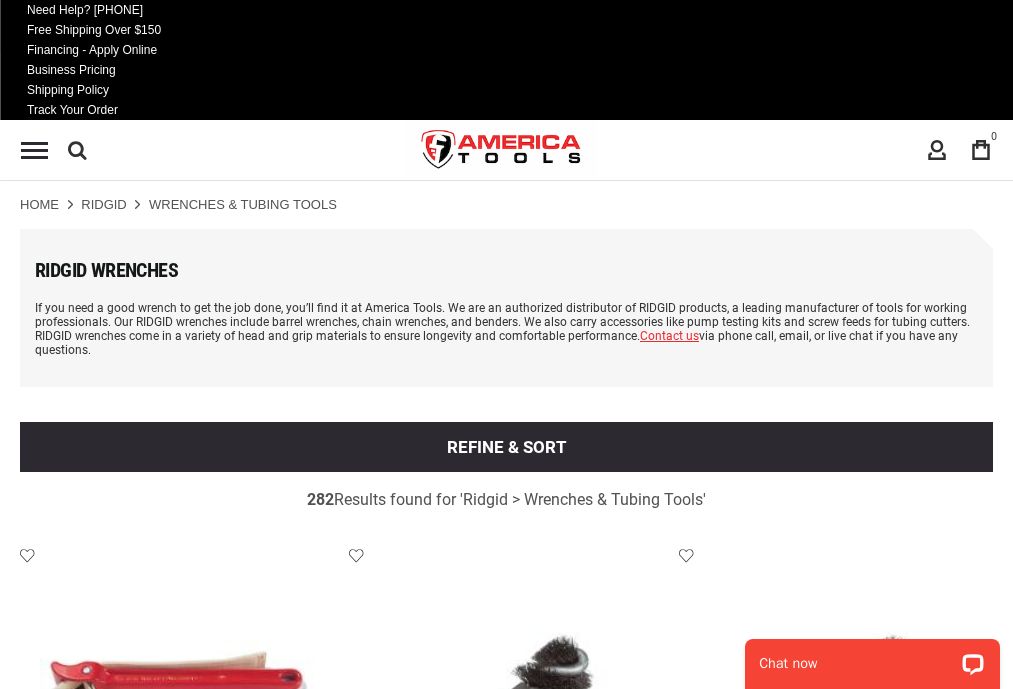 scroll, scrollTop: 1412, scrollLeft: 0, axis: vertical 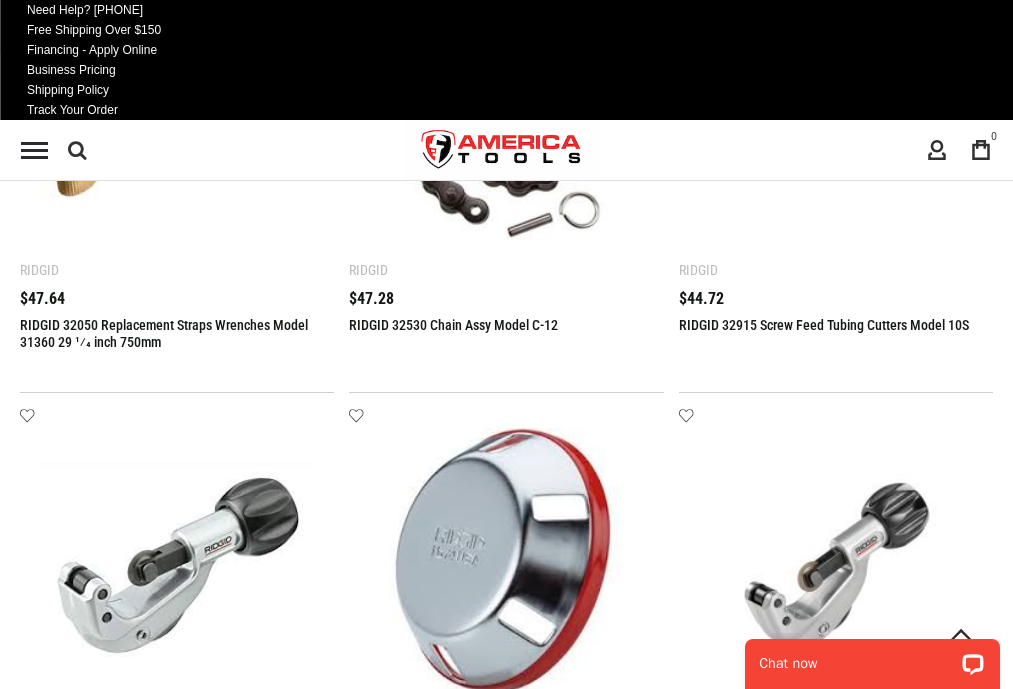 click on "9" at bounding box center [225, 2647] 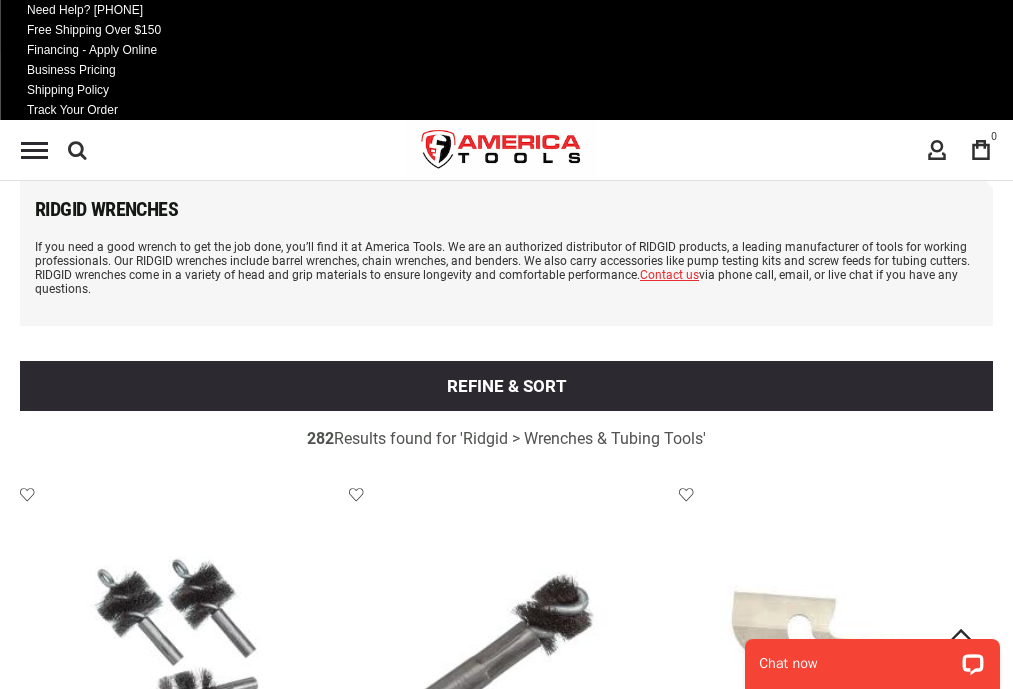 scroll, scrollTop: 1412, scrollLeft: 0, axis: vertical 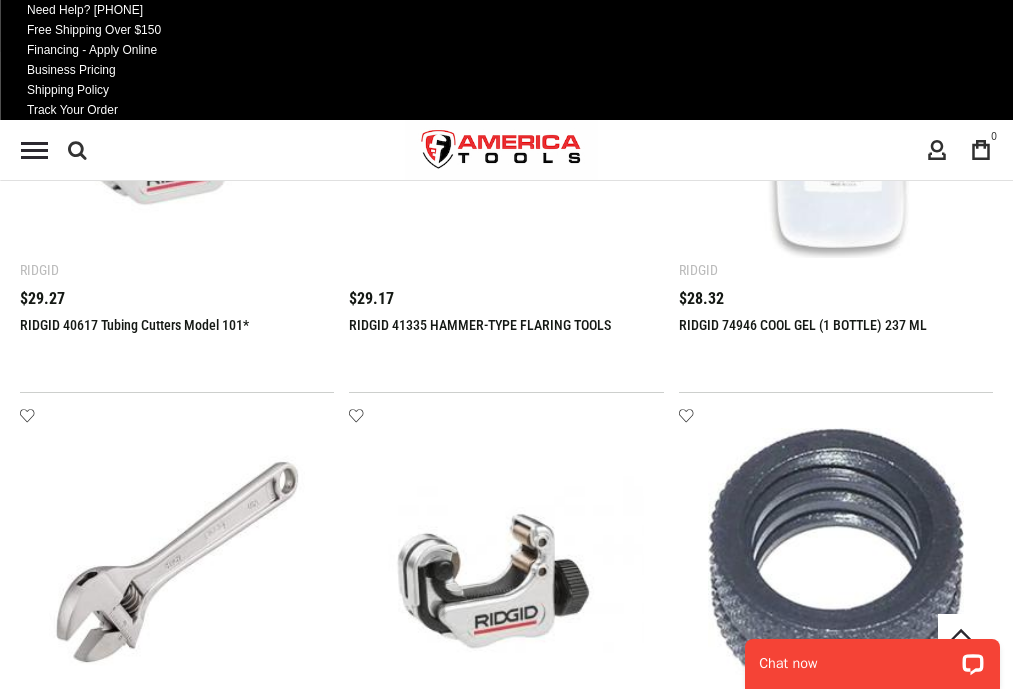 click on "10" at bounding box center [225, 2647] 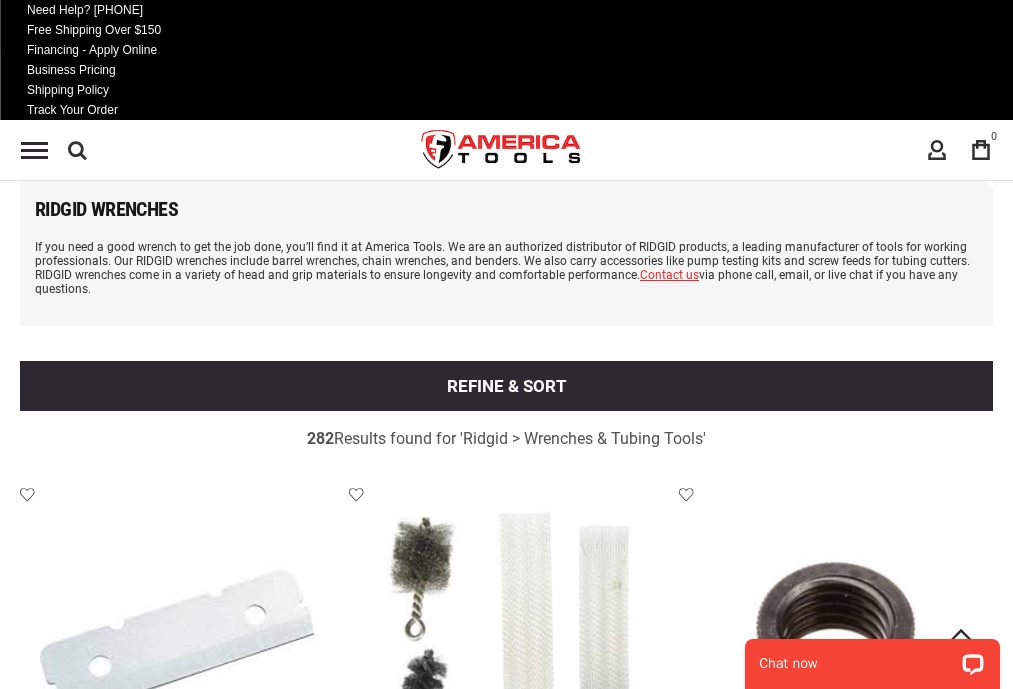 scroll, scrollTop: 1412, scrollLeft: 0, axis: vertical 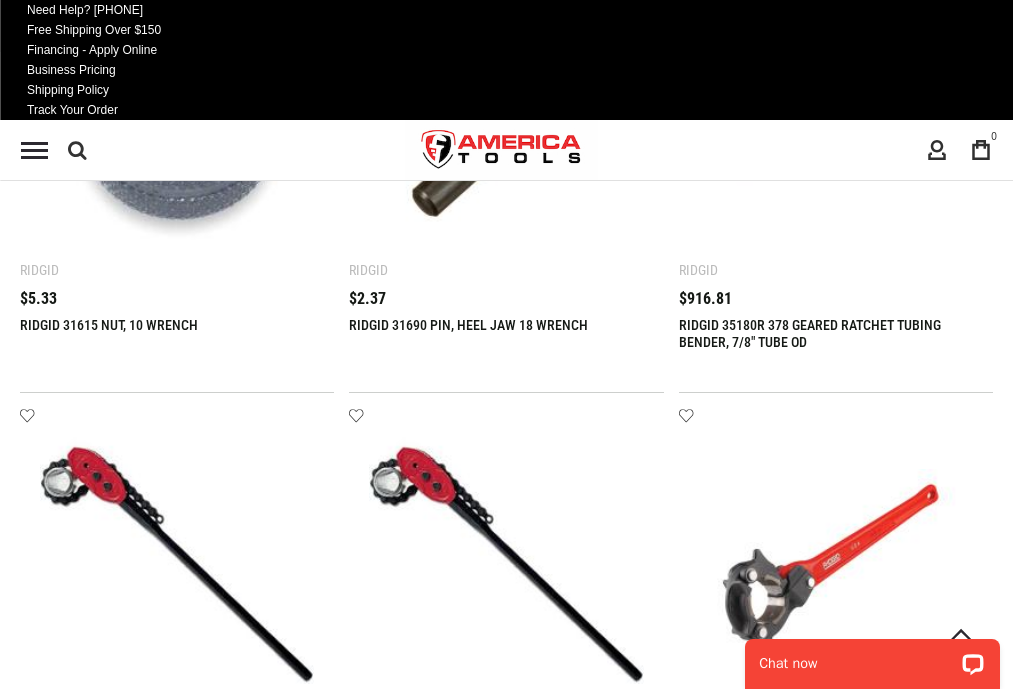 click on "11" at bounding box center (225, 2647) 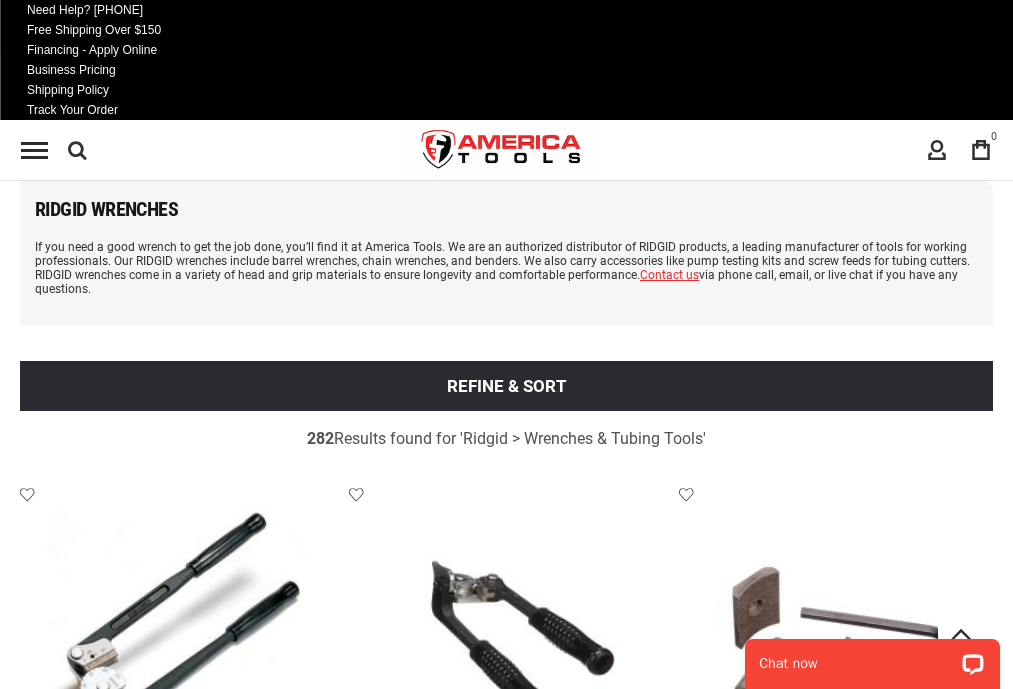 scroll, scrollTop: 1412, scrollLeft: 0, axis: vertical 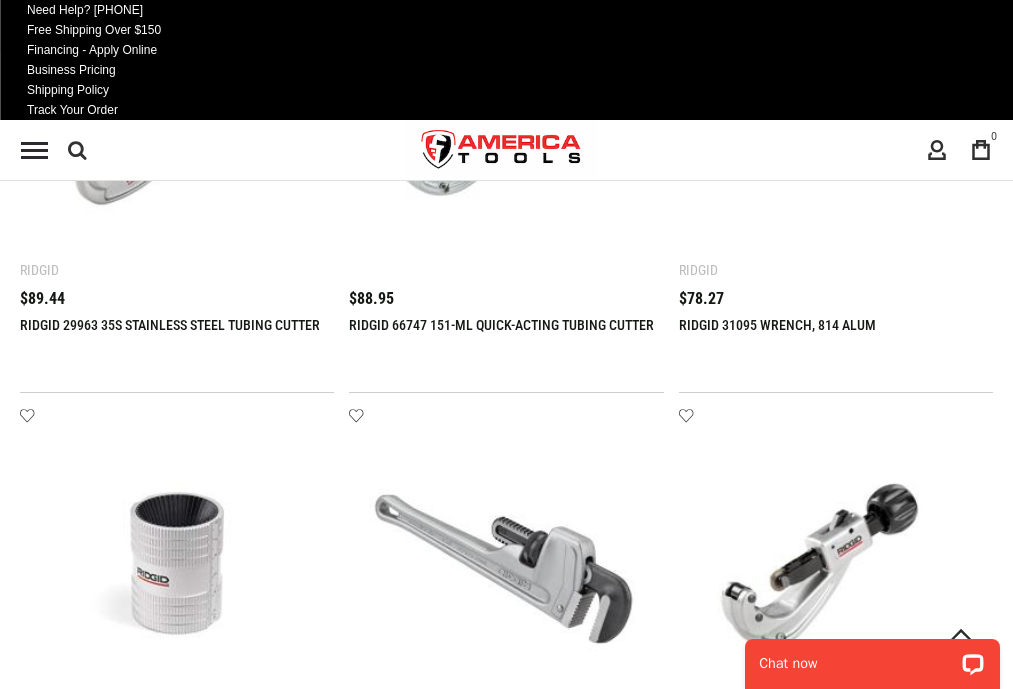 click on "12" at bounding box center (225, 2647) 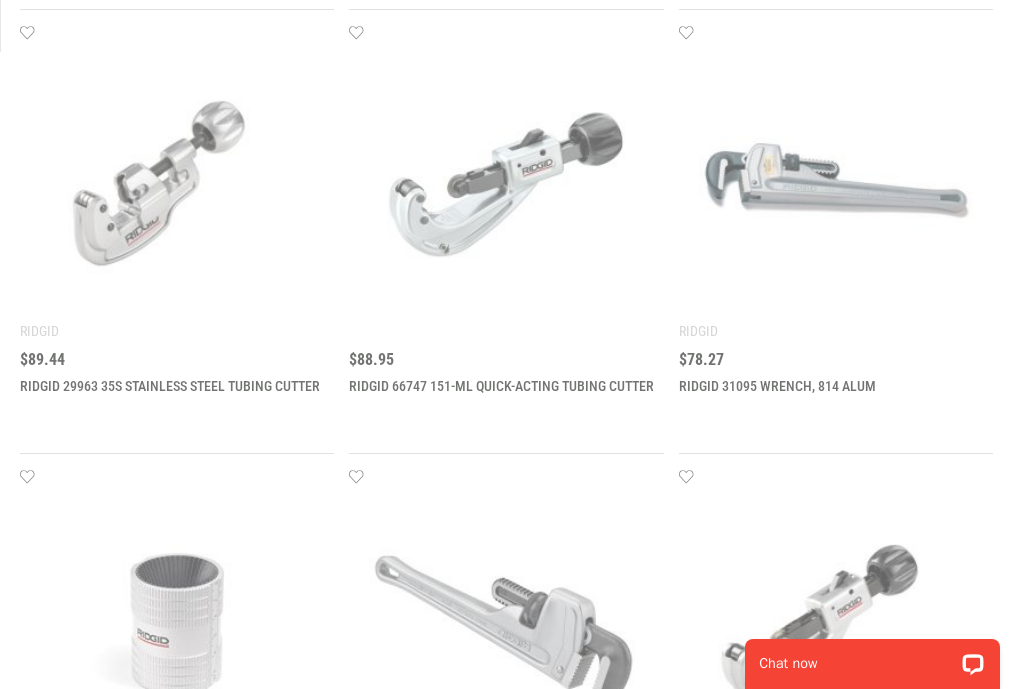 scroll, scrollTop: 0, scrollLeft: 0, axis: both 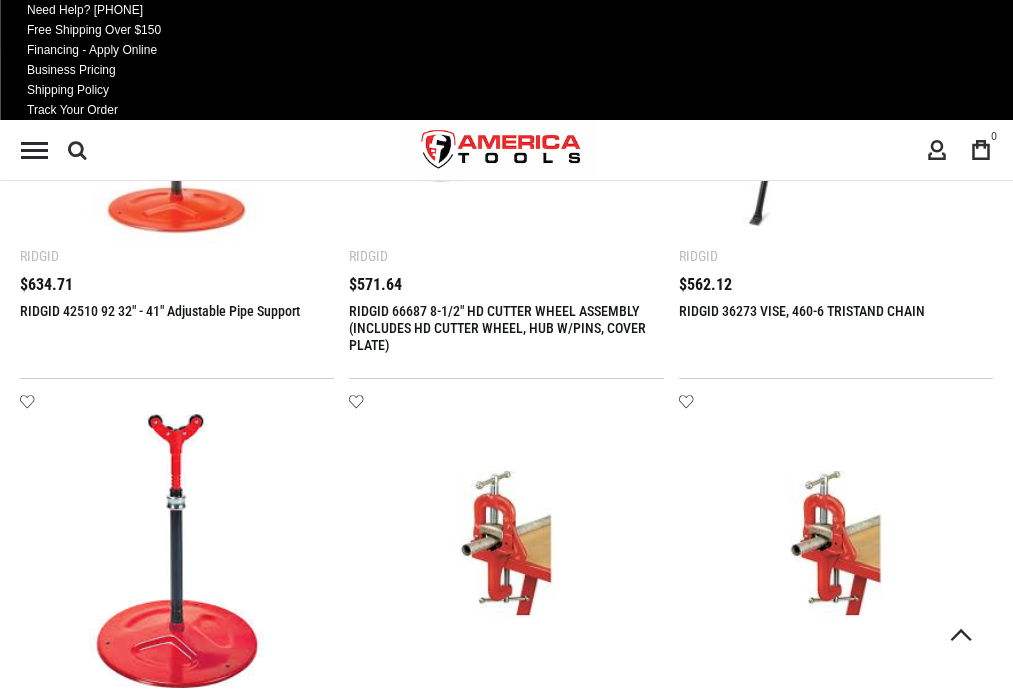 click on "2" at bounding box center (90, 2633) 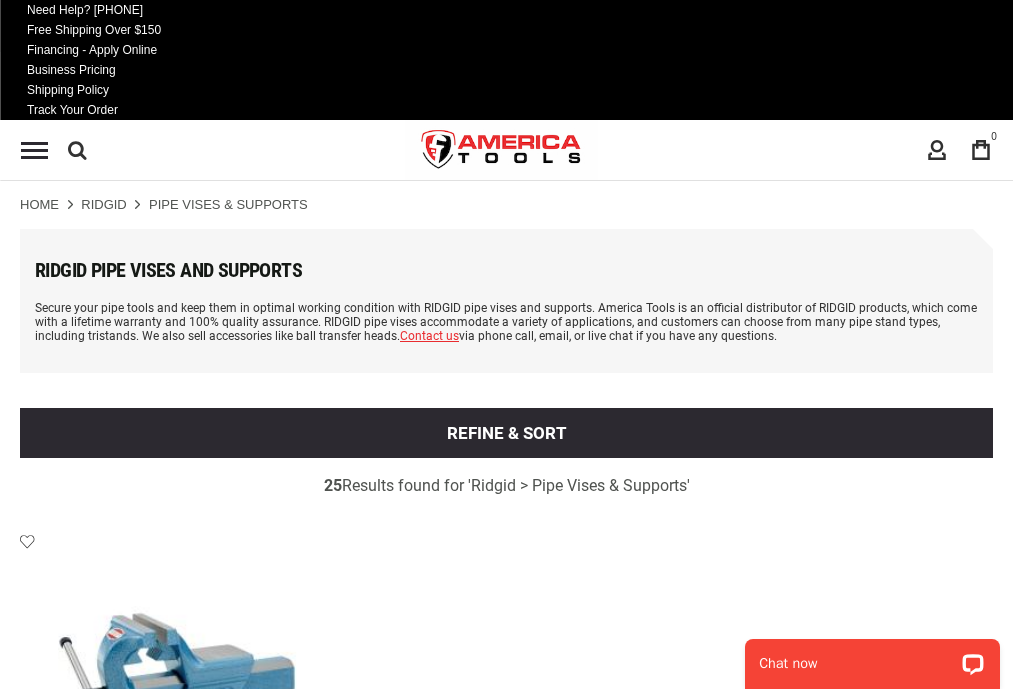 scroll, scrollTop: 0, scrollLeft: 0, axis: both 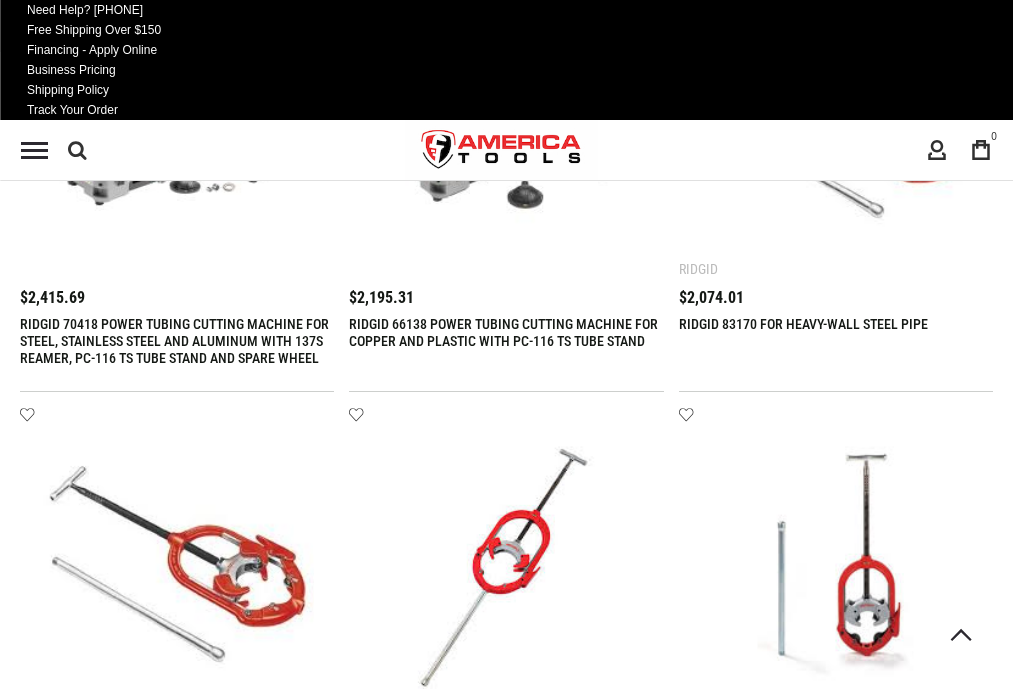 click on "2" at bounding box center [90, 2646] 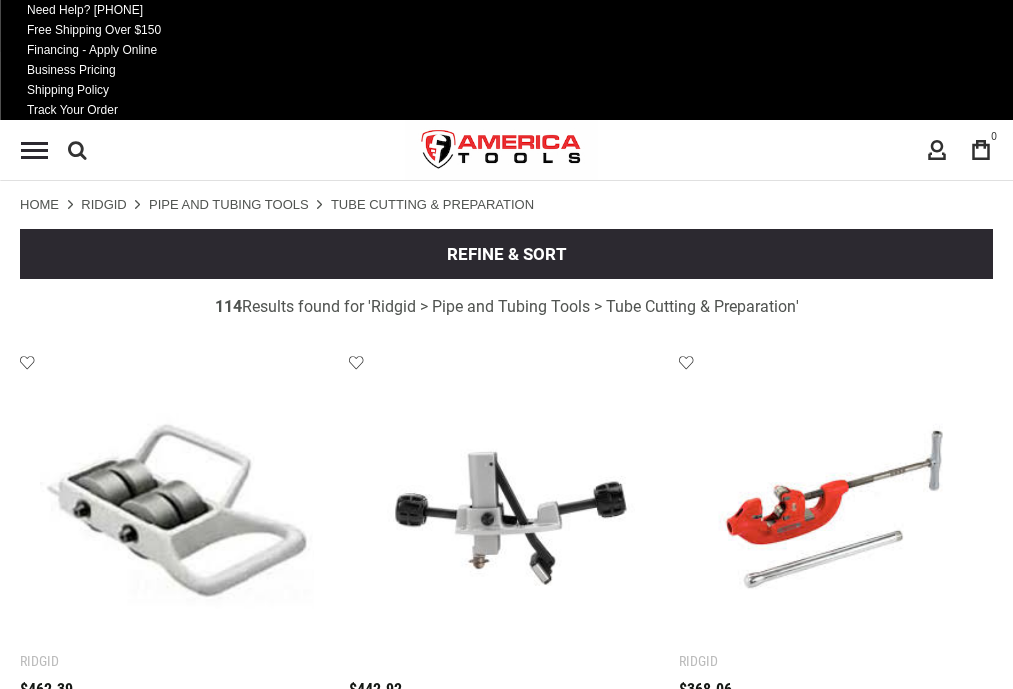 scroll, scrollTop: 1220, scrollLeft: 0, axis: vertical 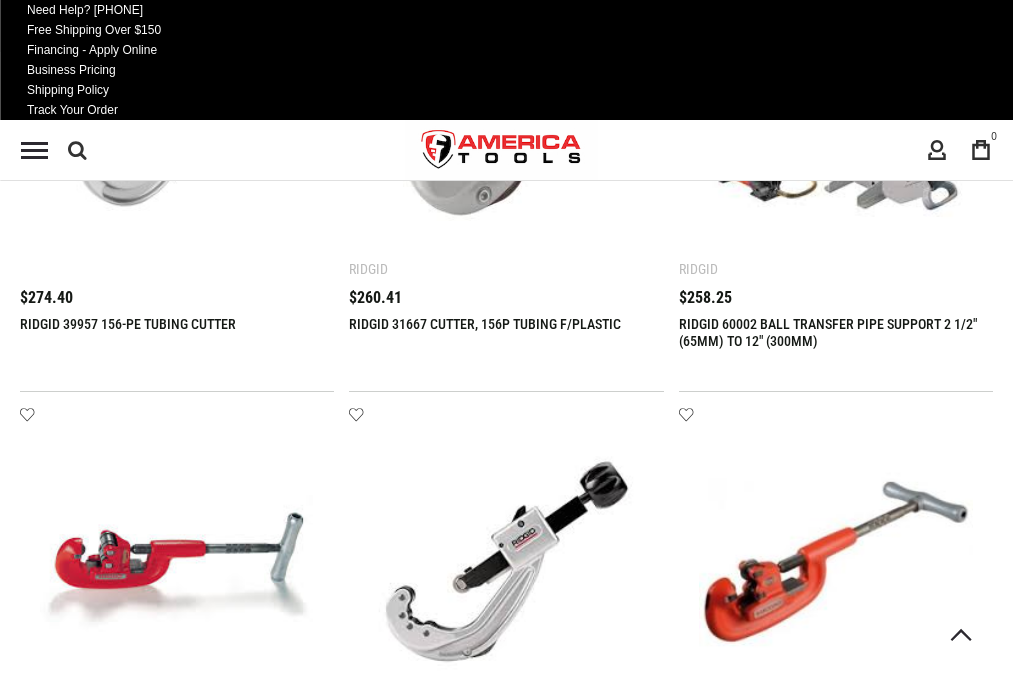 click on "3" at bounding box center (225, 2646) 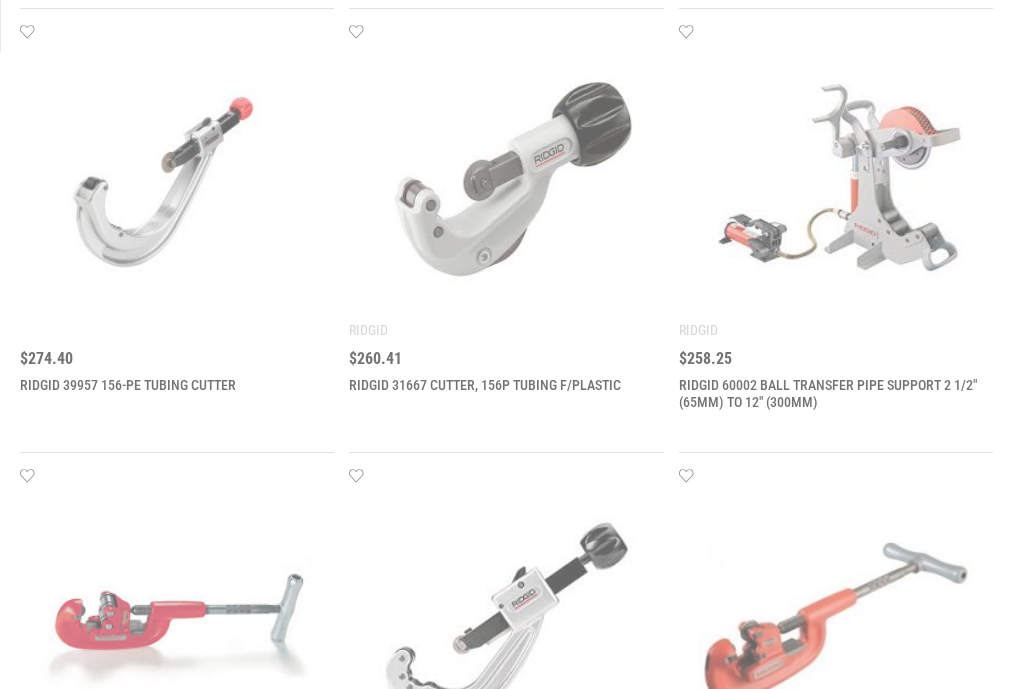 scroll, scrollTop: 0, scrollLeft: 0, axis: both 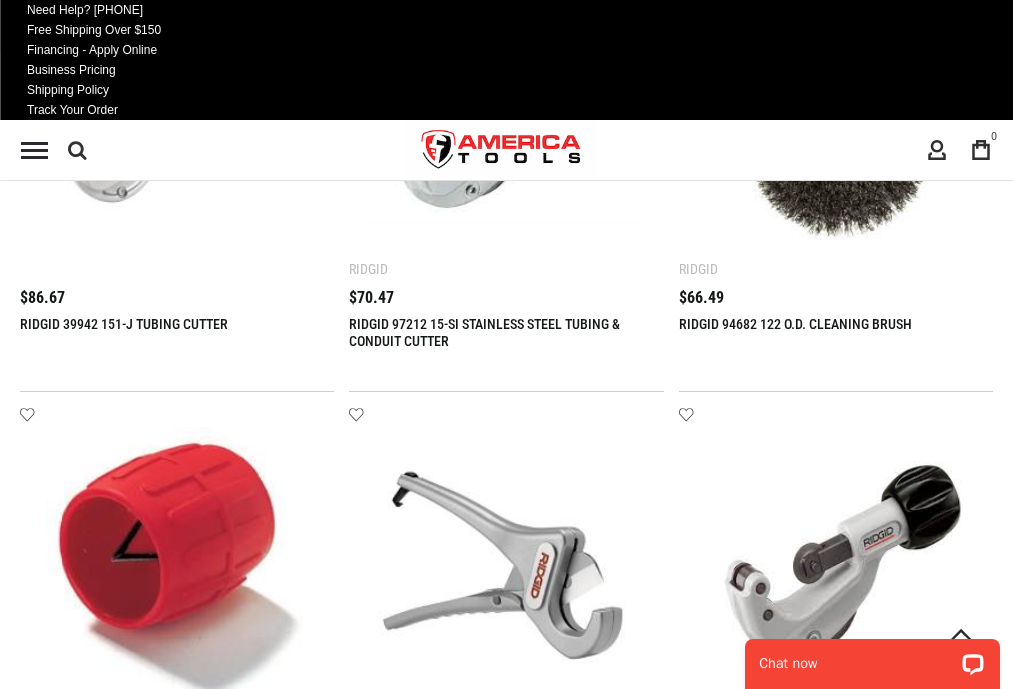 click on "4" at bounding box center [225, 2646] 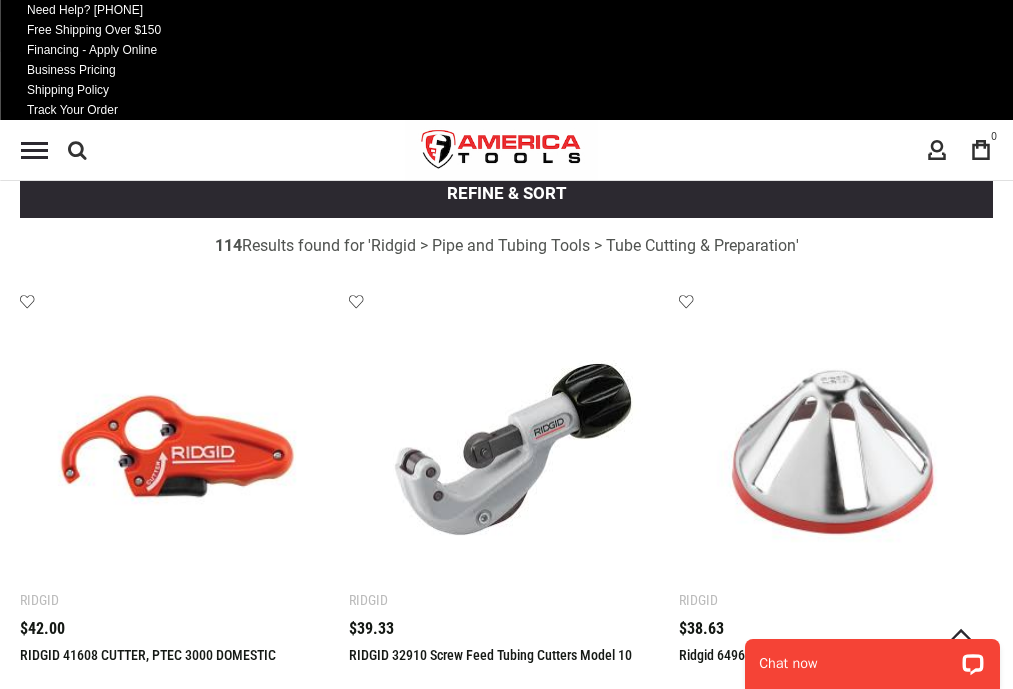 scroll, scrollTop: 1220, scrollLeft: 0, axis: vertical 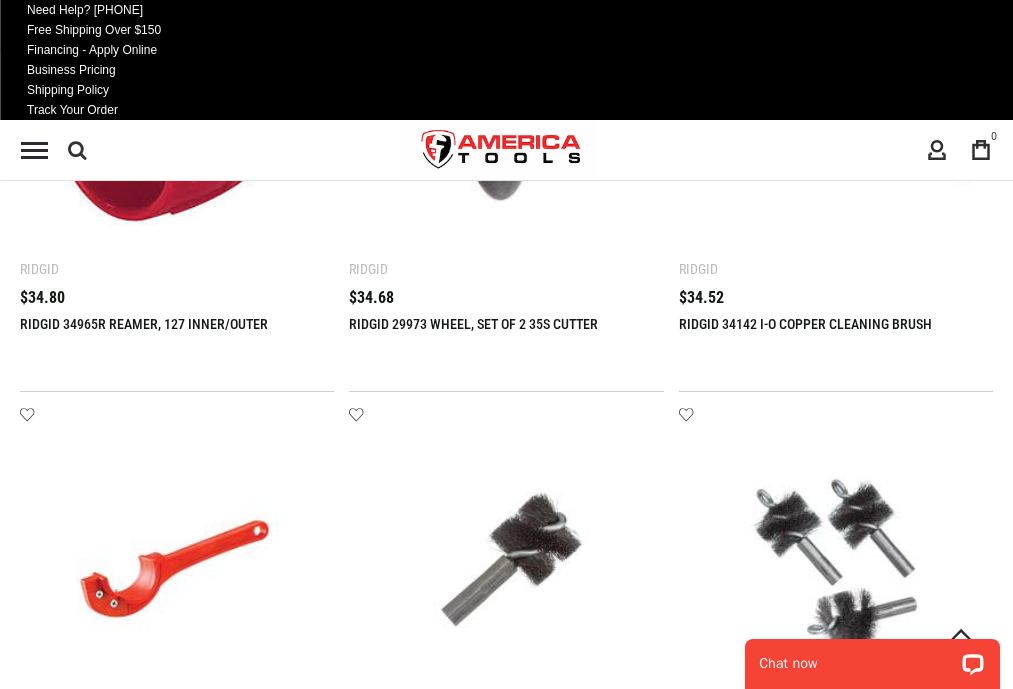 click on "5" at bounding box center (225, 2646) 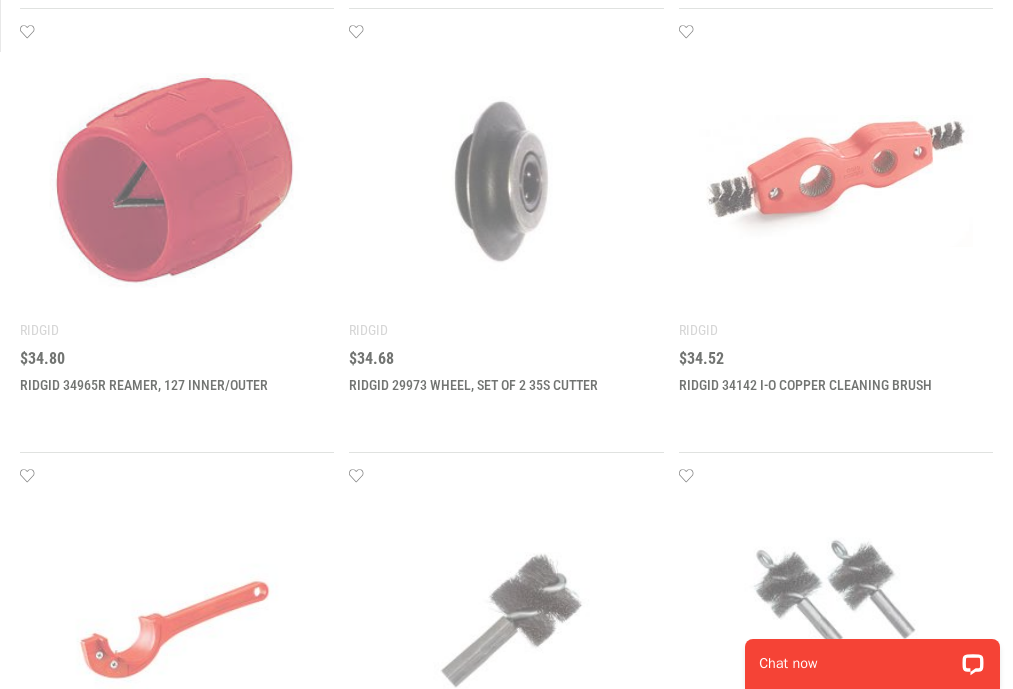 scroll, scrollTop: 0, scrollLeft: 0, axis: both 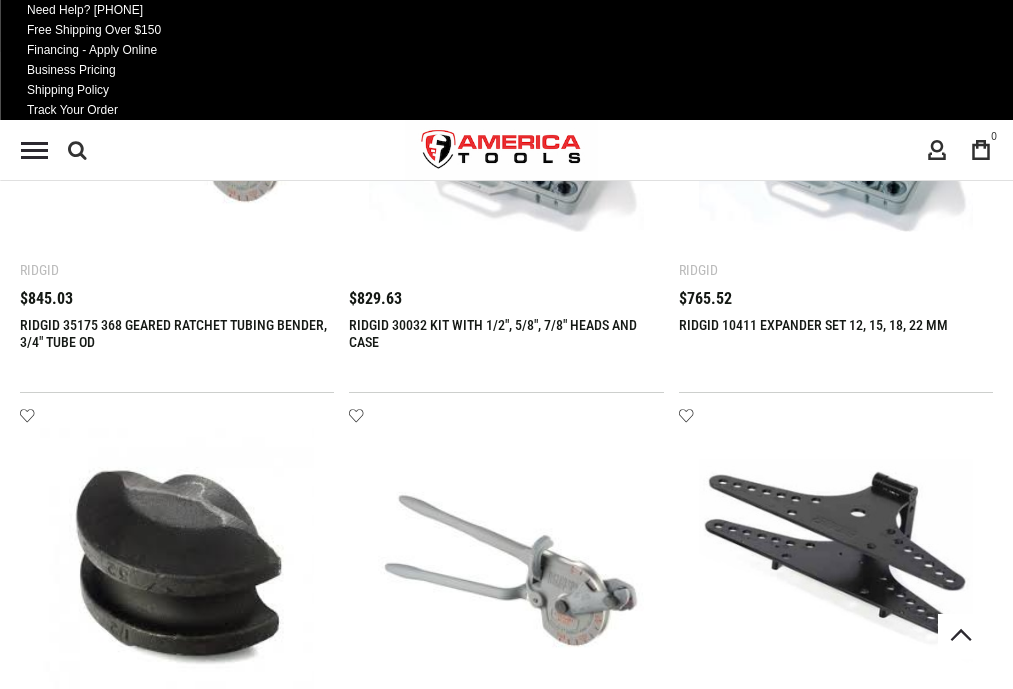 click on "2" at bounding box center [90, 2647] 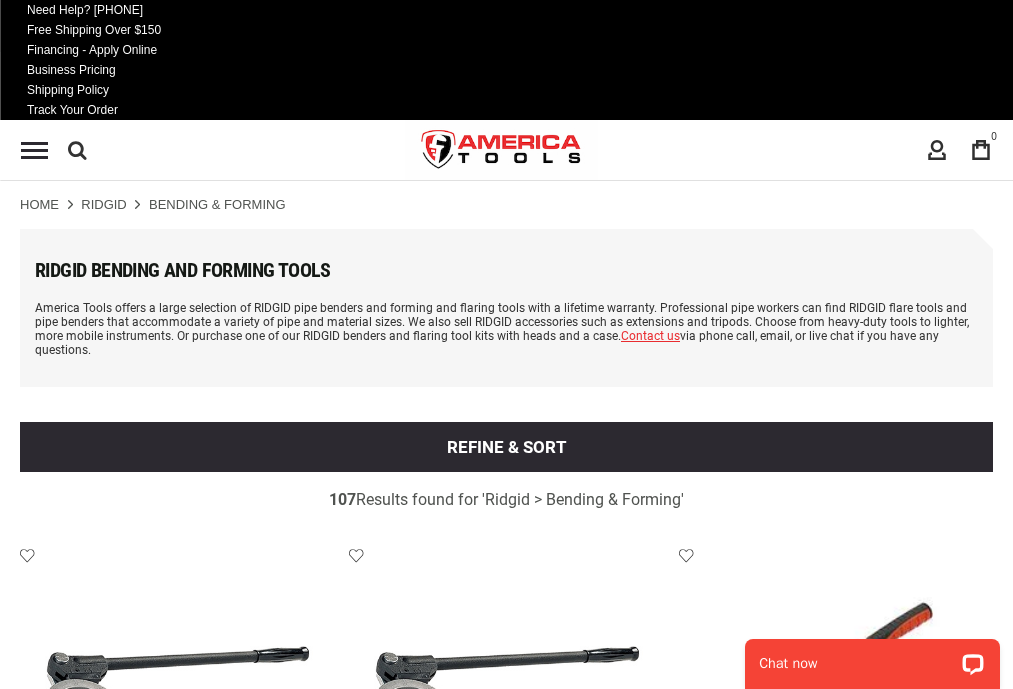 scroll, scrollTop: 0, scrollLeft: 0, axis: both 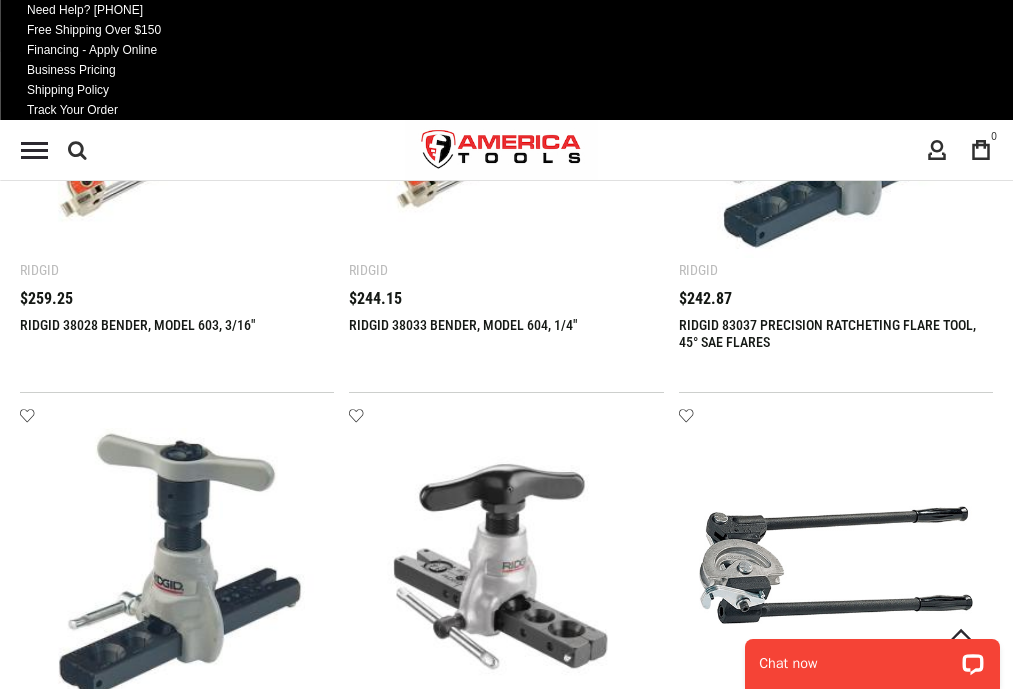click on "3" at bounding box center (225, 2647) 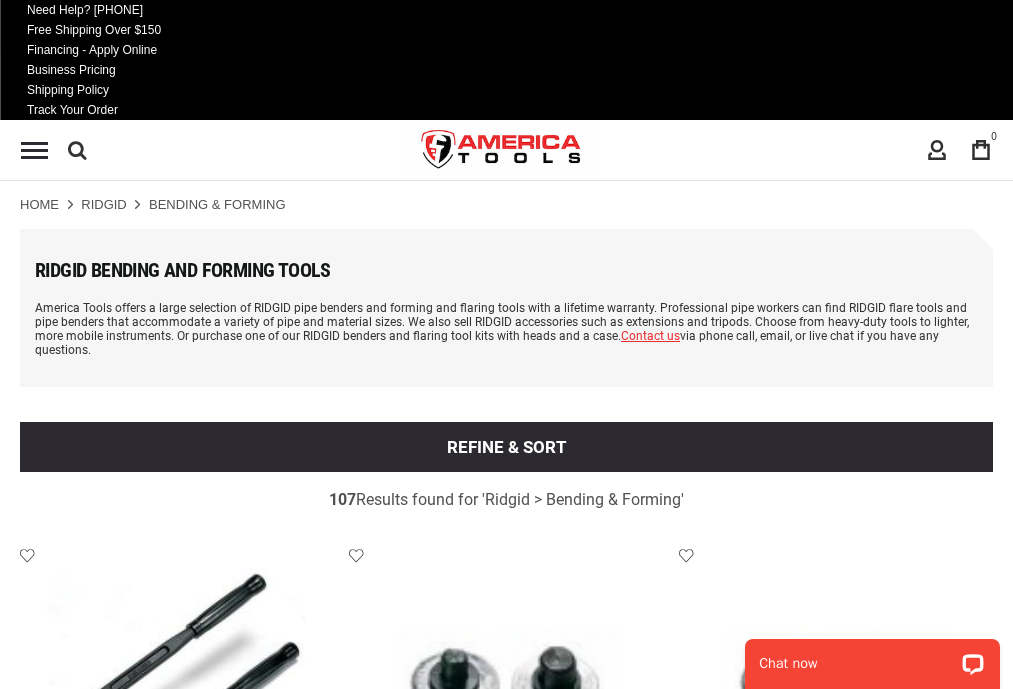 scroll, scrollTop: 1412, scrollLeft: 0, axis: vertical 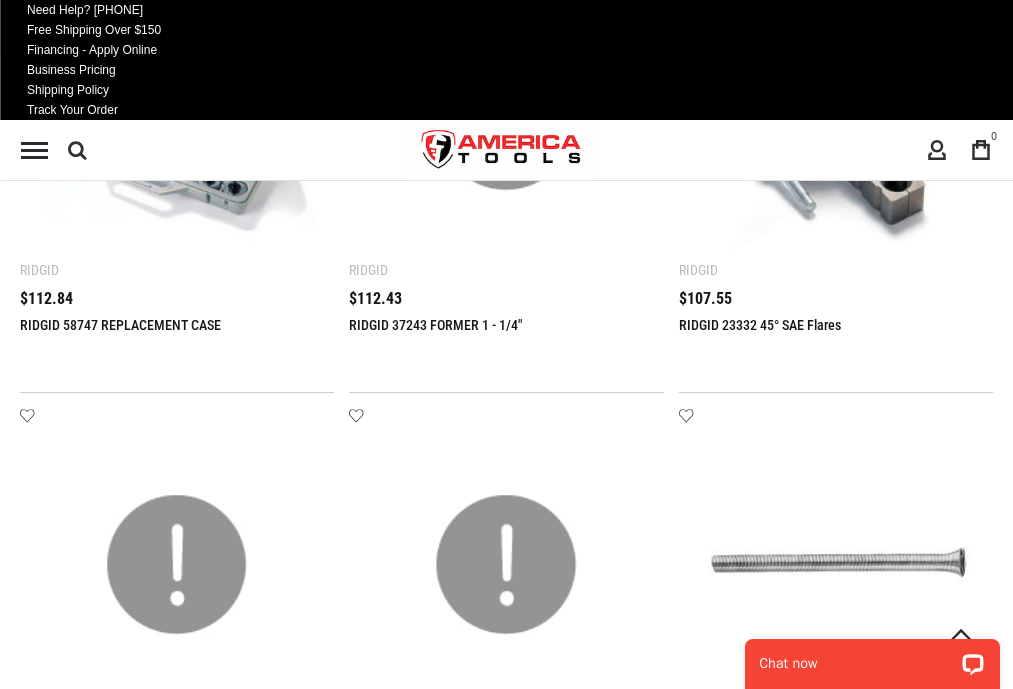 click on "4" at bounding box center (225, 2647) 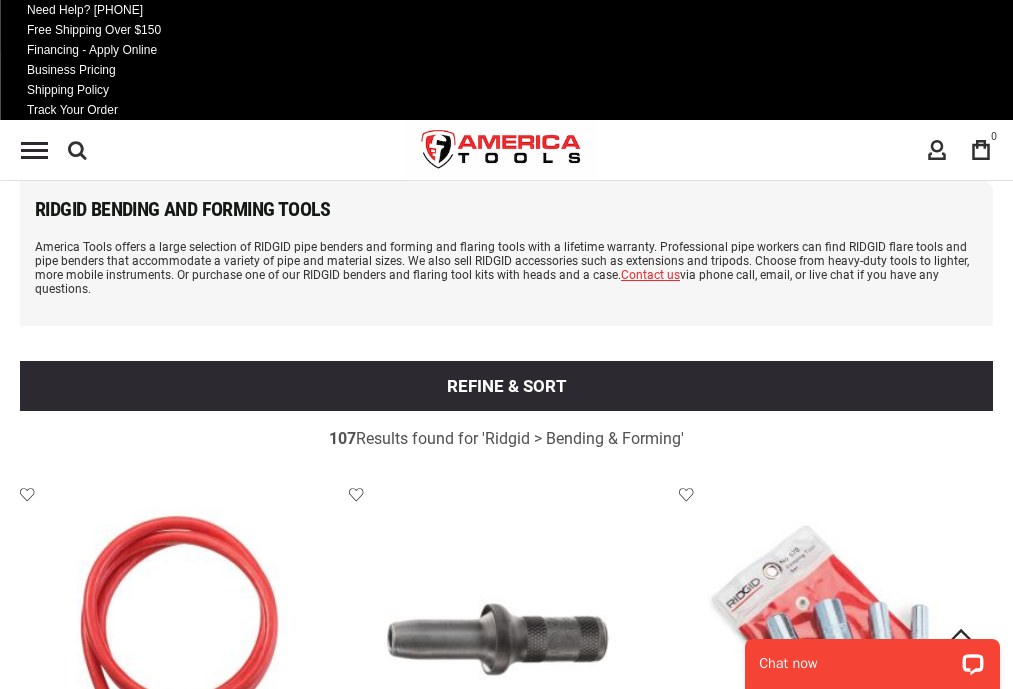 scroll, scrollTop: 1412, scrollLeft: 0, axis: vertical 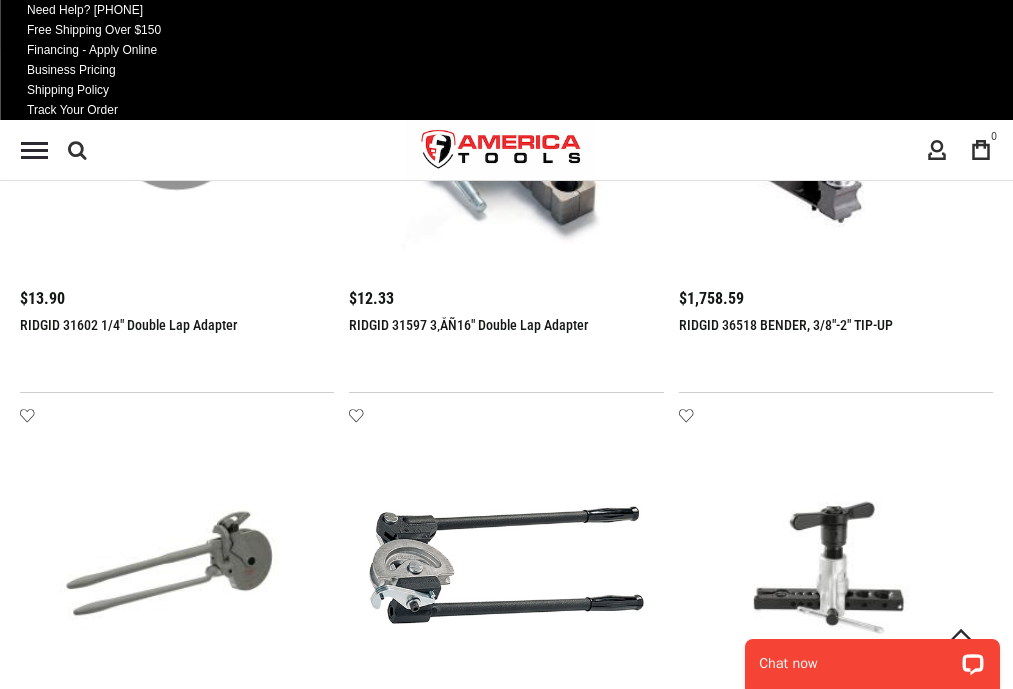 click on "5" at bounding box center (225, 2647) 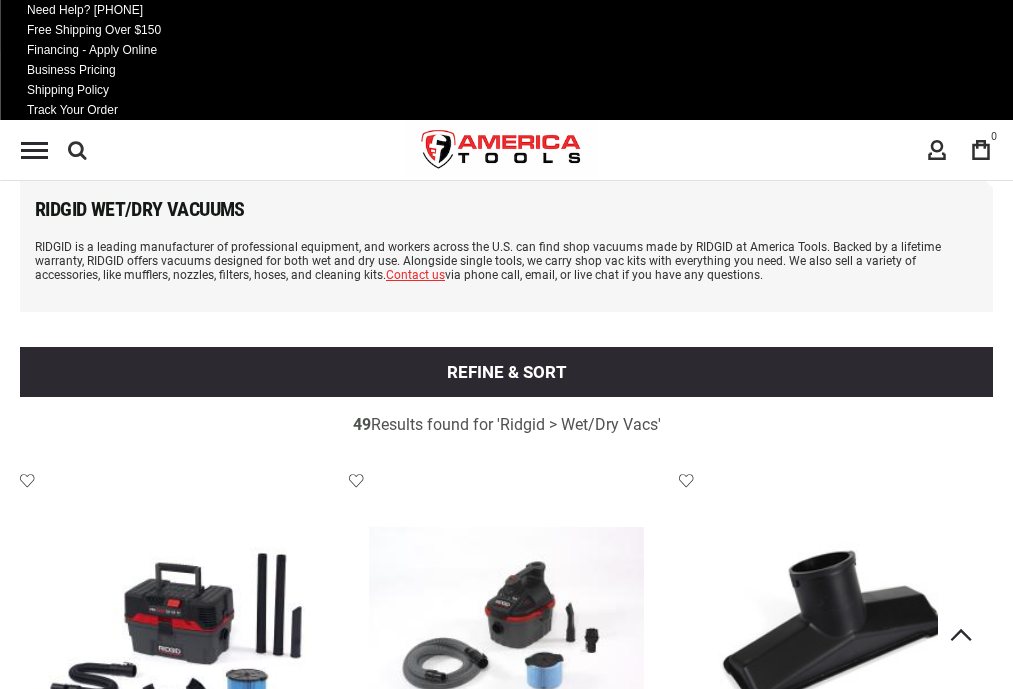 scroll, scrollTop: 1412, scrollLeft: 0, axis: vertical 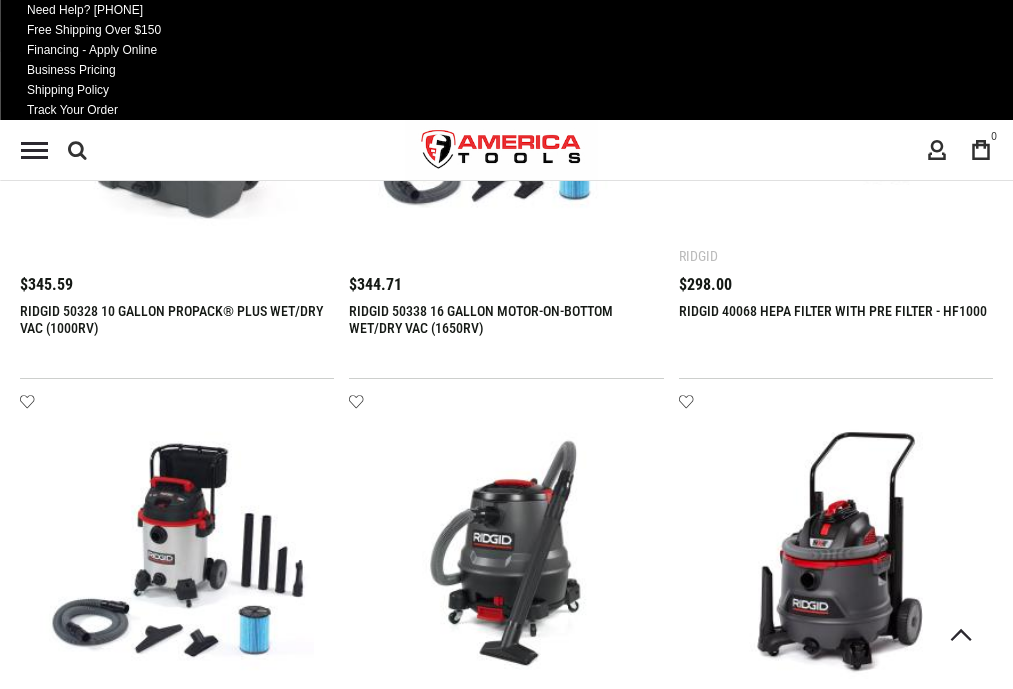 click on "2" at bounding box center (90, 2633) 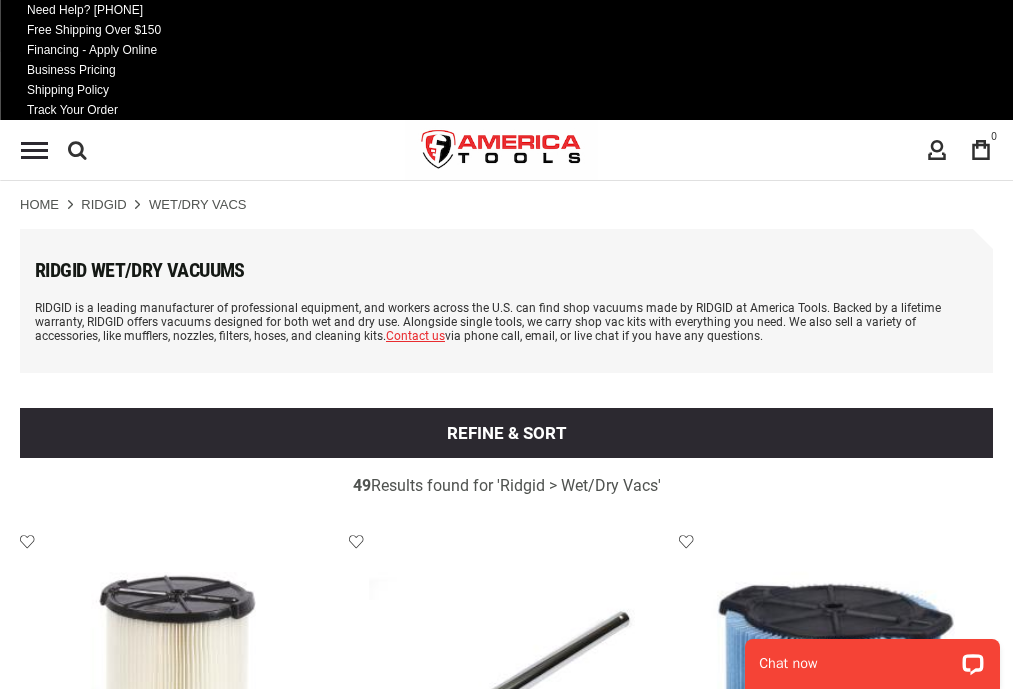 scroll, scrollTop: 0, scrollLeft: 0, axis: both 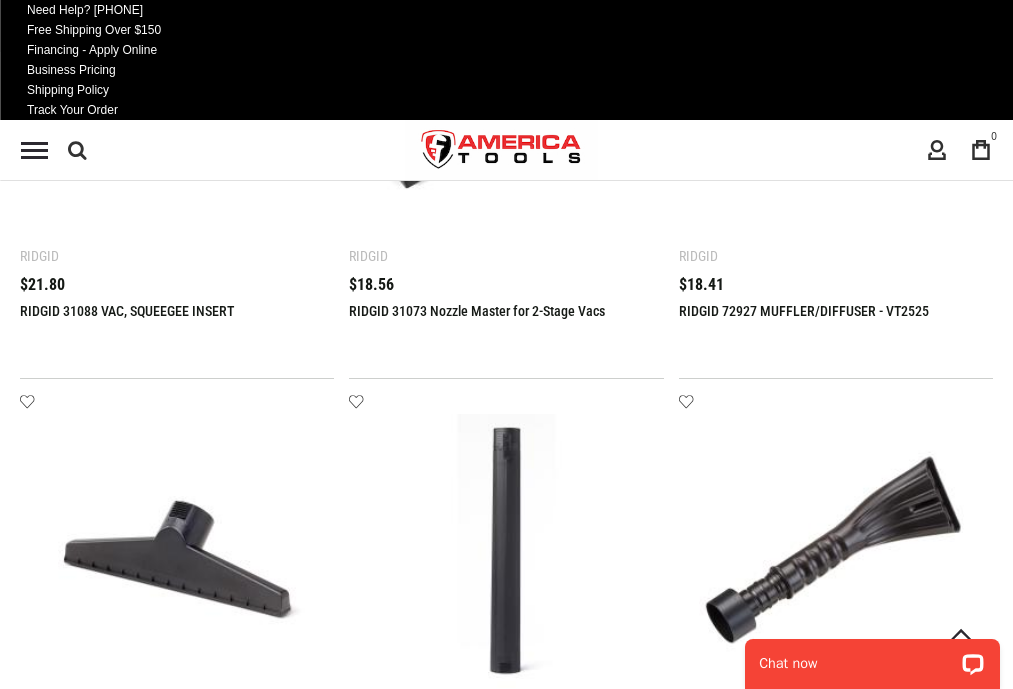 click on "3" at bounding box center [225, 2633] 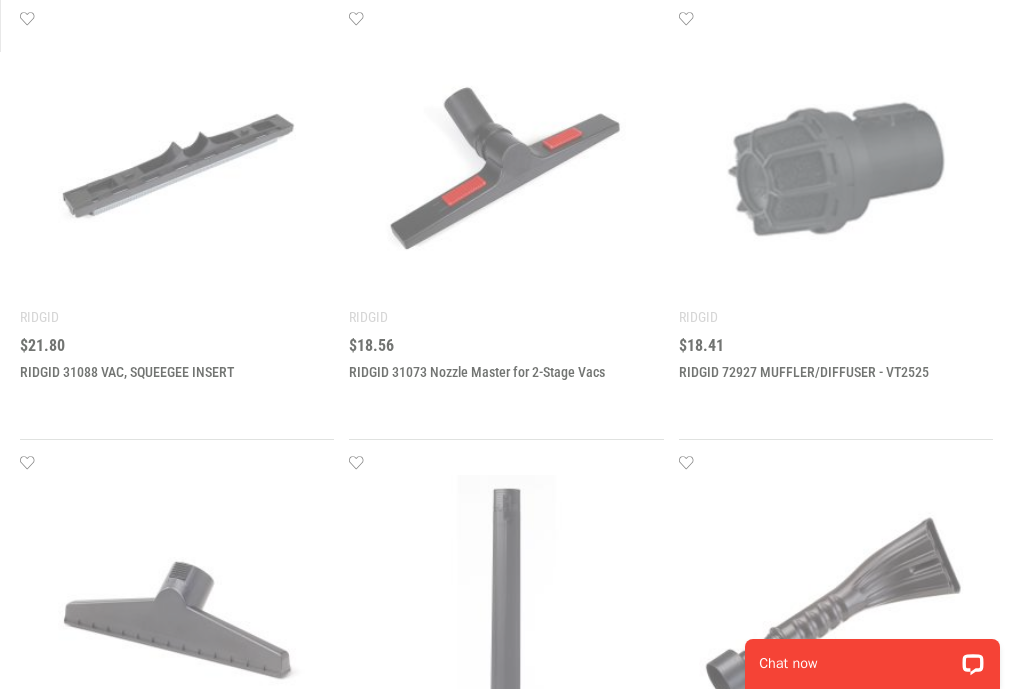scroll, scrollTop: 0, scrollLeft: 0, axis: both 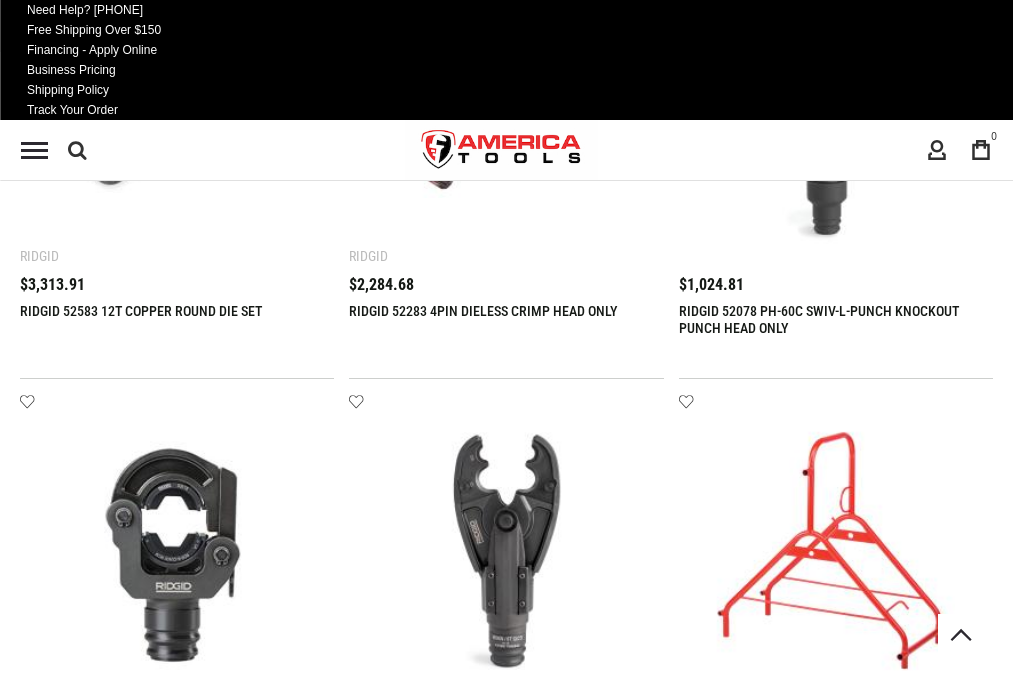 click on "2" at bounding box center (90, 2633) 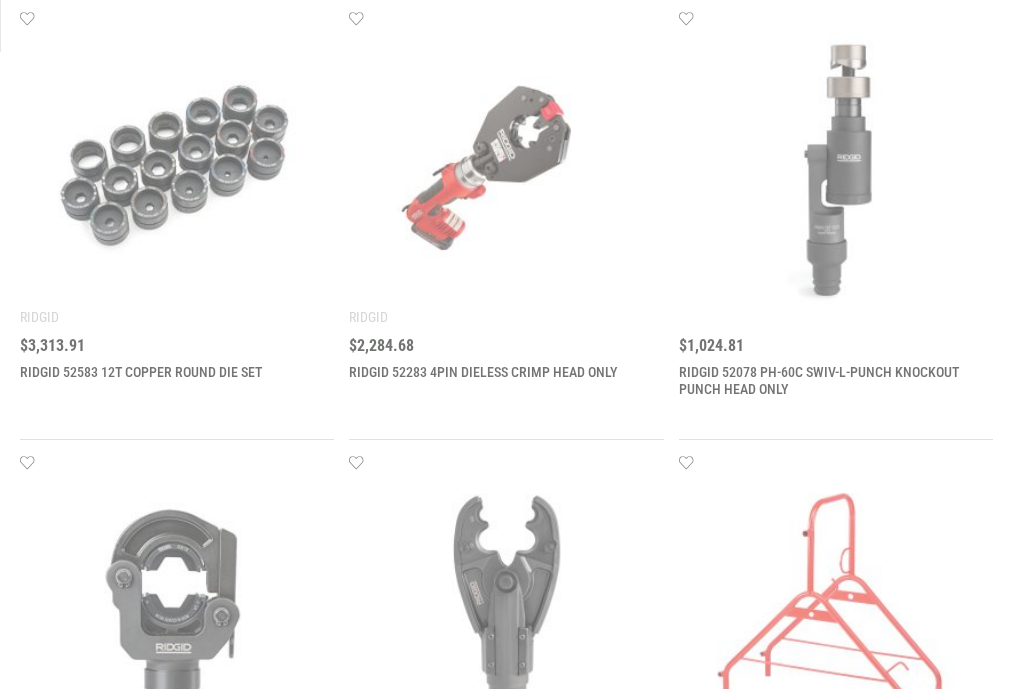 scroll, scrollTop: 0, scrollLeft: 0, axis: both 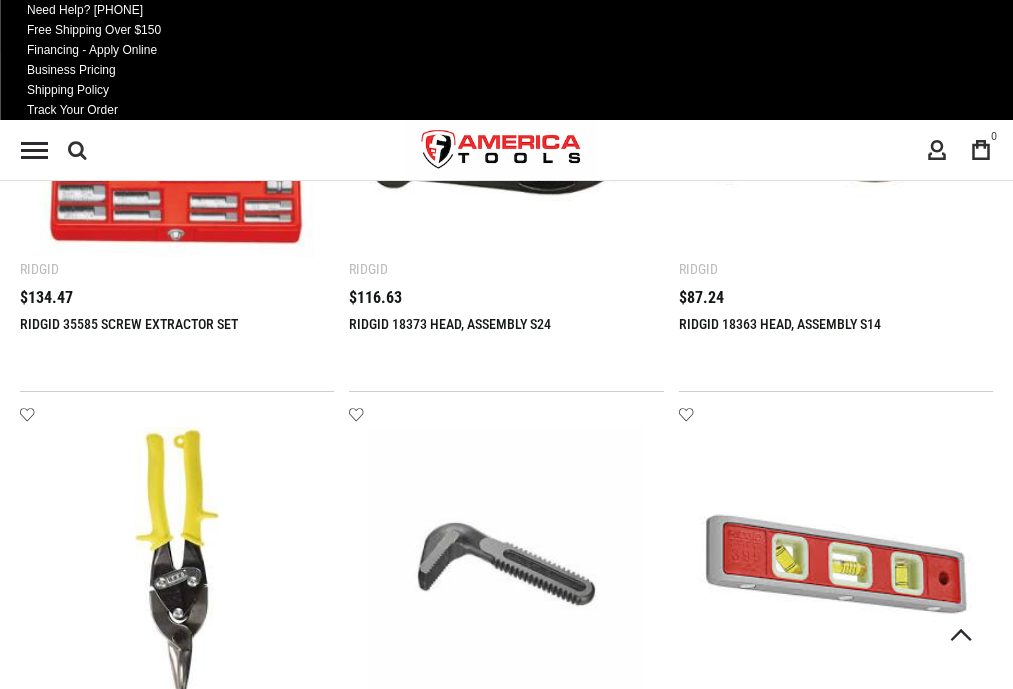 click on "2" at bounding box center (90, 2646) 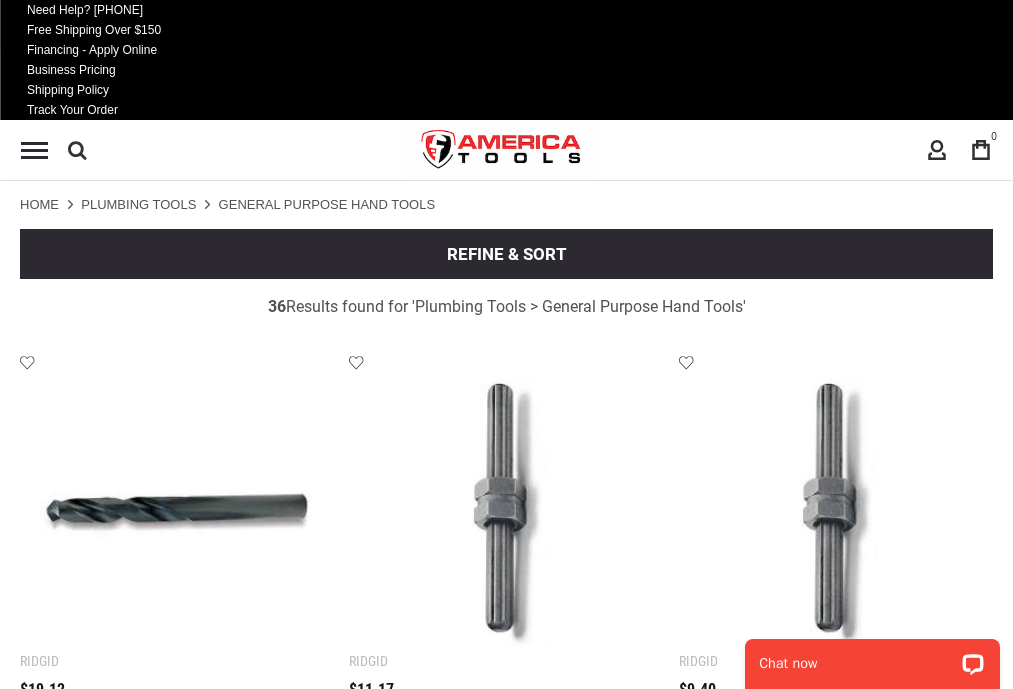 scroll, scrollTop: 0, scrollLeft: 0, axis: both 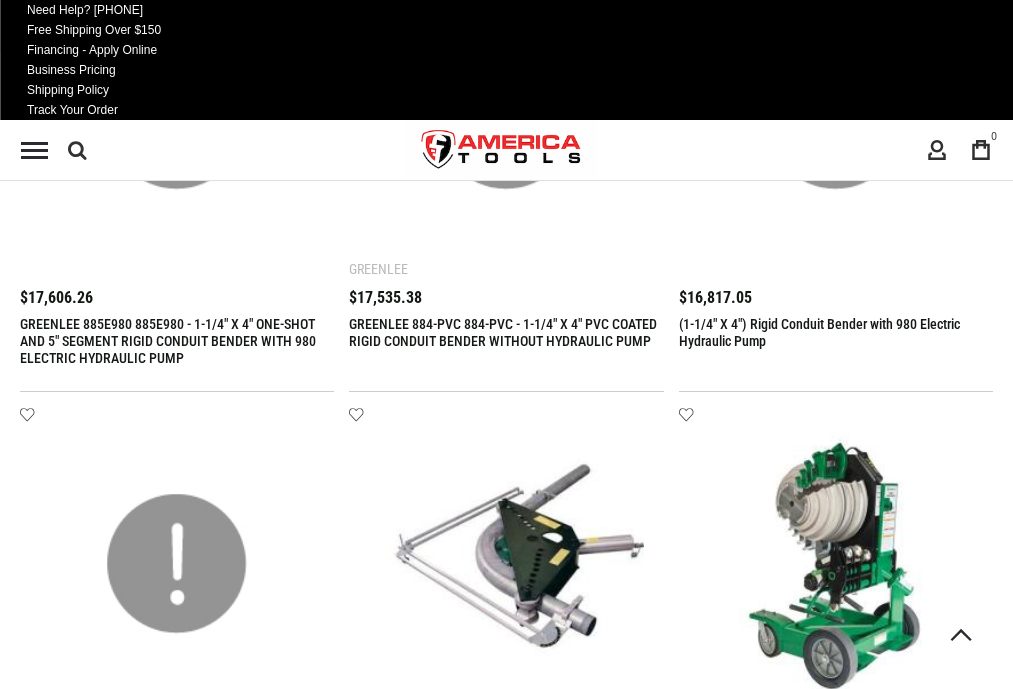 click on "2" at bounding box center [90, 2646] 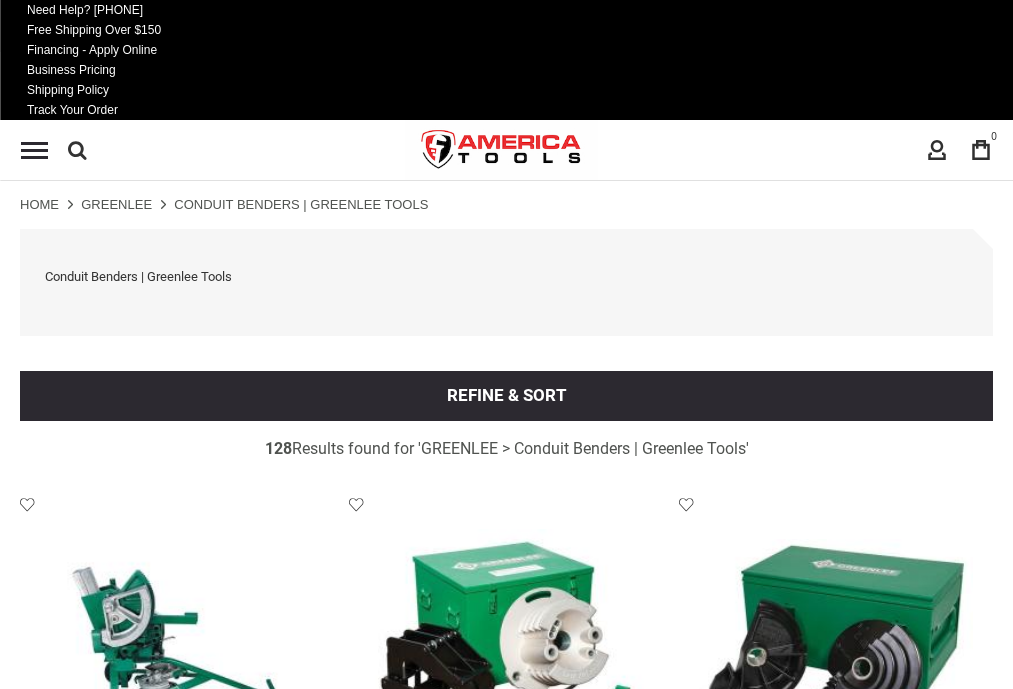 scroll, scrollTop: 1362, scrollLeft: 0, axis: vertical 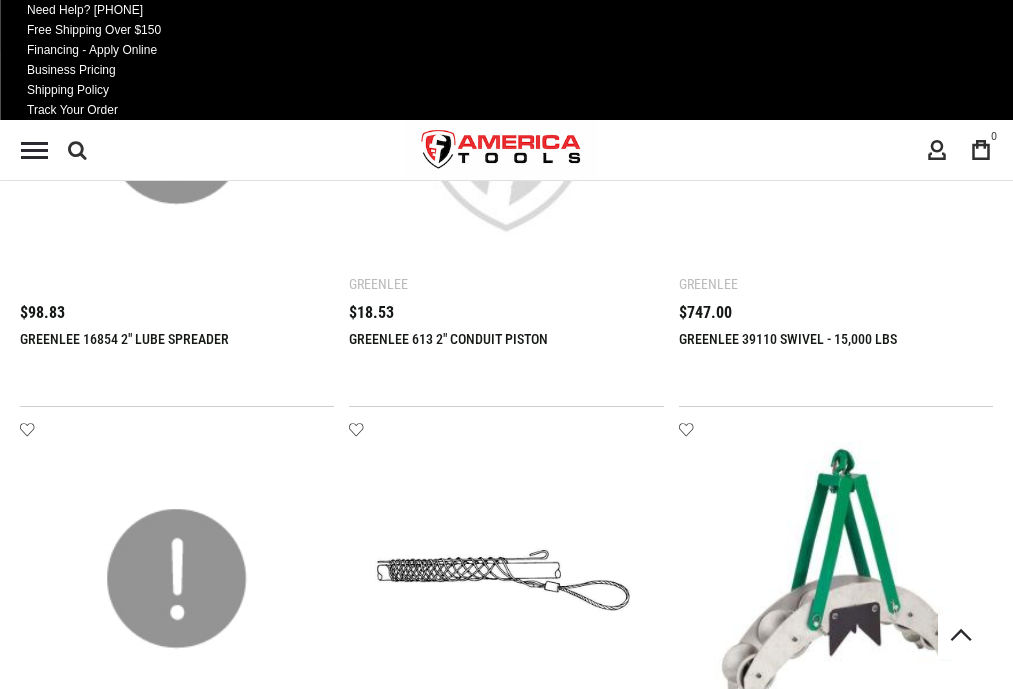 click on "2" at bounding box center (90, 2661) 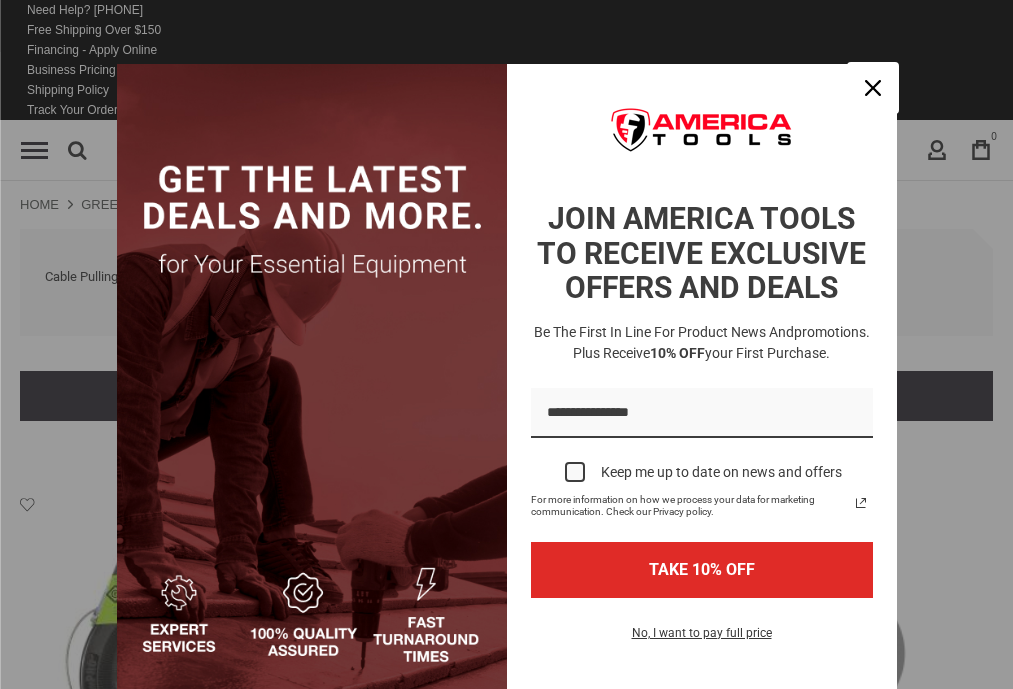 click 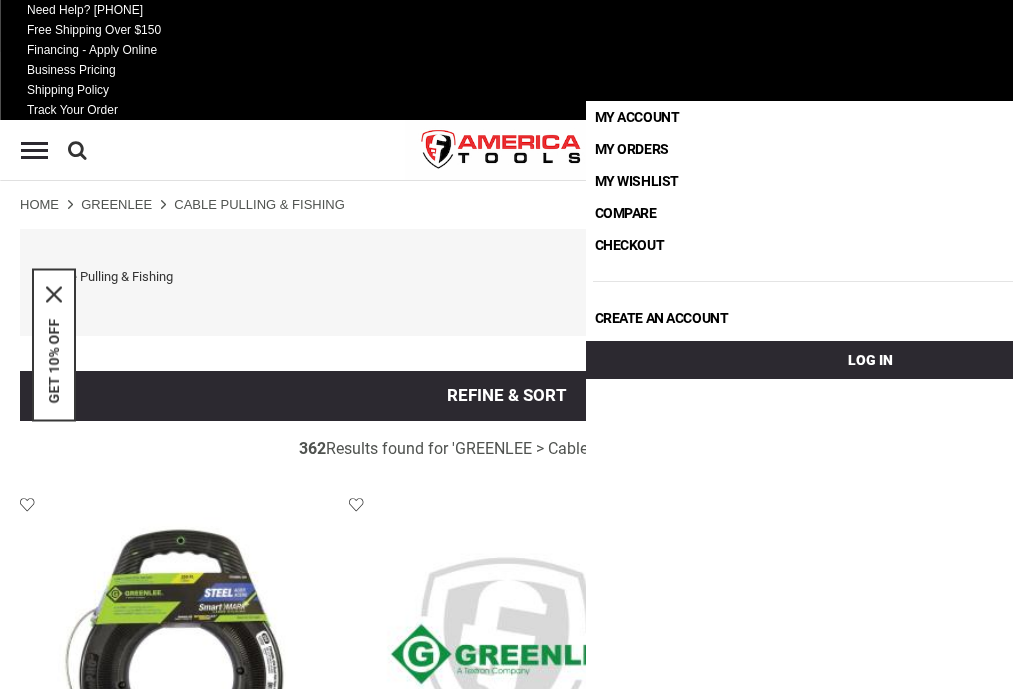 scroll, scrollTop: 1347, scrollLeft: 0, axis: vertical 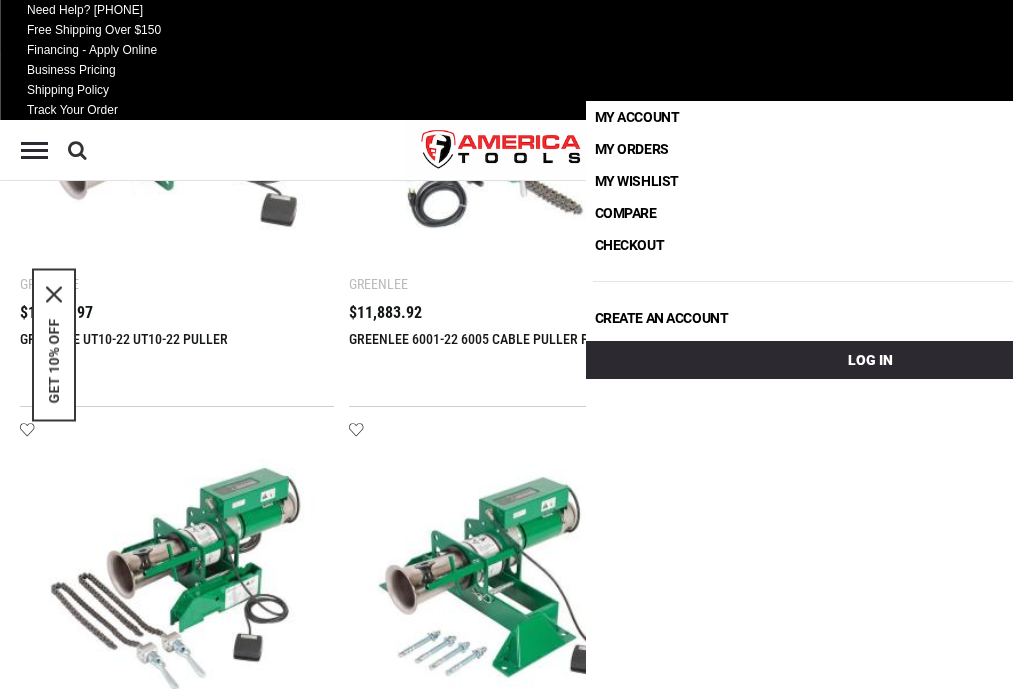 click on "3" at bounding box center [225, 2661] 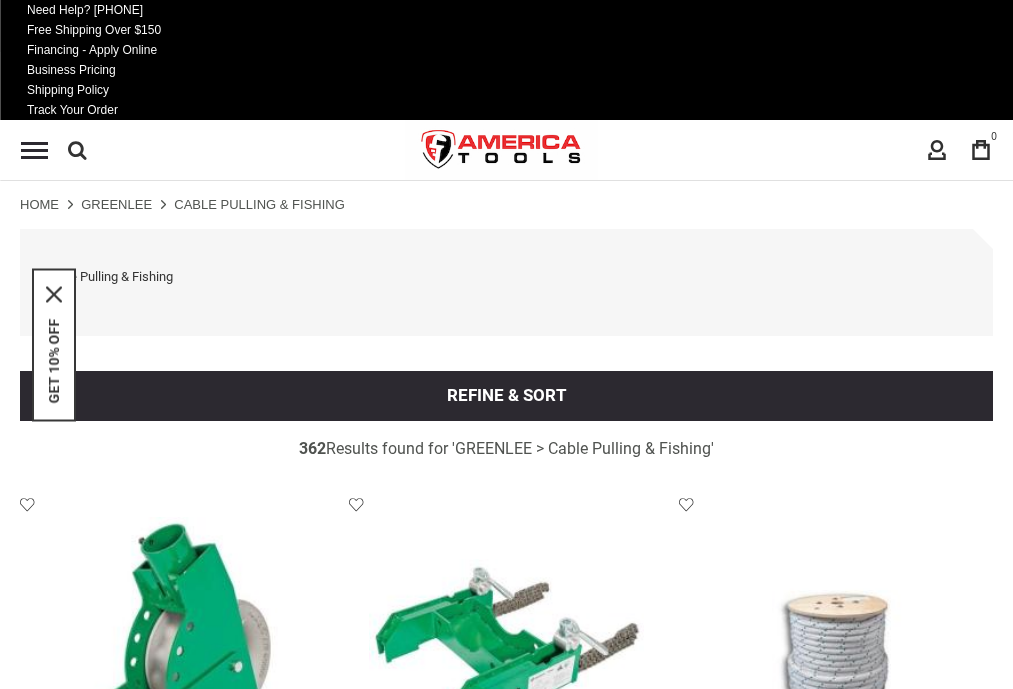 scroll, scrollTop: 1347, scrollLeft: 0, axis: vertical 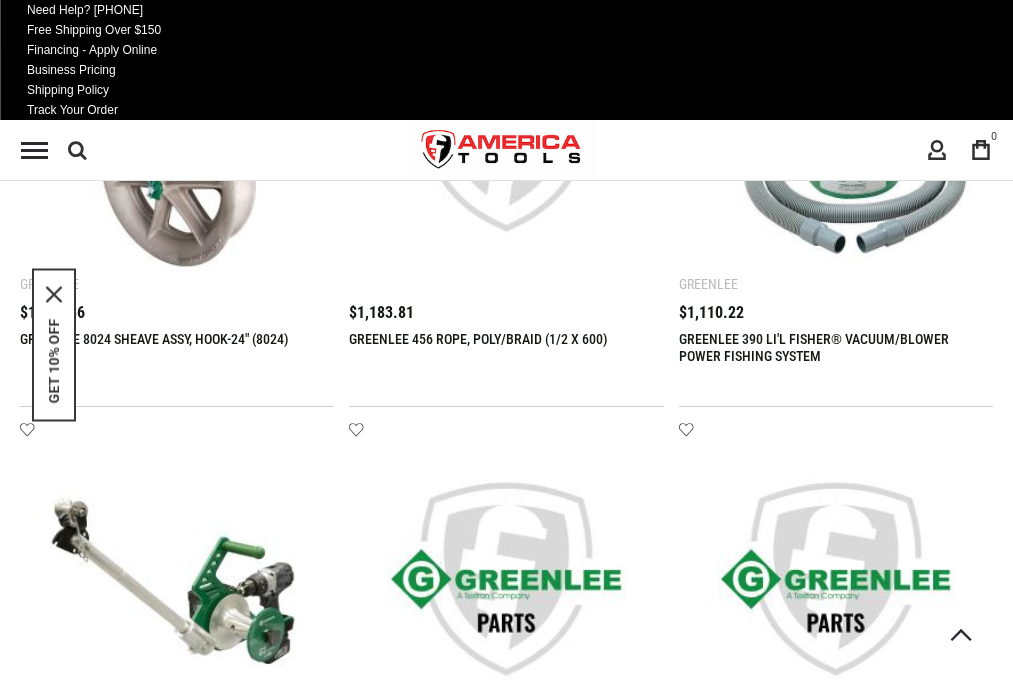 click on "4" at bounding box center [225, 2661] 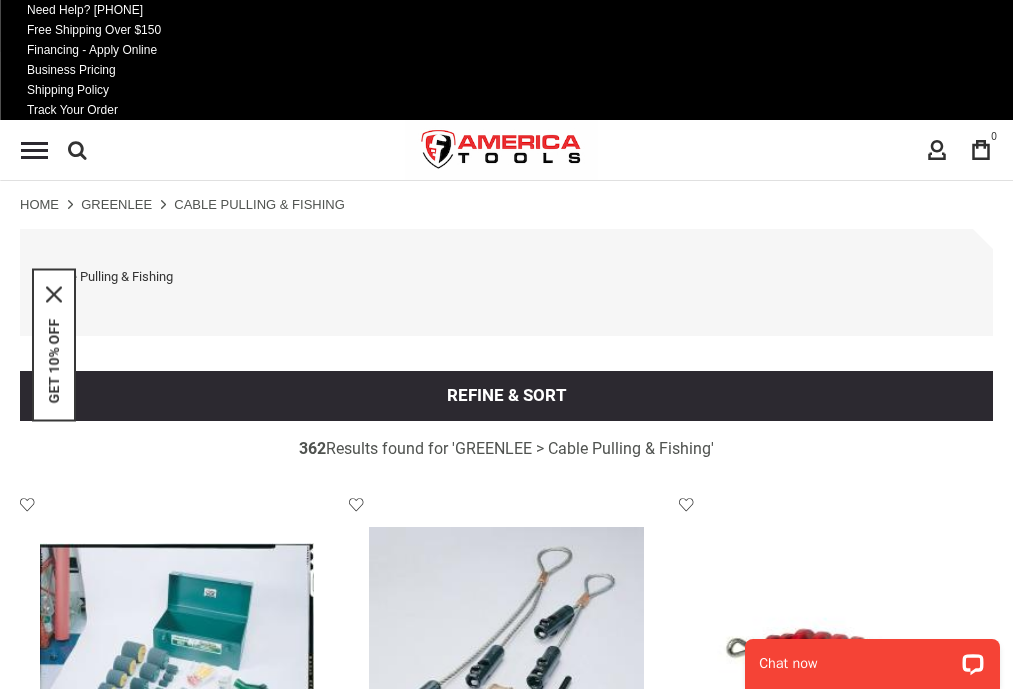 scroll, scrollTop: 0, scrollLeft: 0, axis: both 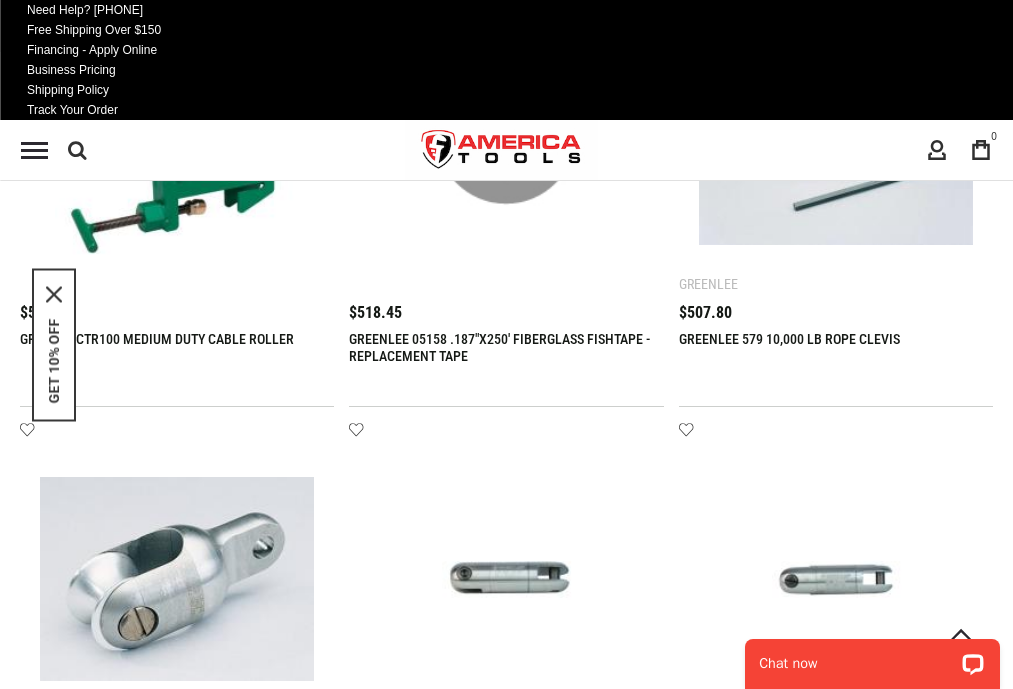 click on "5" at bounding box center (225, 2661) 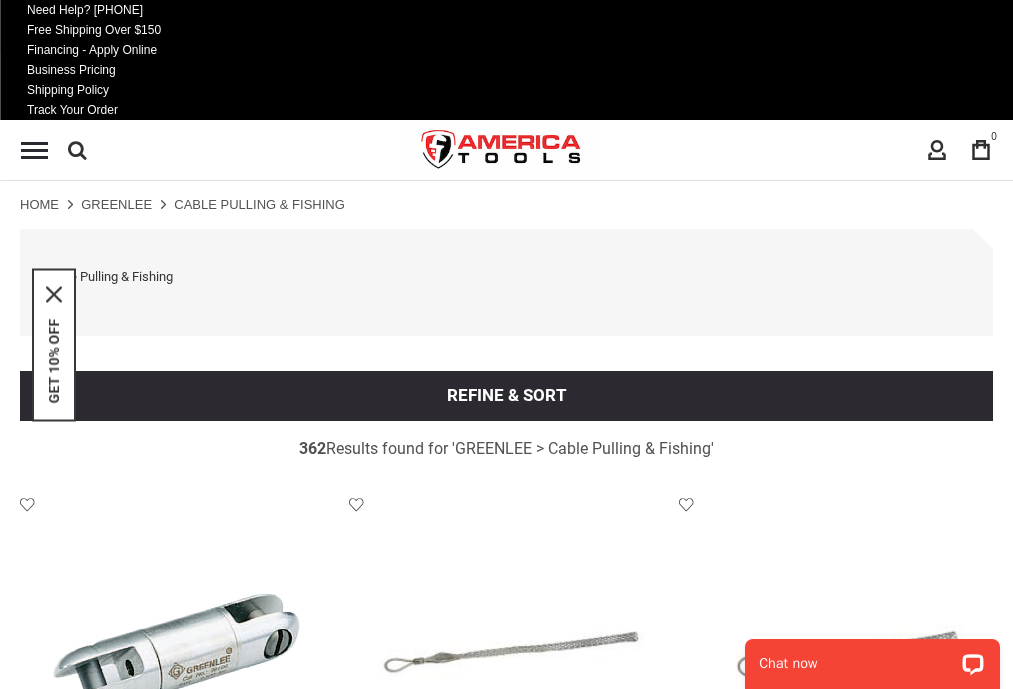 scroll, scrollTop: 1347, scrollLeft: 0, axis: vertical 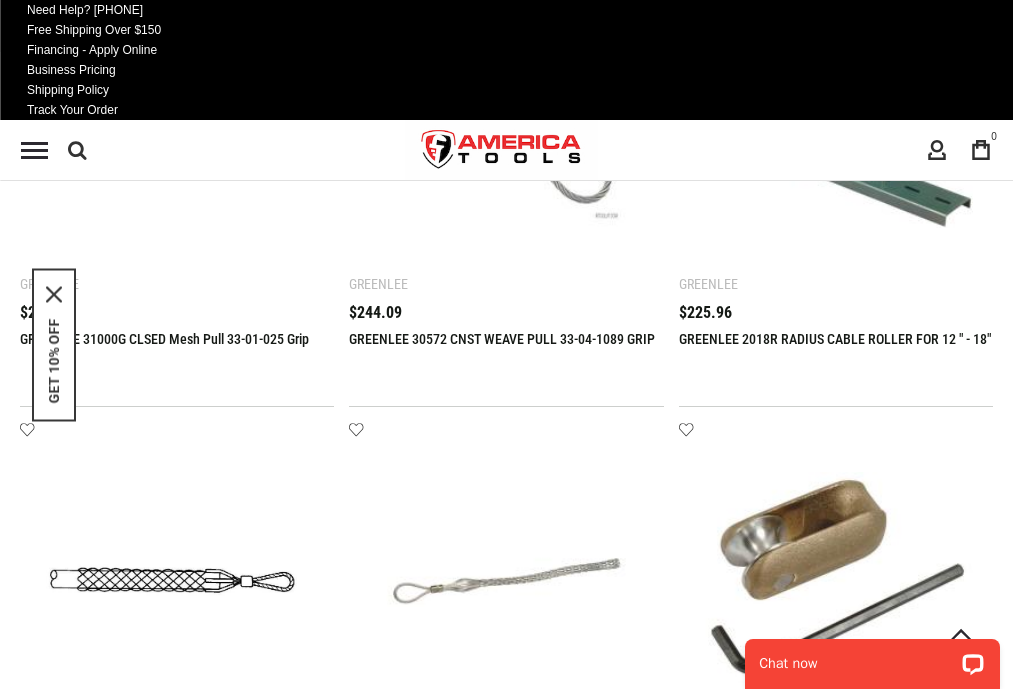 click on "6" at bounding box center (225, 2661) 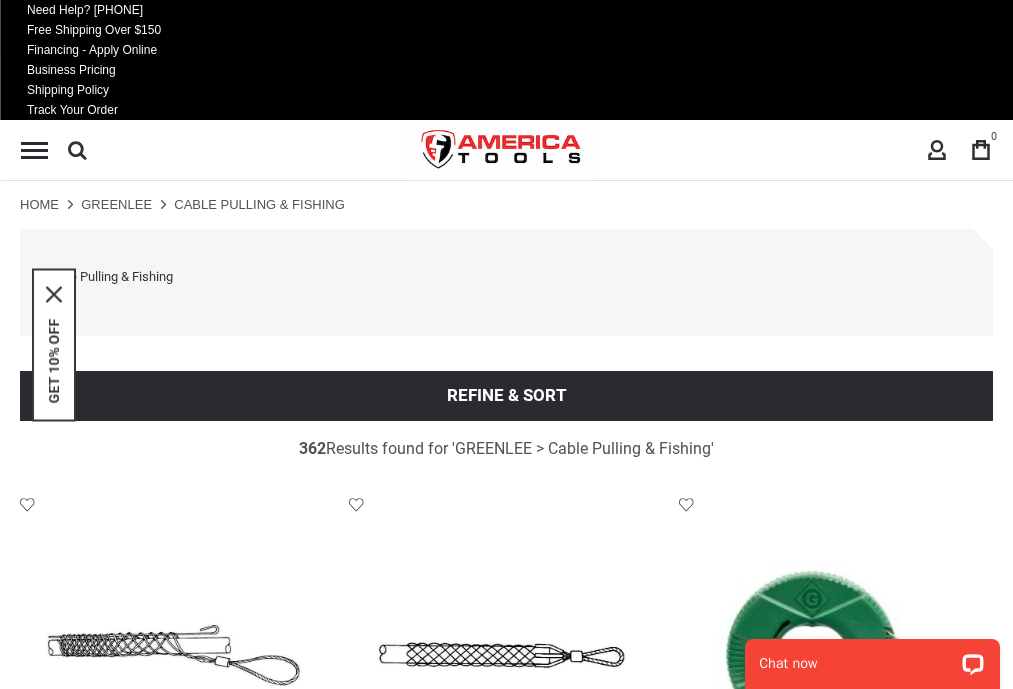 scroll, scrollTop: 1347, scrollLeft: 0, axis: vertical 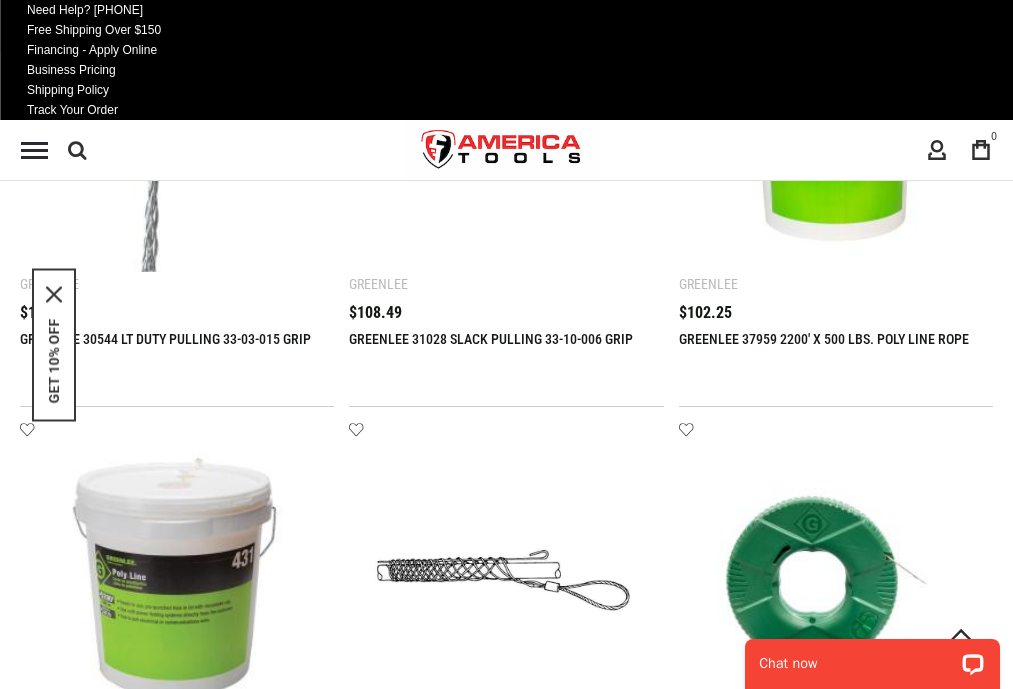click on "7" at bounding box center (225, 2661) 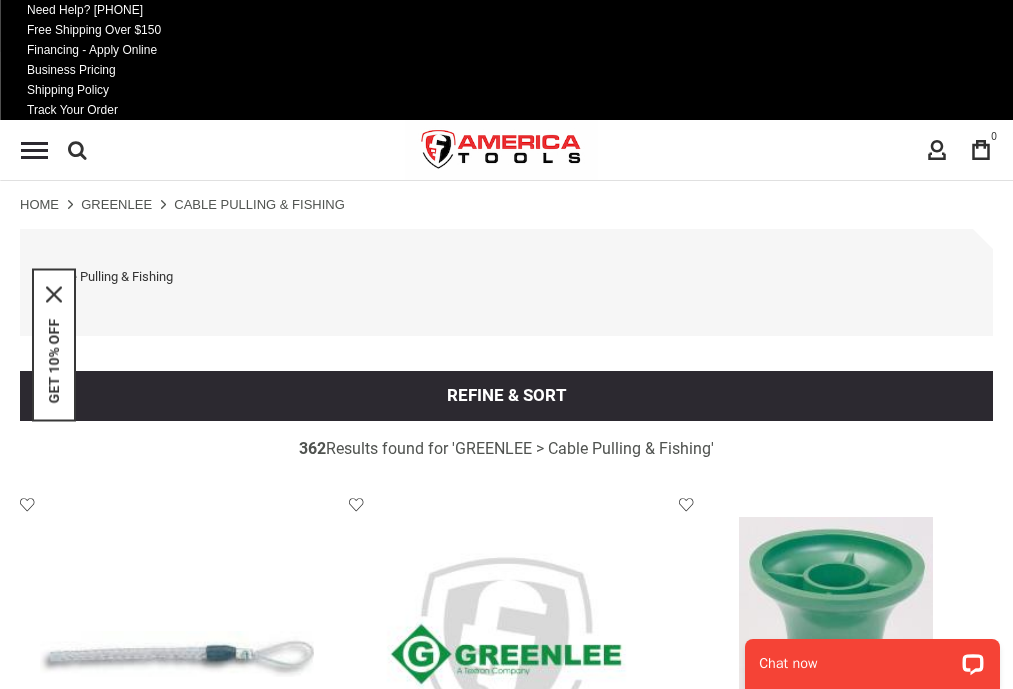 scroll, scrollTop: 1347, scrollLeft: 0, axis: vertical 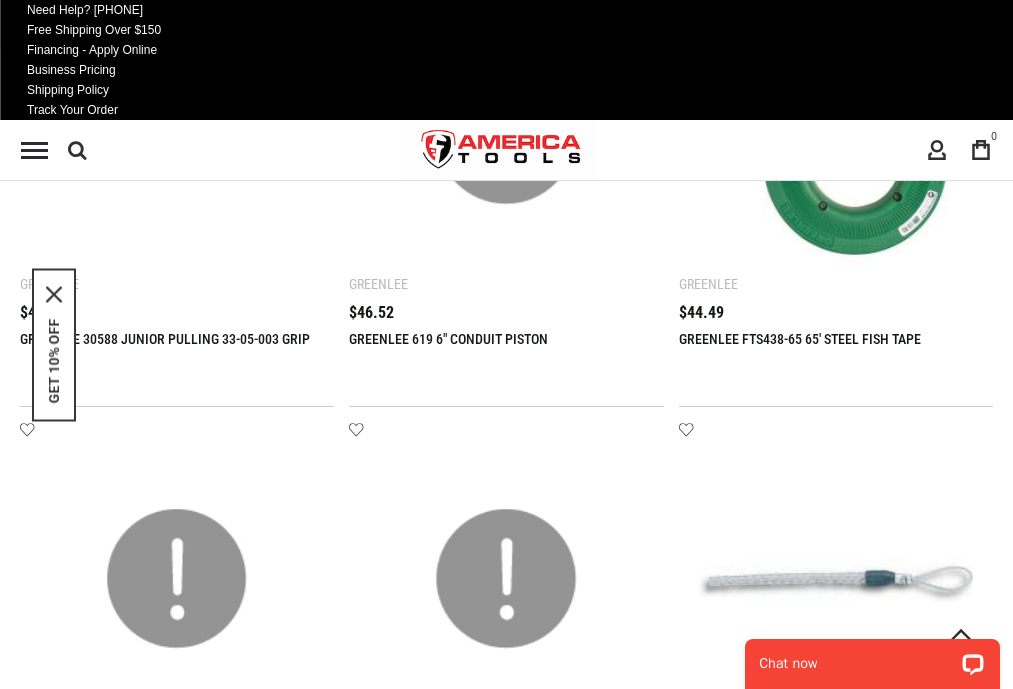 click on "8" at bounding box center [225, 2661] 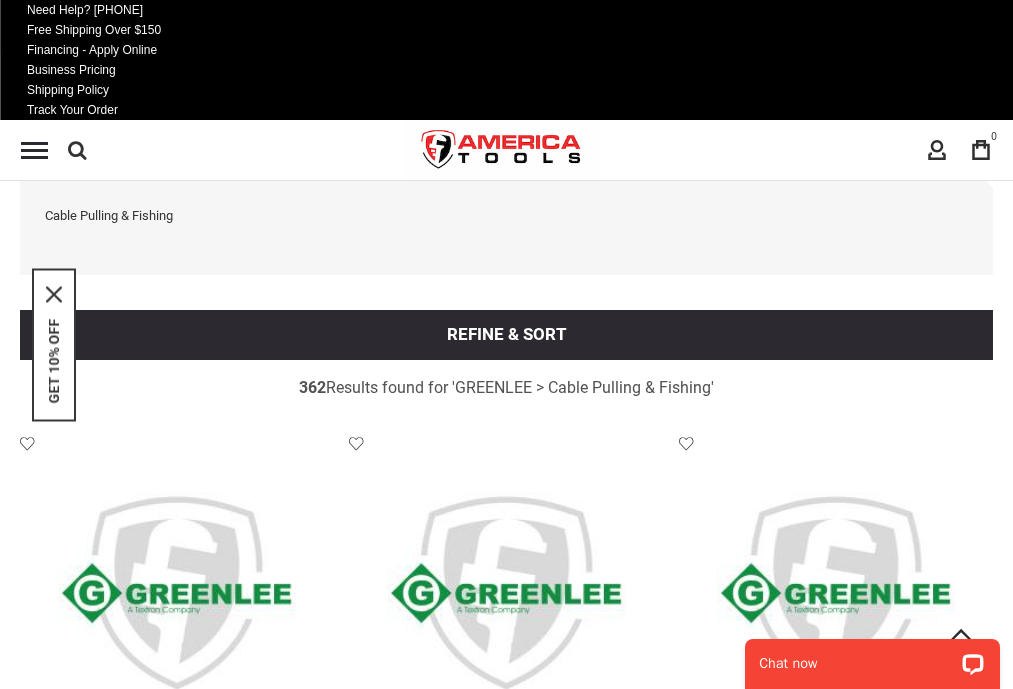 scroll, scrollTop: 1347, scrollLeft: 0, axis: vertical 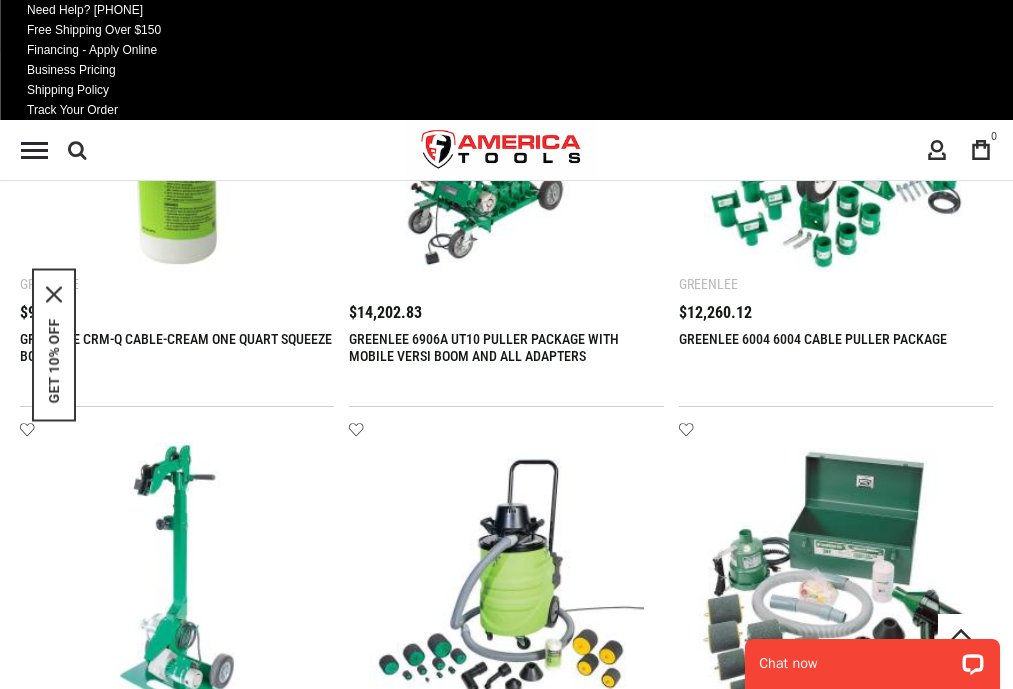 click on "9" at bounding box center (225, 2661) 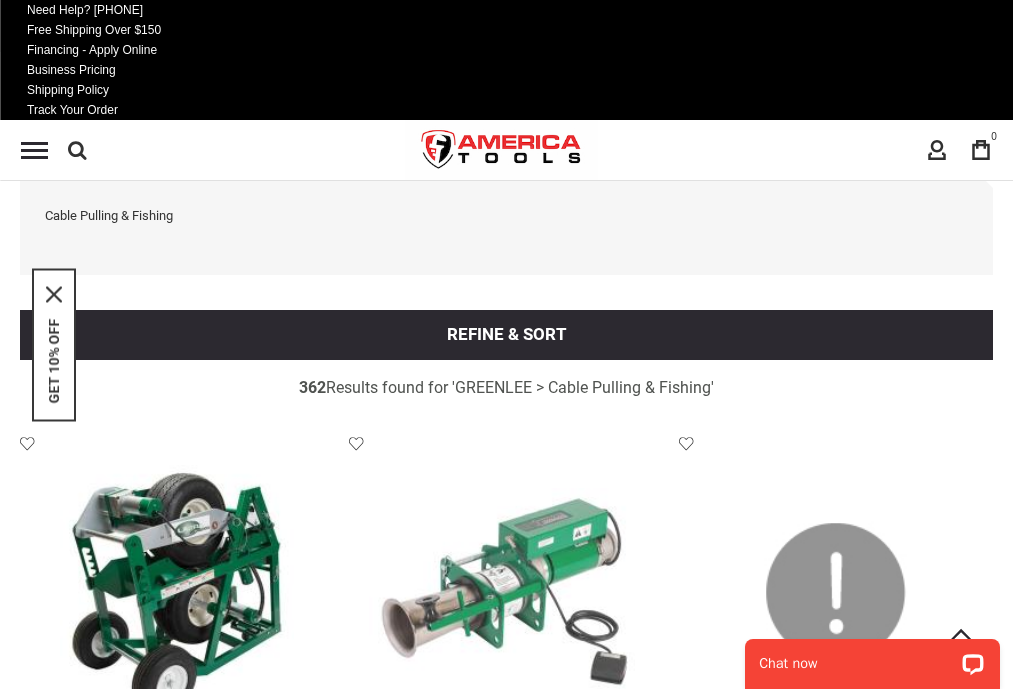 scroll, scrollTop: 1347, scrollLeft: 0, axis: vertical 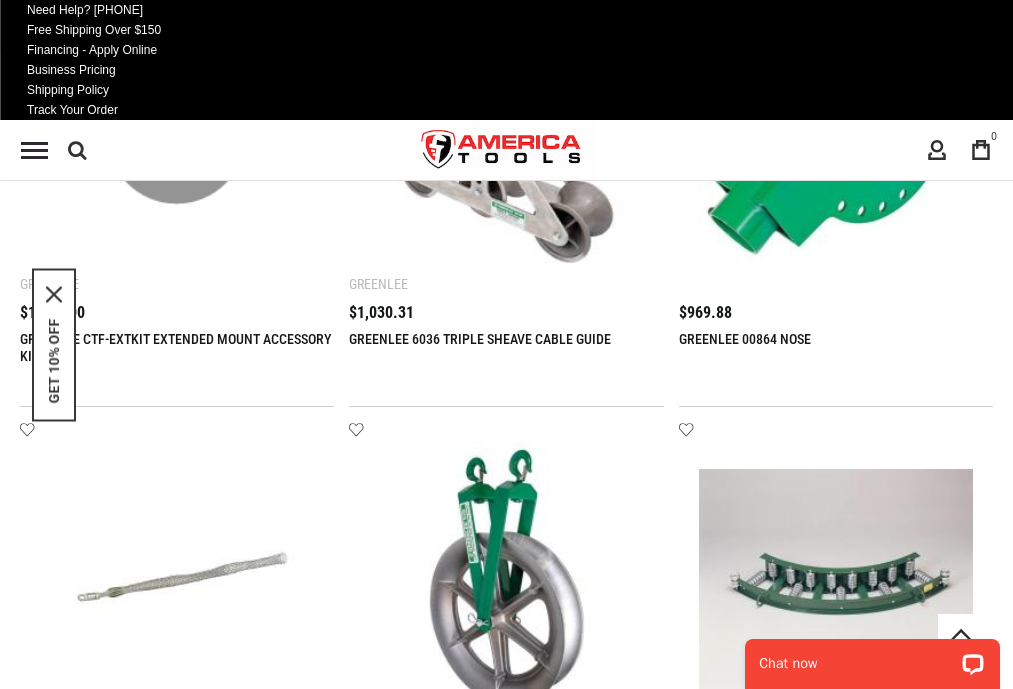 click on "10" at bounding box center [225, 2661] 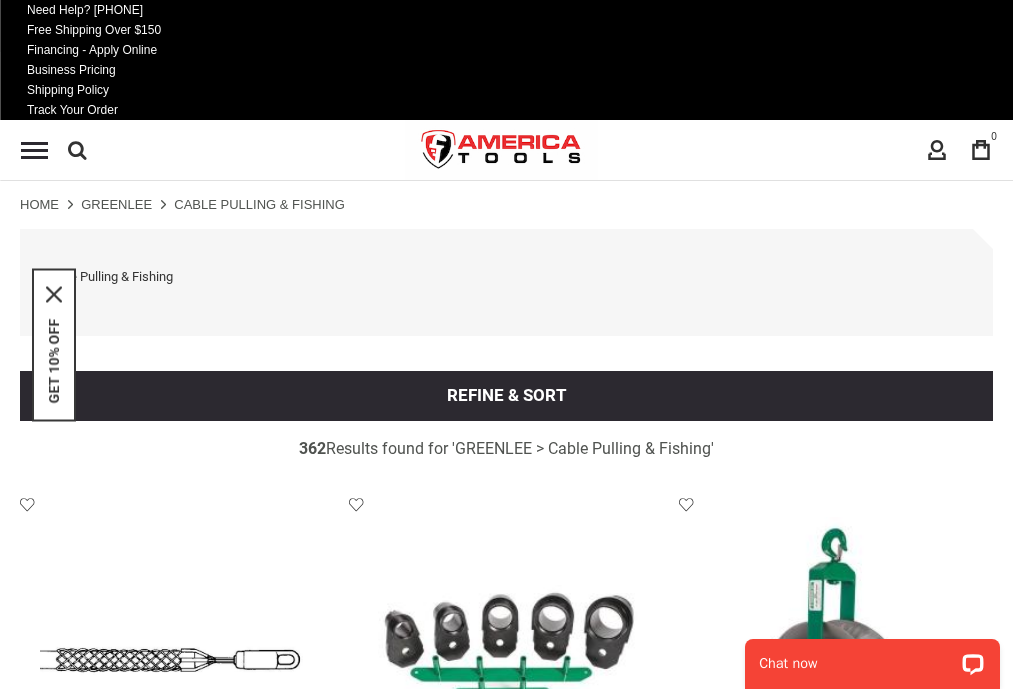 scroll, scrollTop: 1347, scrollLeft: 0, axis: vertical 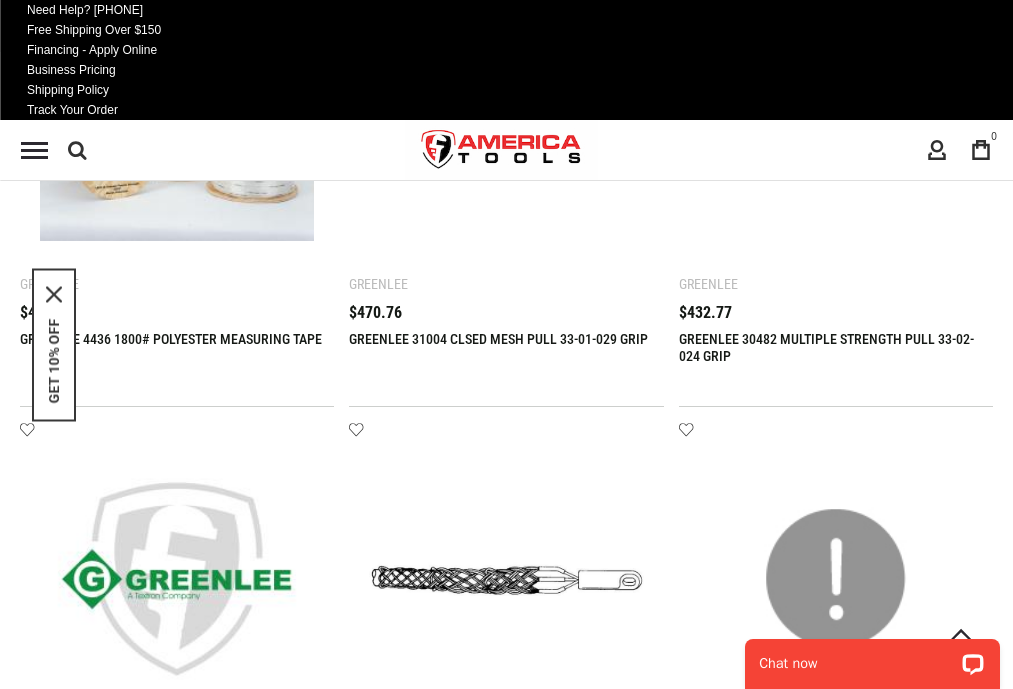 click on "11" at bounding box center [225, 2661] 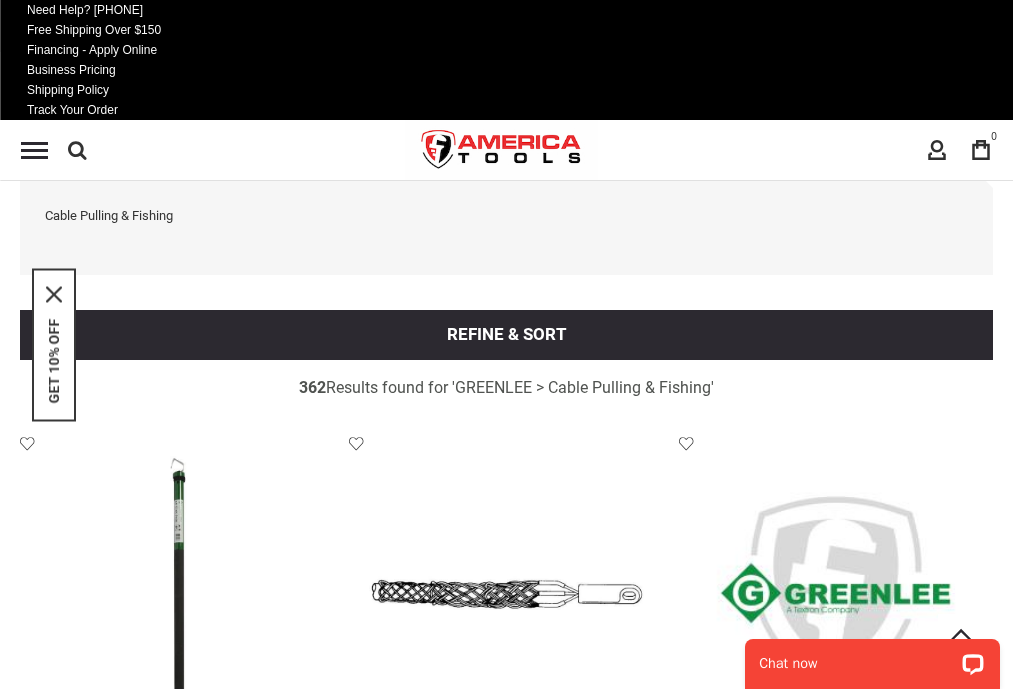 scroll, scrollTop: 1347, scrollLeft: 0, axis: vertical 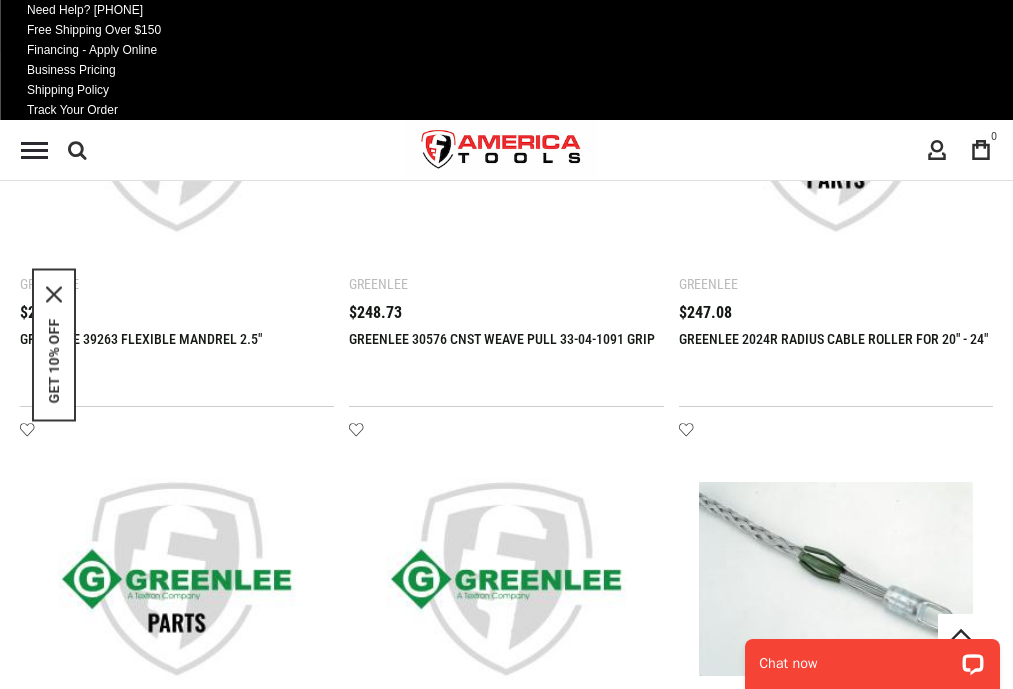 click on "12" at bounding box center [225, 2661] 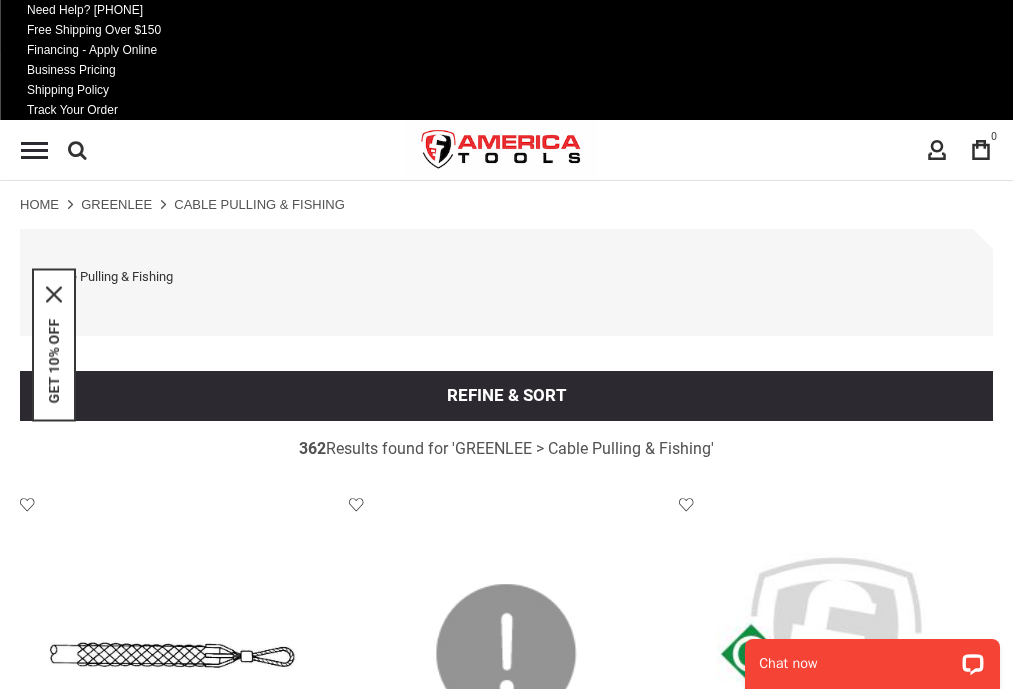 scroll, scrollTop: 1347, scrollLeft: 0, axis: vertical 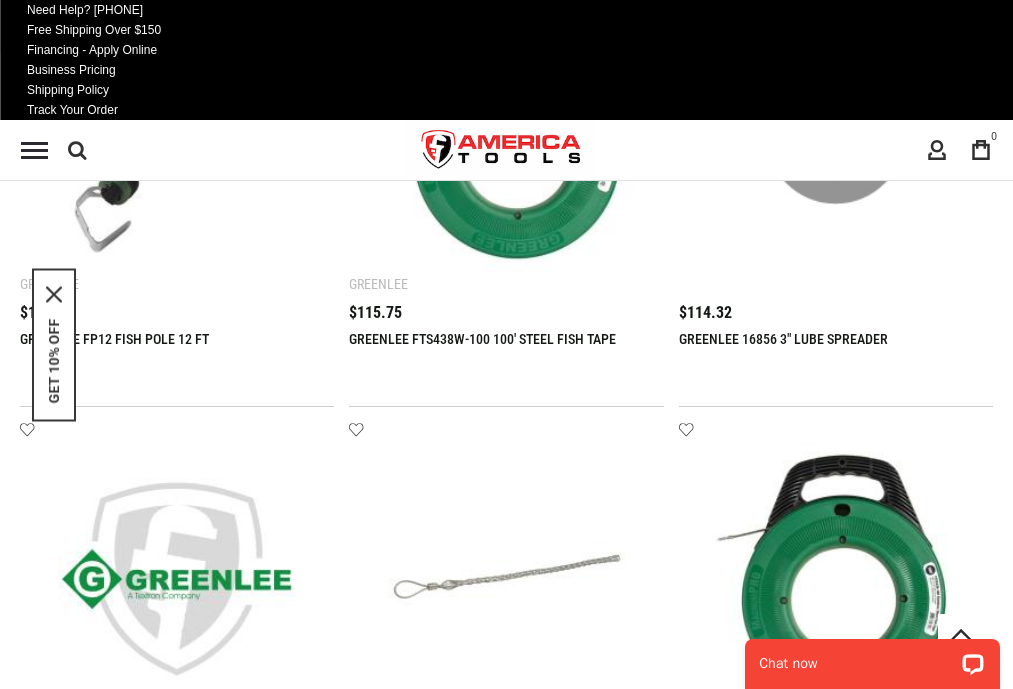 click on "13" at bounding box center [225, 2661] 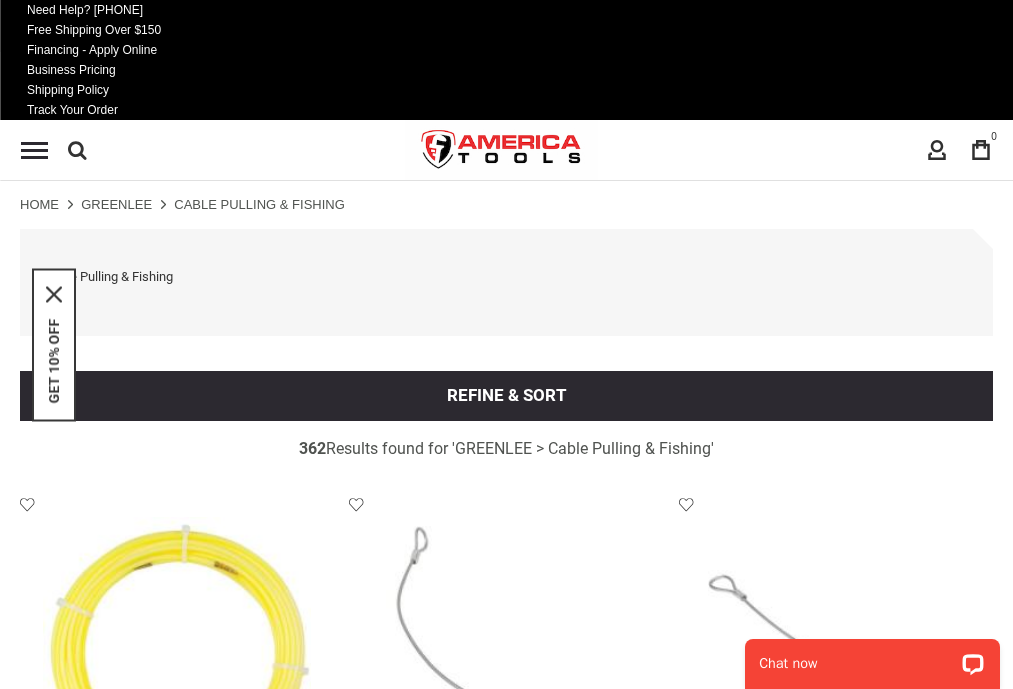 scroll, scrollTop: 1347, scrollLeft: 0, axis: vertical 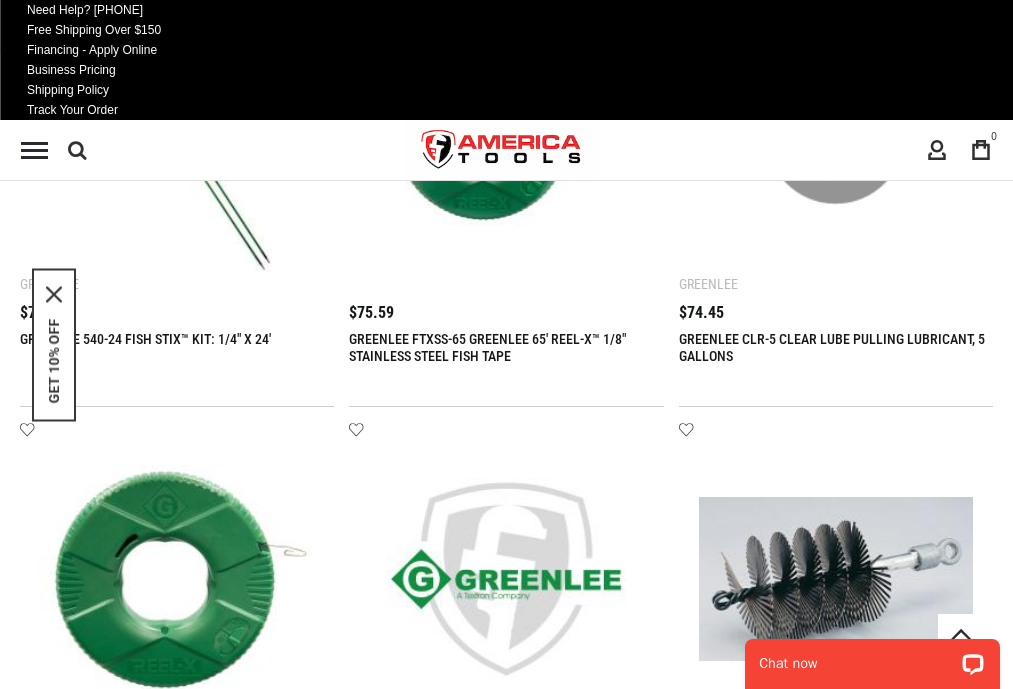 click on "14" at bounding box center (225, 2661) 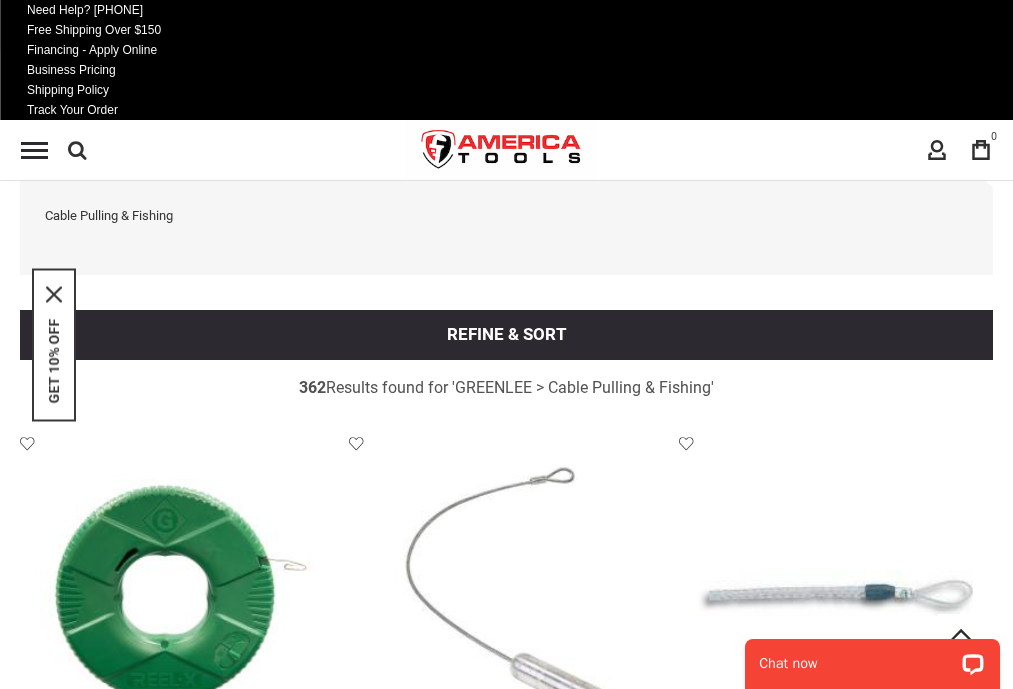 scroll, scrollTop: 1347, scrollLeft: 0, axis: vertical 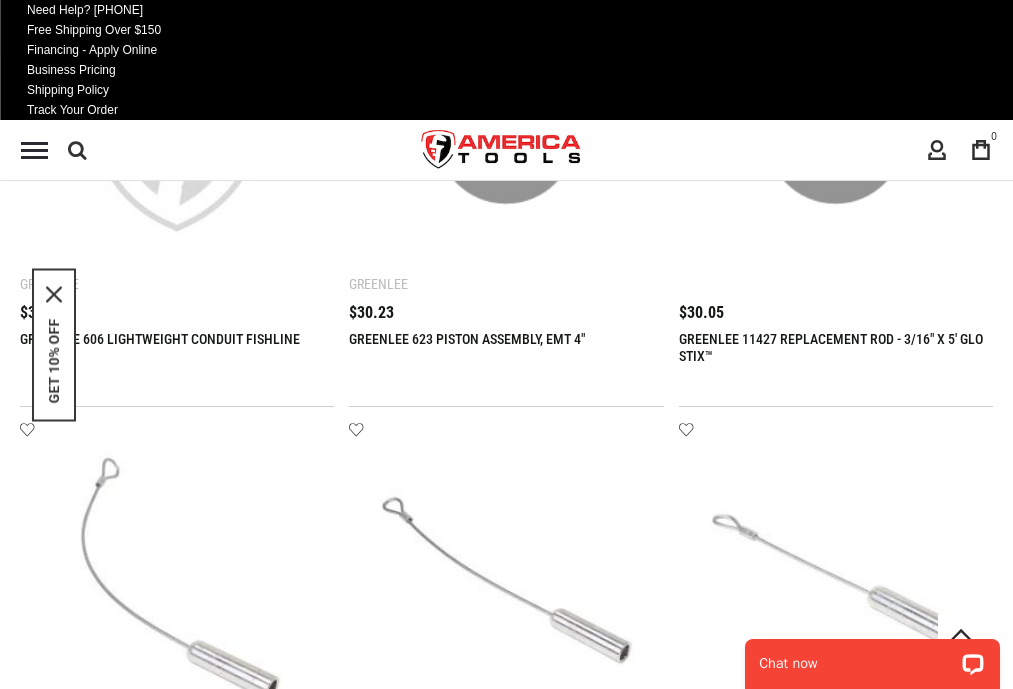 click on "15" at bounding box center [225, 2661] 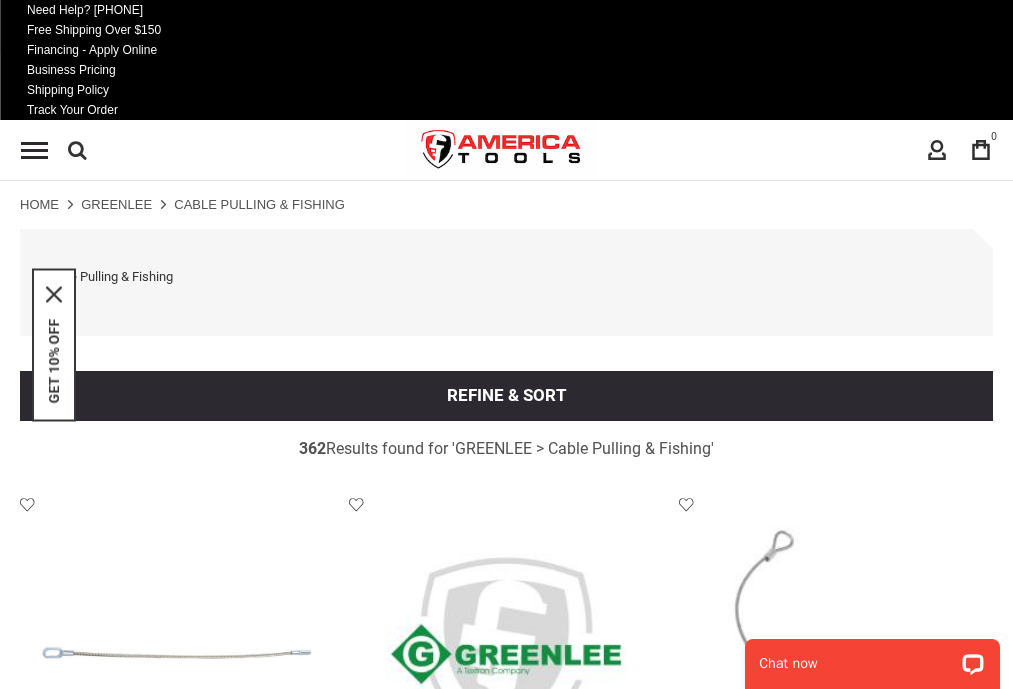 scroll, scrollTop: 1347, scrollLeft: 0, axis: vertical 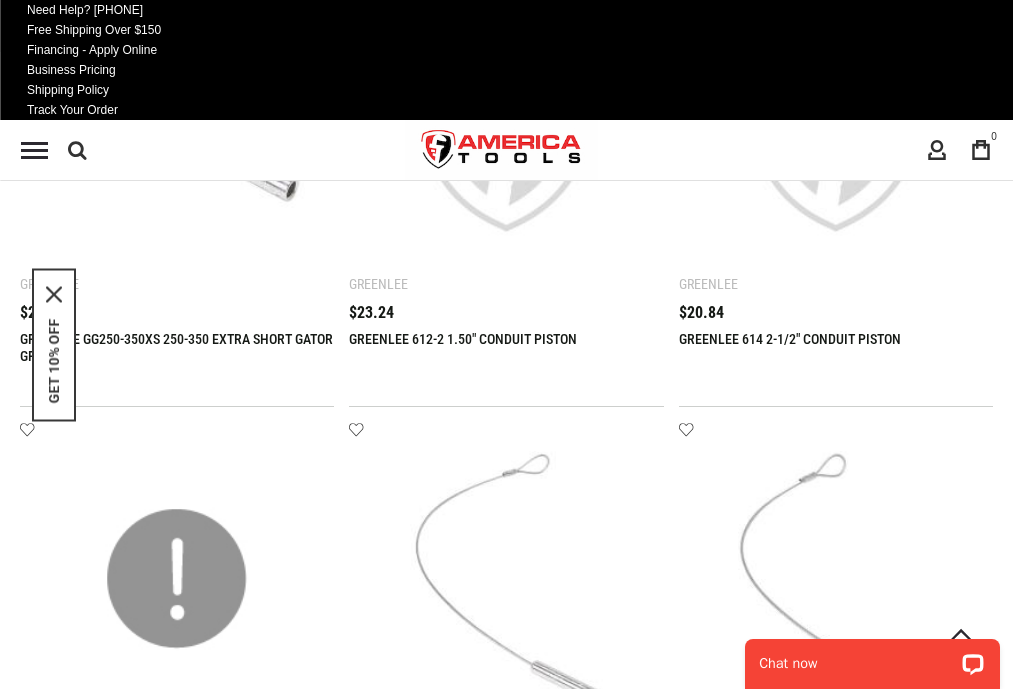 click on "16" at bounding box center [225, 2661] 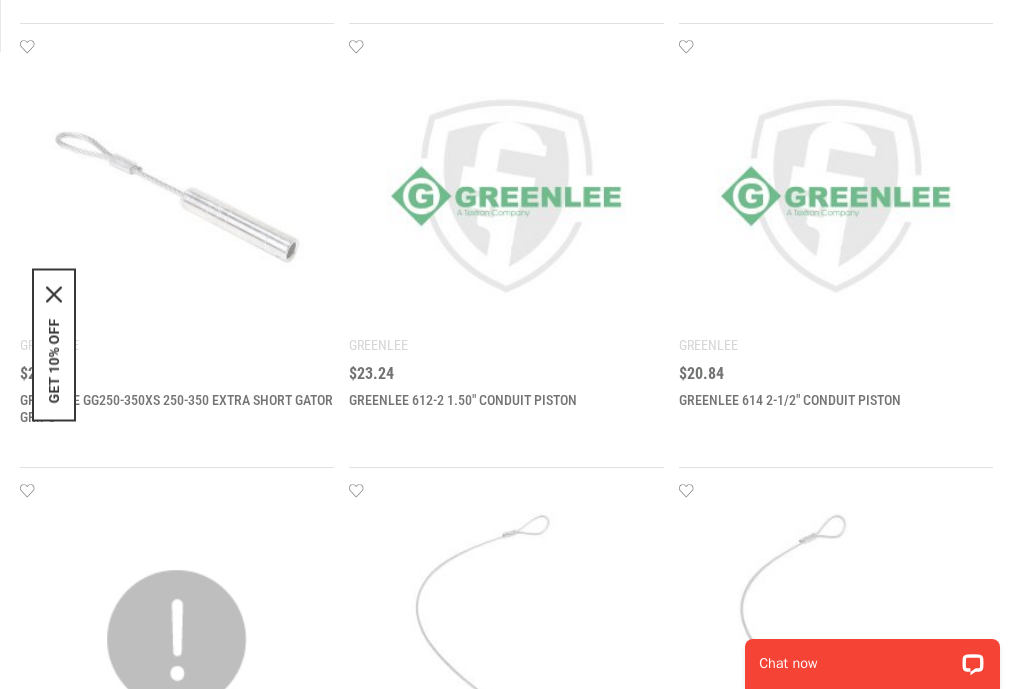 scroll, scrollTop: 0, scrollLeft: 0, axis: both 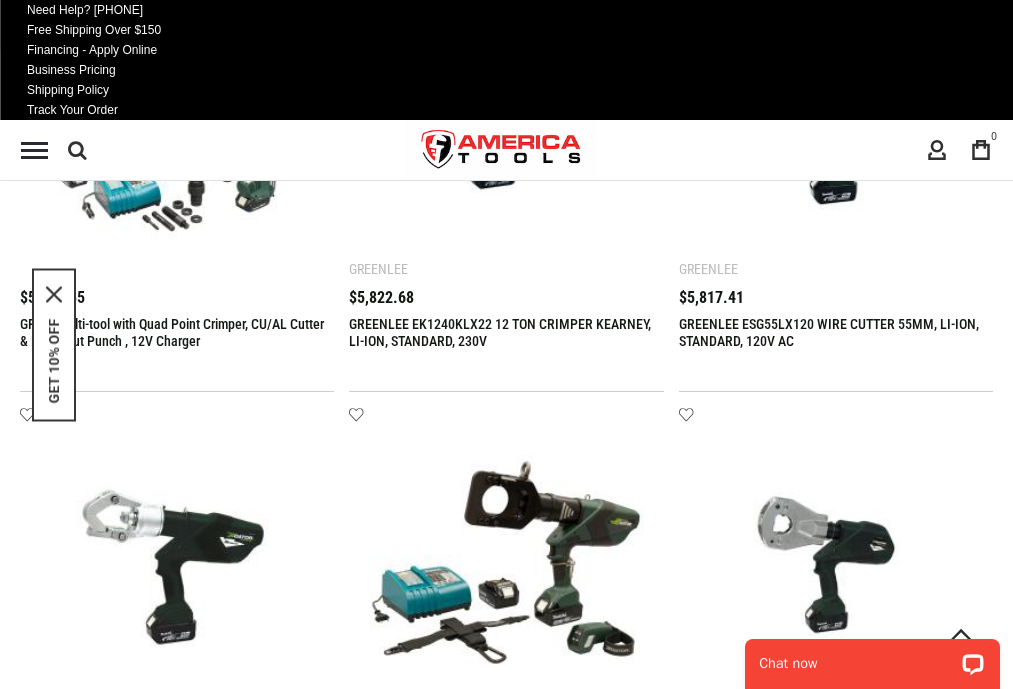 click on "3" at bounding box center [225, 2646] 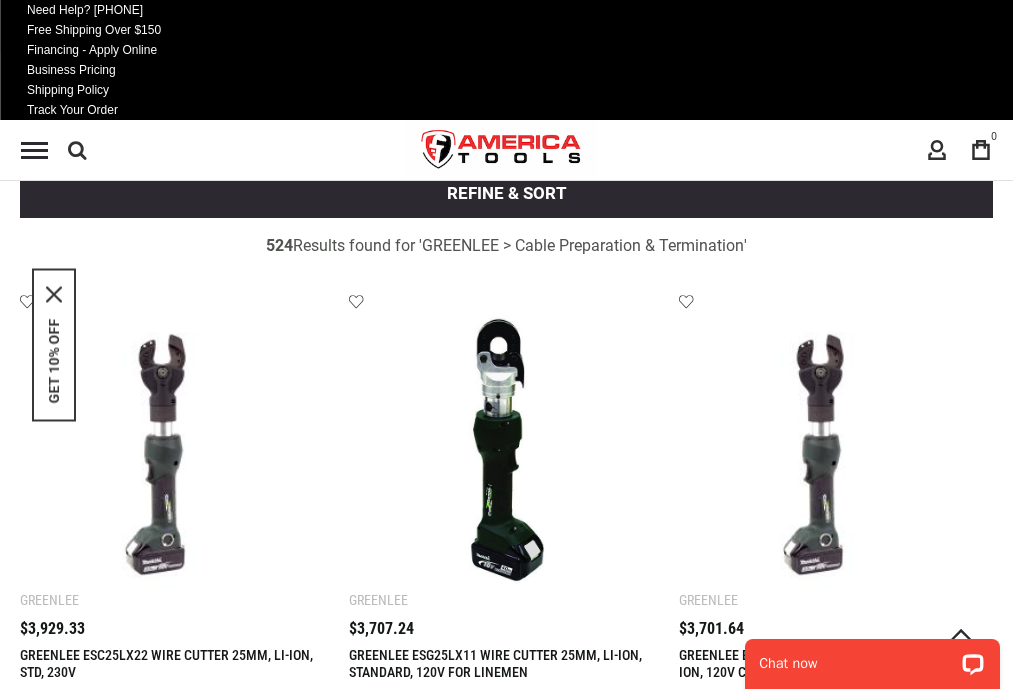 scroll, scrollTop: 1220, scrollLeft: 0, axis: vertical 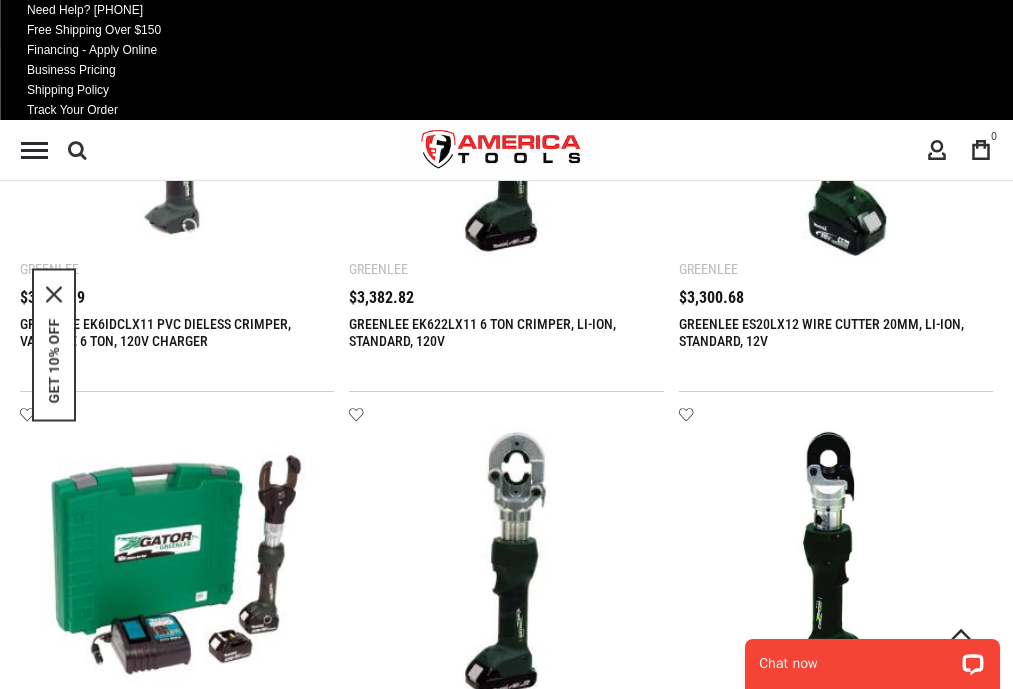 click on "4" at bounding box center (225, 2646) 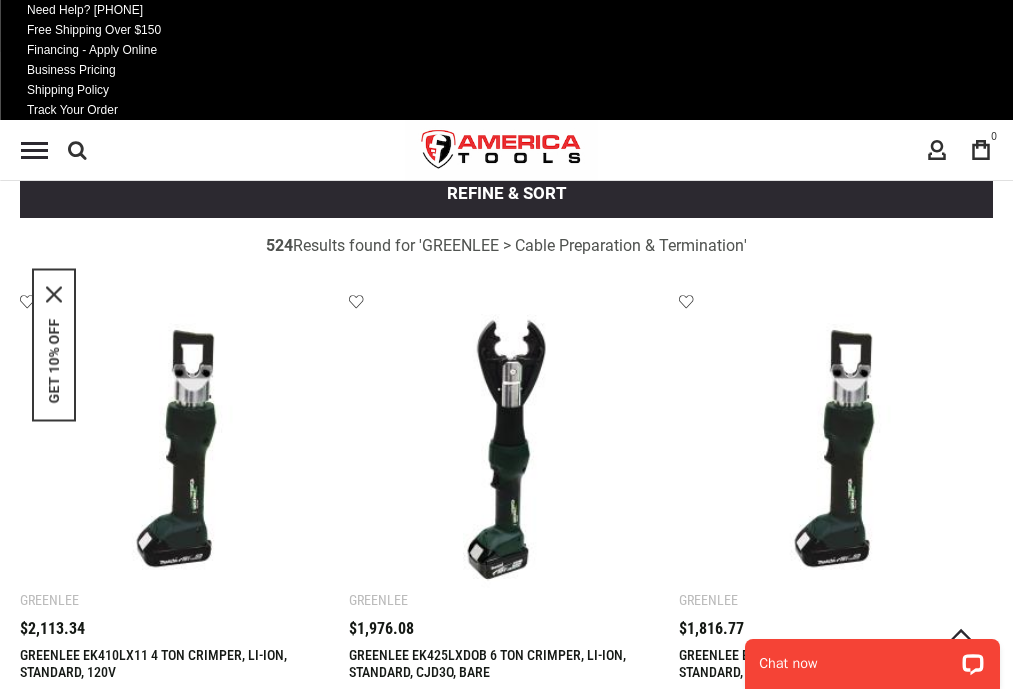 scroll, scrollTop: 1220, scrollLeft: 0, axis: vertical 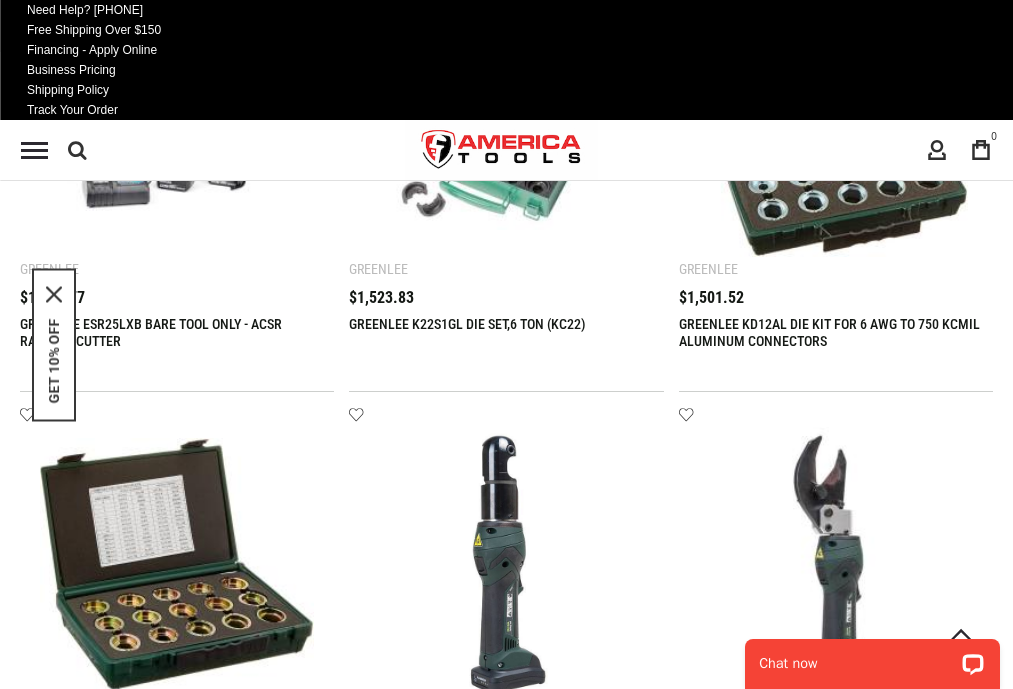 click on "5" at bounding box center [225, 2646] 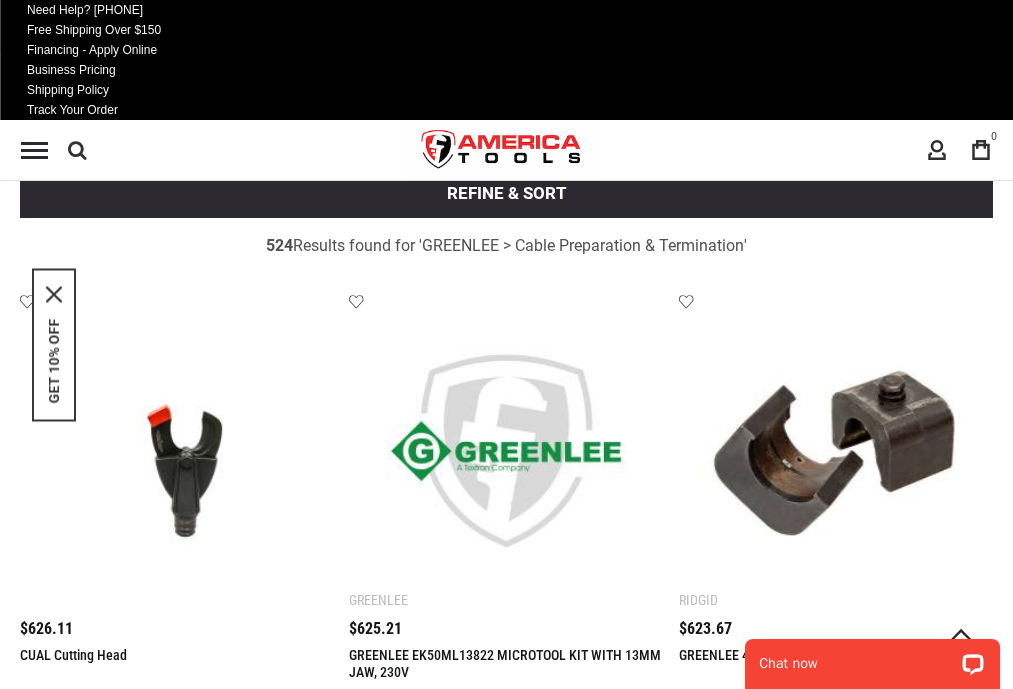 scroll, scrollTop: 1220, scrollLeft: 0, axis: vertical 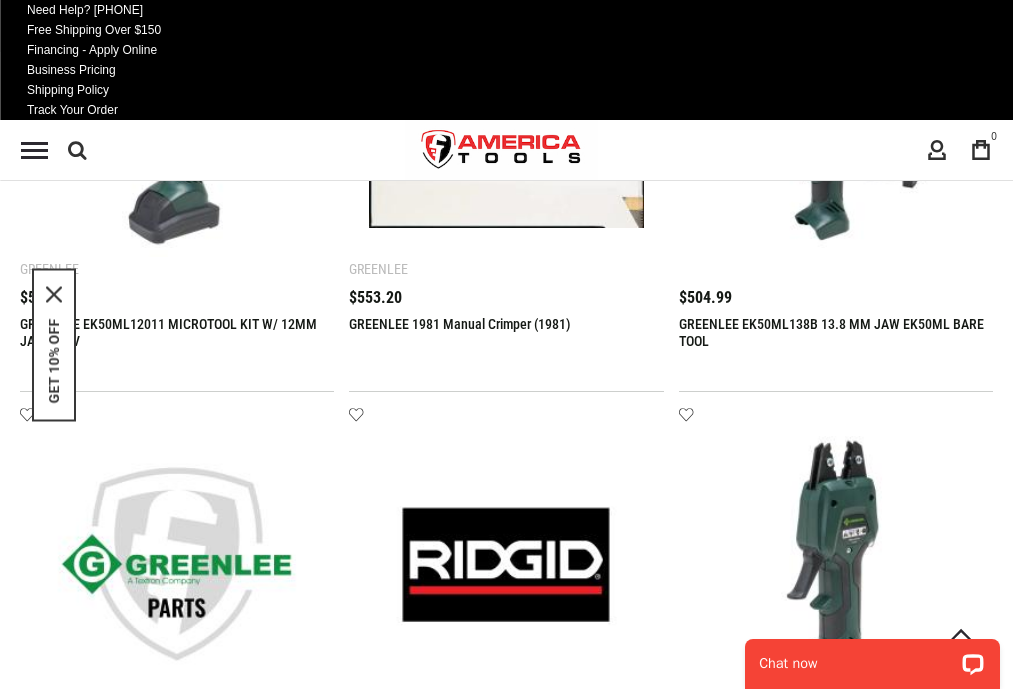click on "6" at bounding box center [225, 2646] 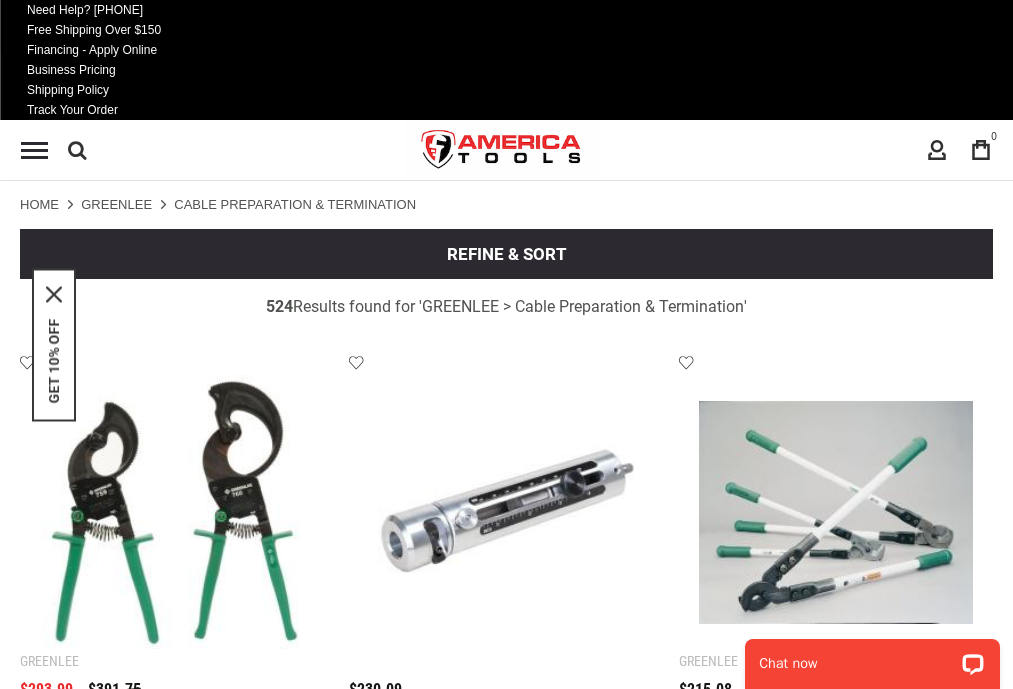 scroll, scrollTop: 1220, scrollLeft: 0, axis: vertical 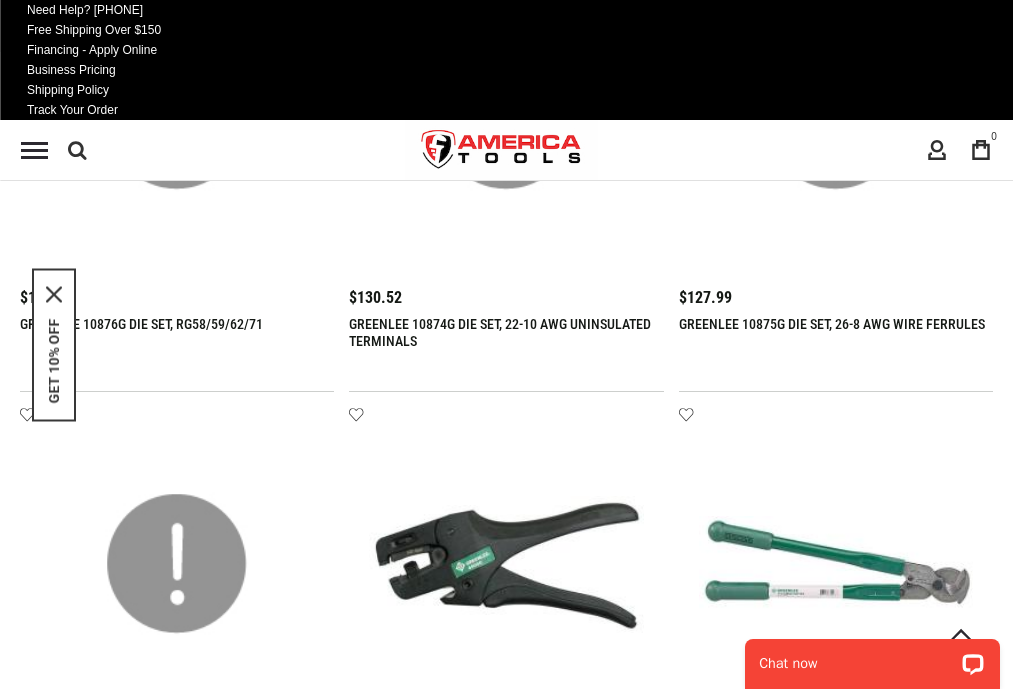 click on "7" at bounding box center [225, 2646] 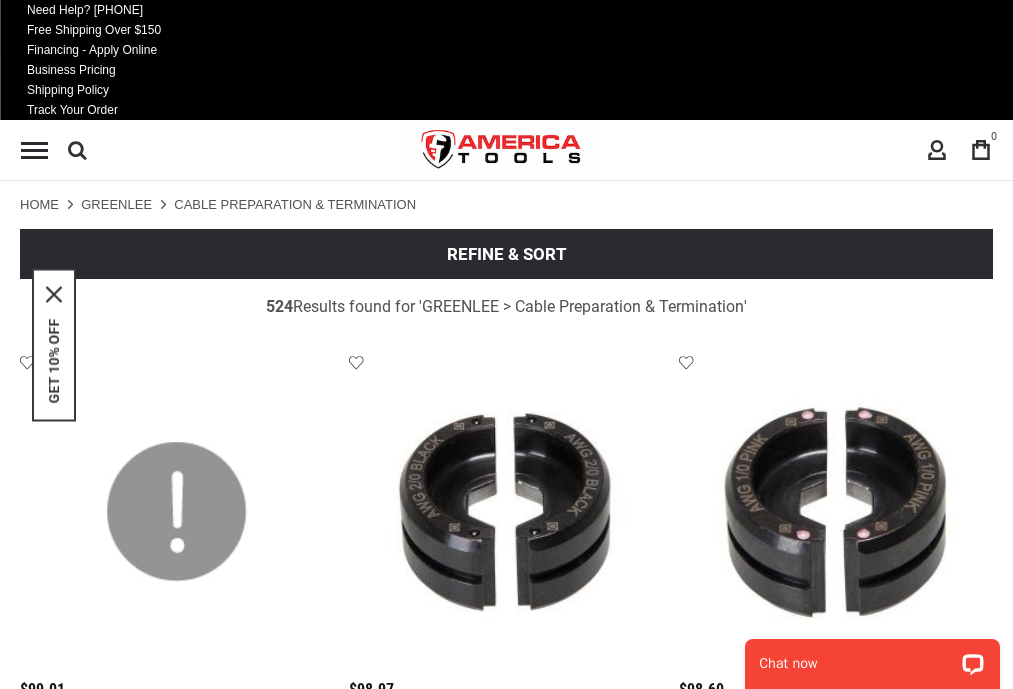 scroll, scrollTop: 1220, scrollLeft: 0, axis: vertical 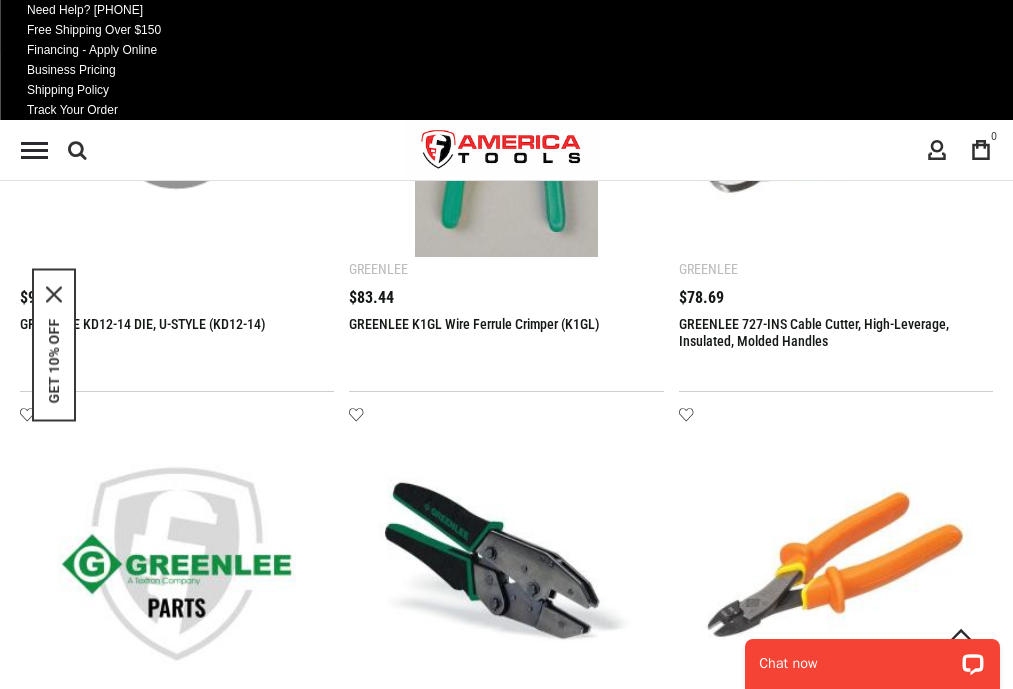 click on "8" at bounding box center (225, 2646) 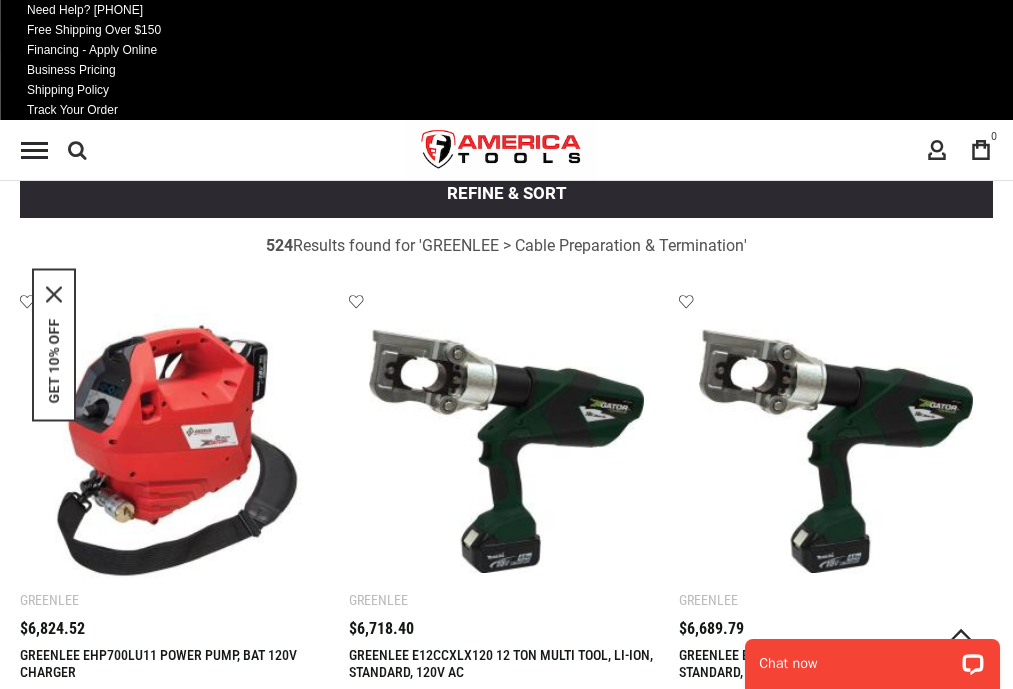 scroll, scrollTop: 1220, scrollLeft: 0, axis: vertical 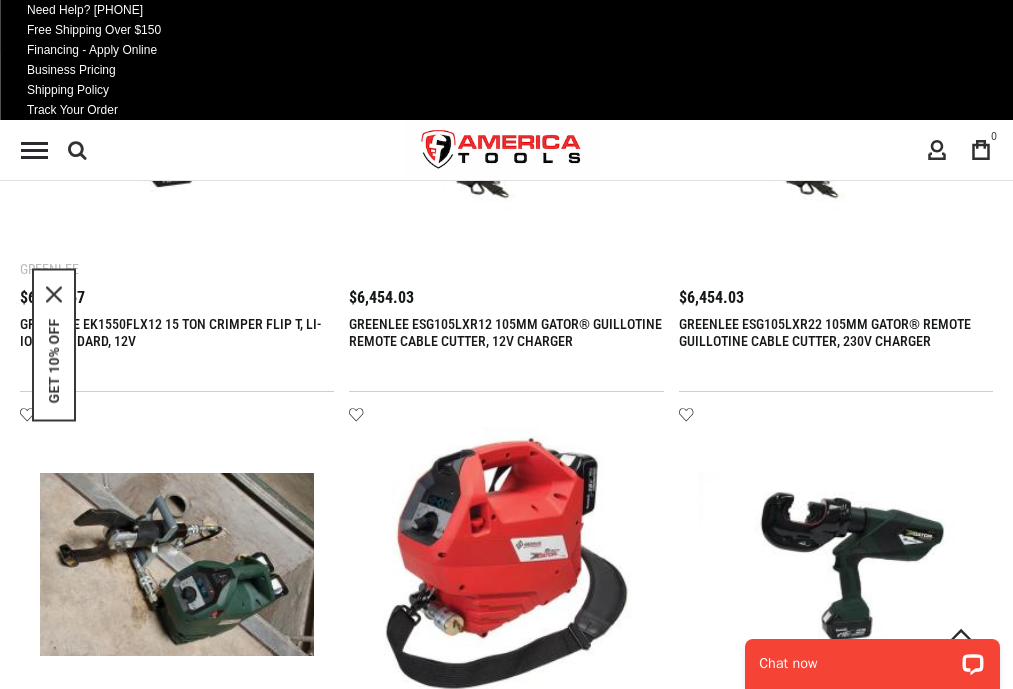 click on "9" at bounding box center [225, 2646] 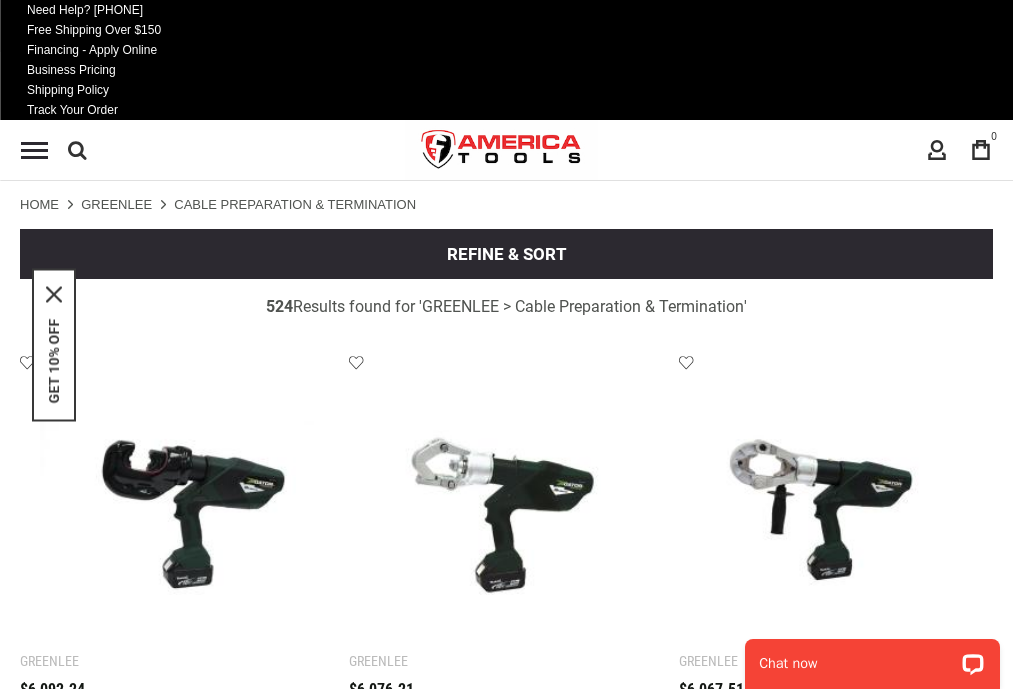 scroll, scrollTop: 1220, scrollLeft: 0, axis: vertical 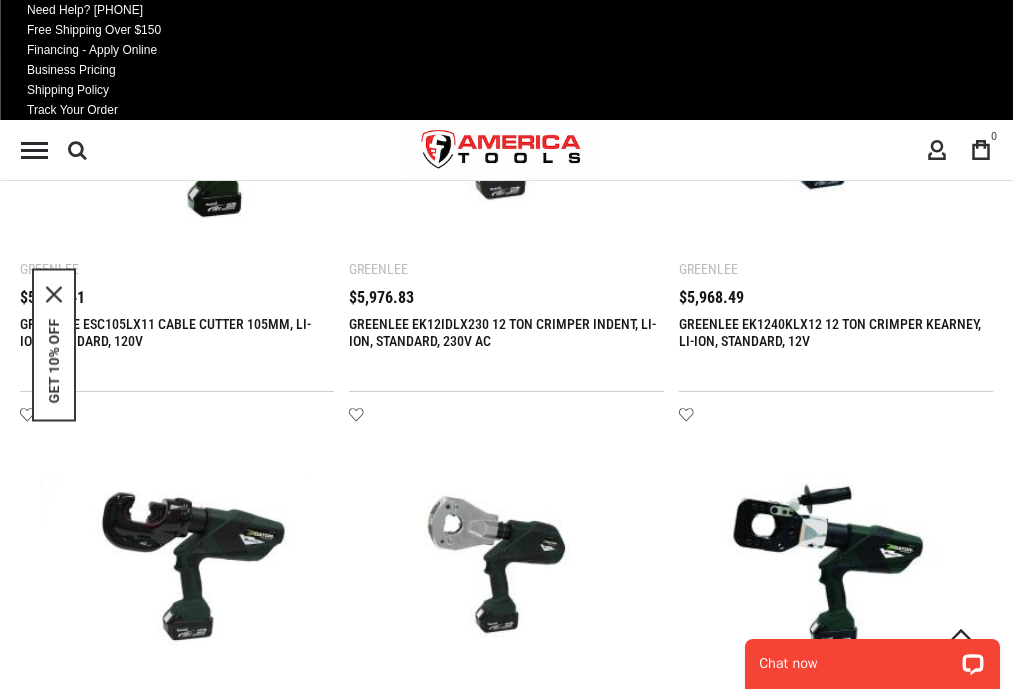 click on "10" at bounding box center (225, 2646) 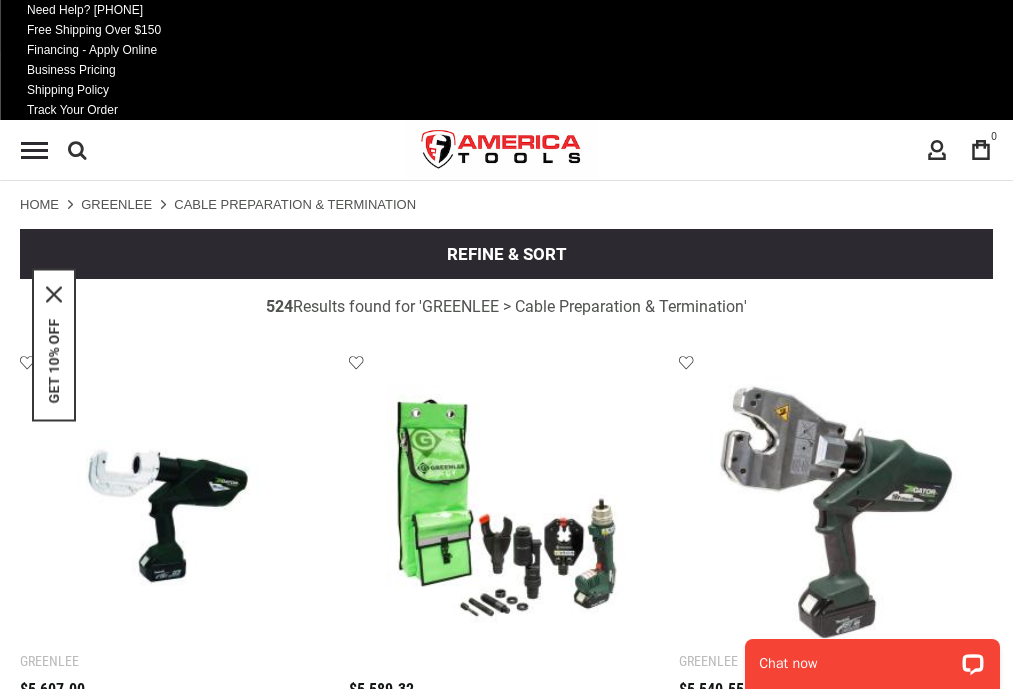 scroll, scrollTop: 1220, scrollLeft: 0, axis: vertical 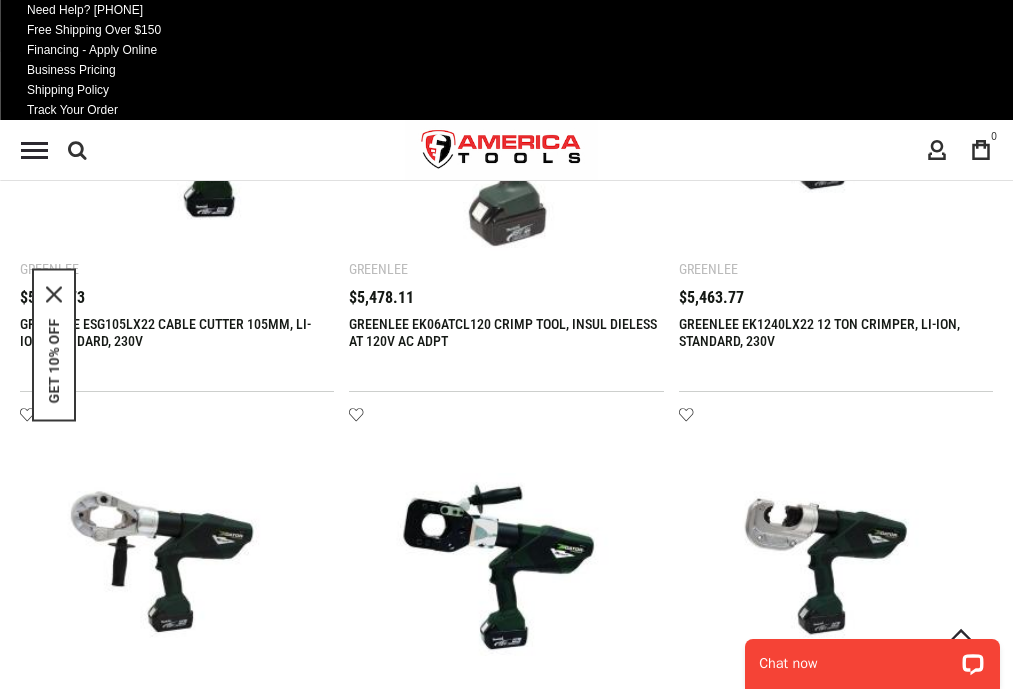 click on "11" at bounding box center [225, 2646] 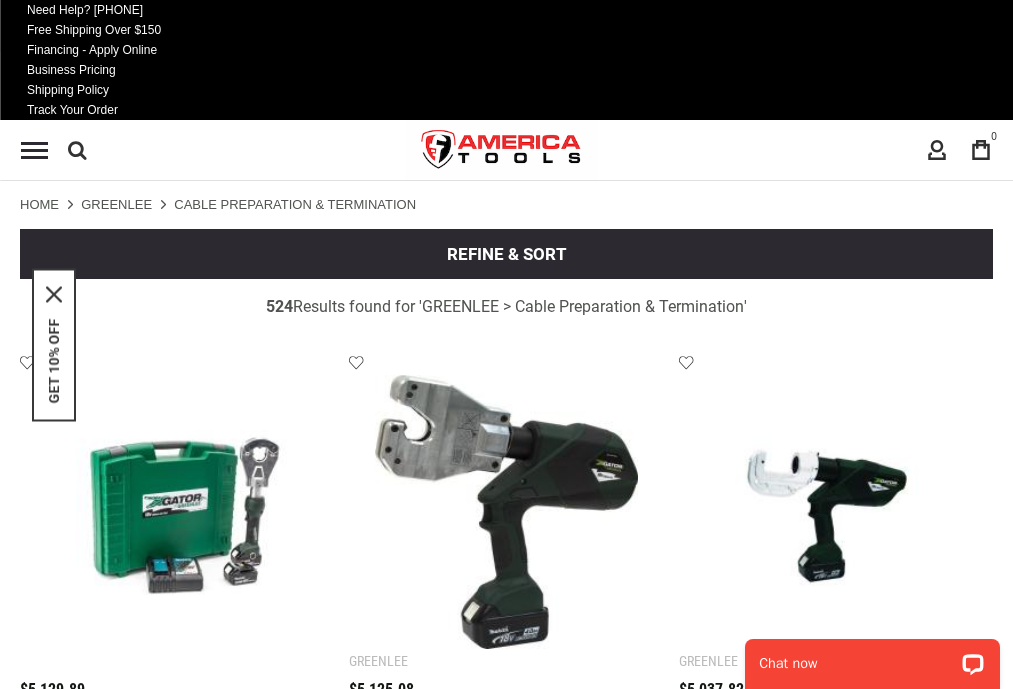 scroll, scrollTop: 1220, scrollLeft: 0, axis: vertical 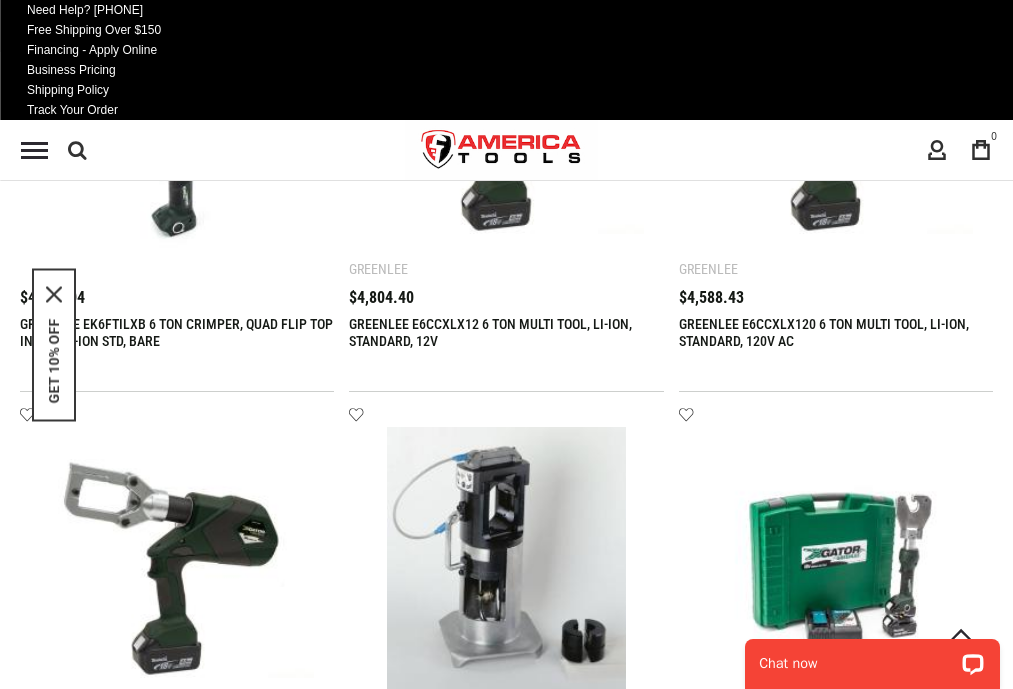 click on "12" at bounding box center [225, 2646] 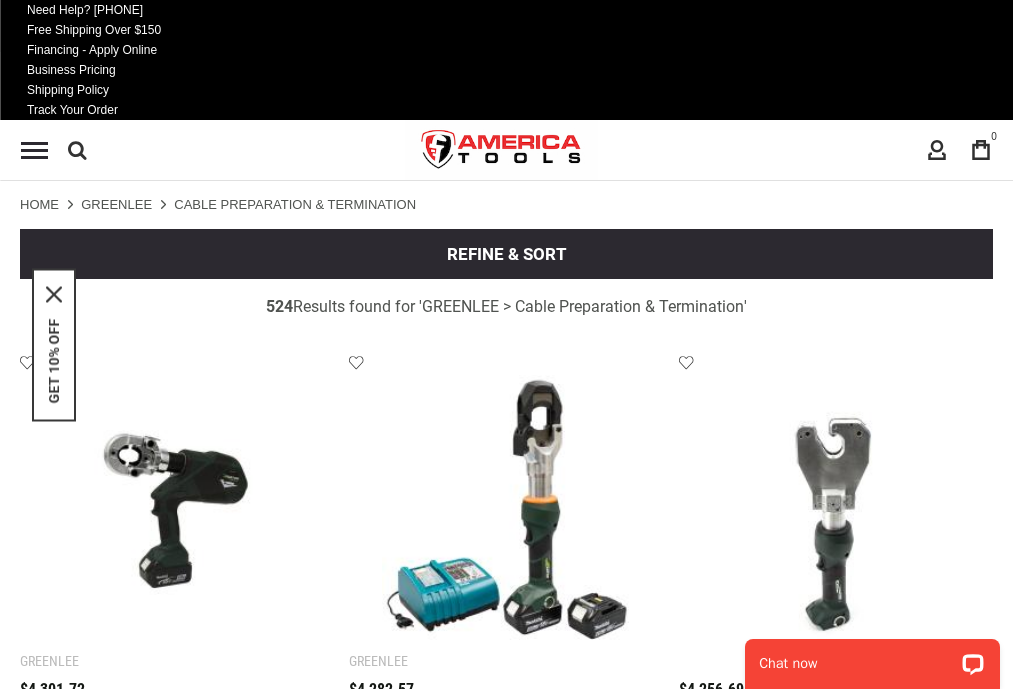 scroll, scrollTop: 1220, scrollLeft: 0, axis: vertical 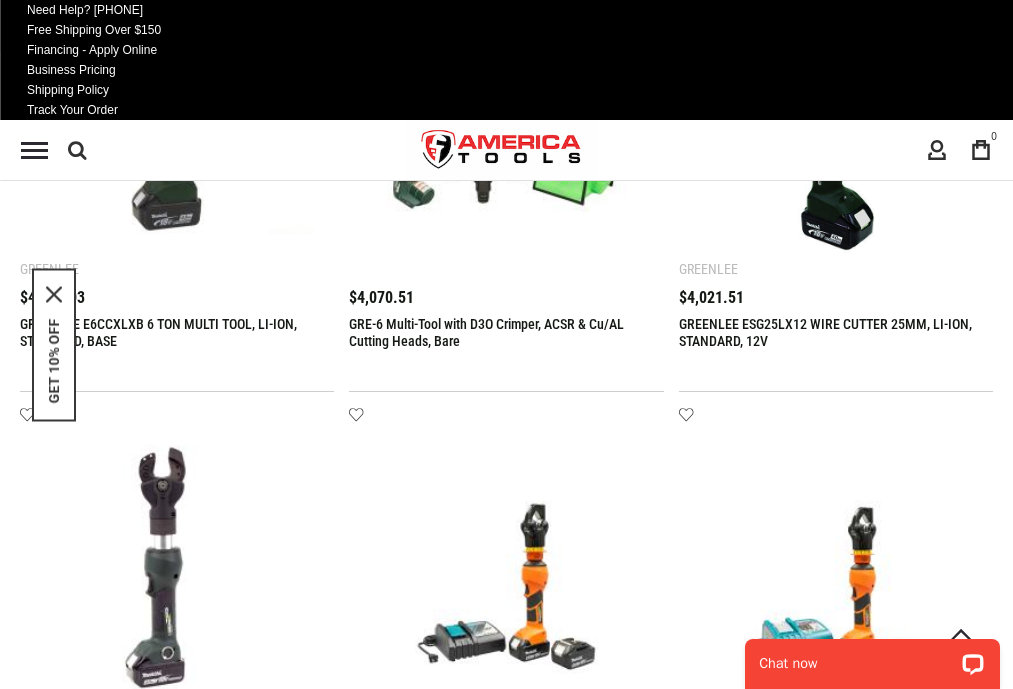click on "13" at bounding box center (225, 2646) 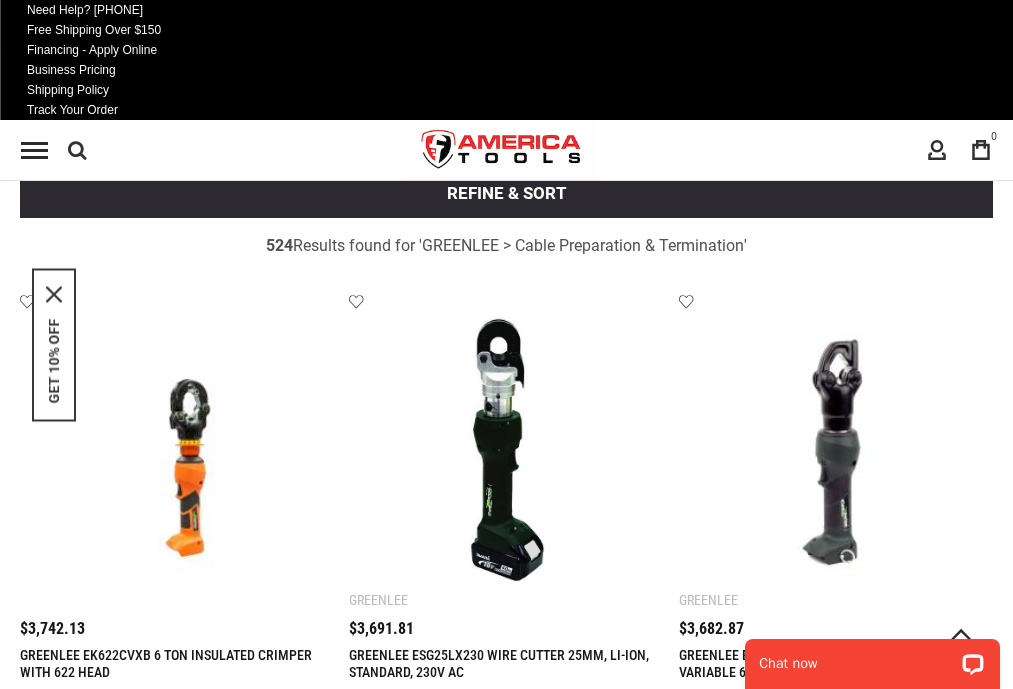 scroll, scrollTop: 1220, scrollLeft: 0, axis: vertical 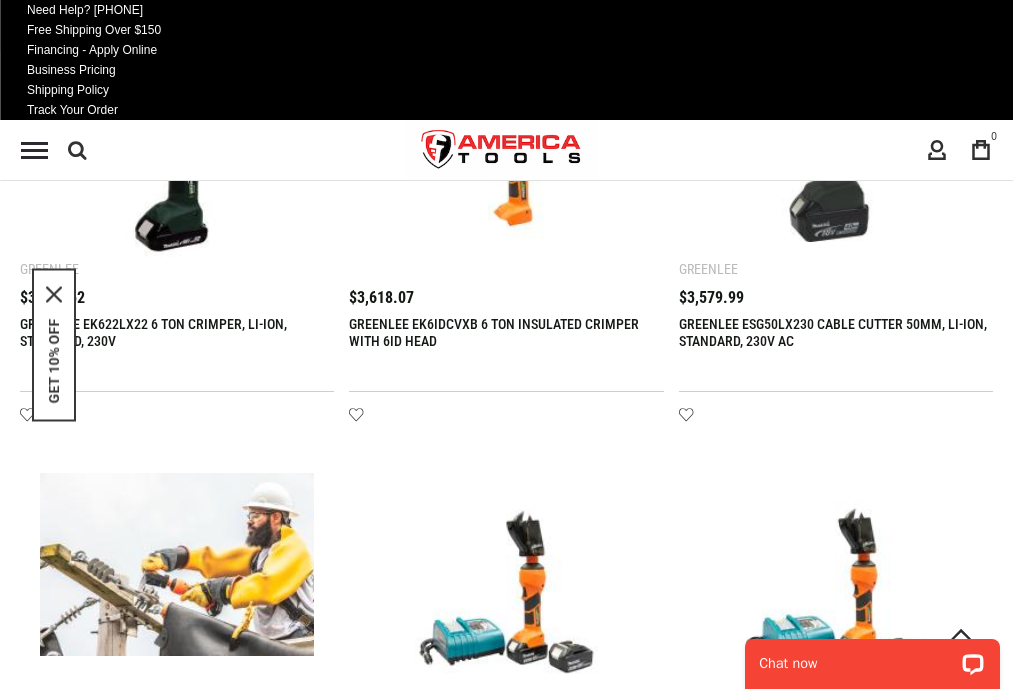 click on "14" at bounding box center (225, 2646) 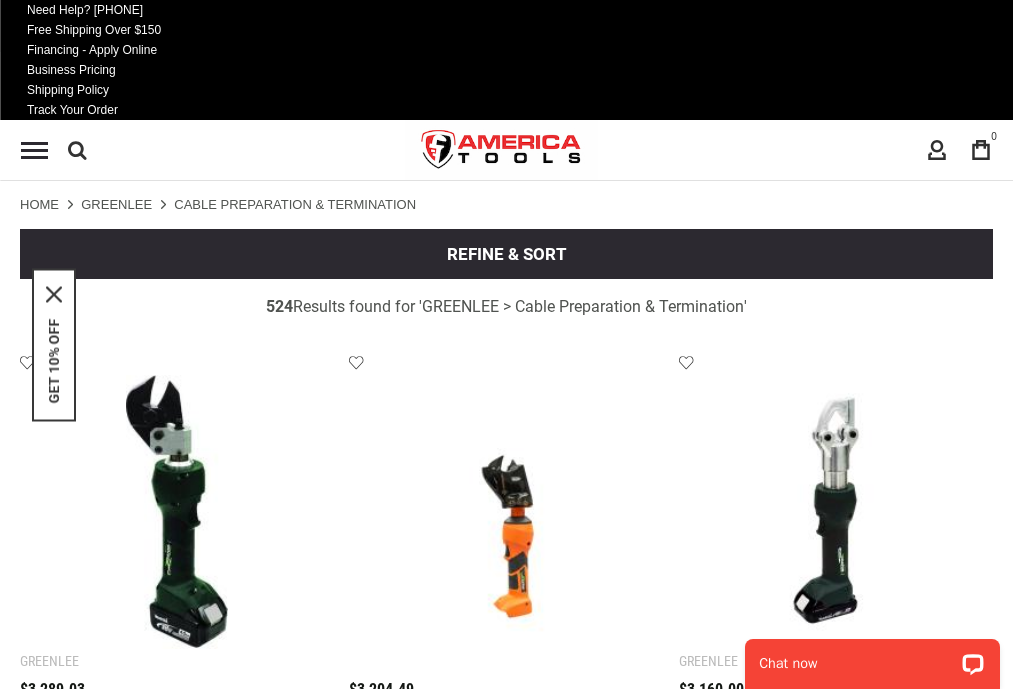 scroll, scrollTop: 1220, scrollLeft: 0, axis: vertical 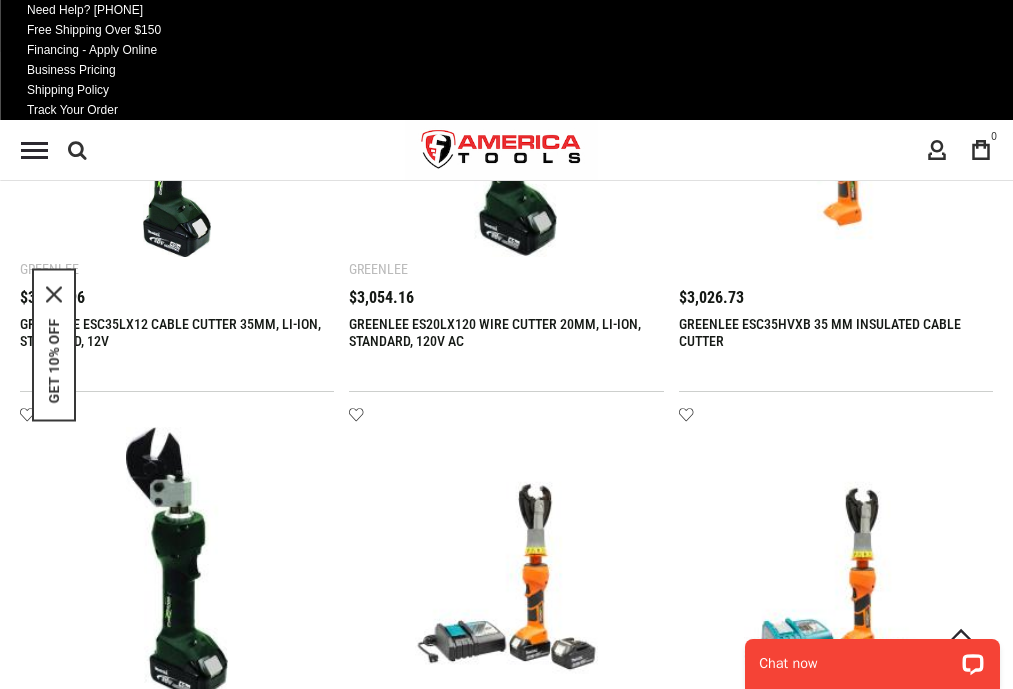 click on "15" at bounding box center [225, 2646] 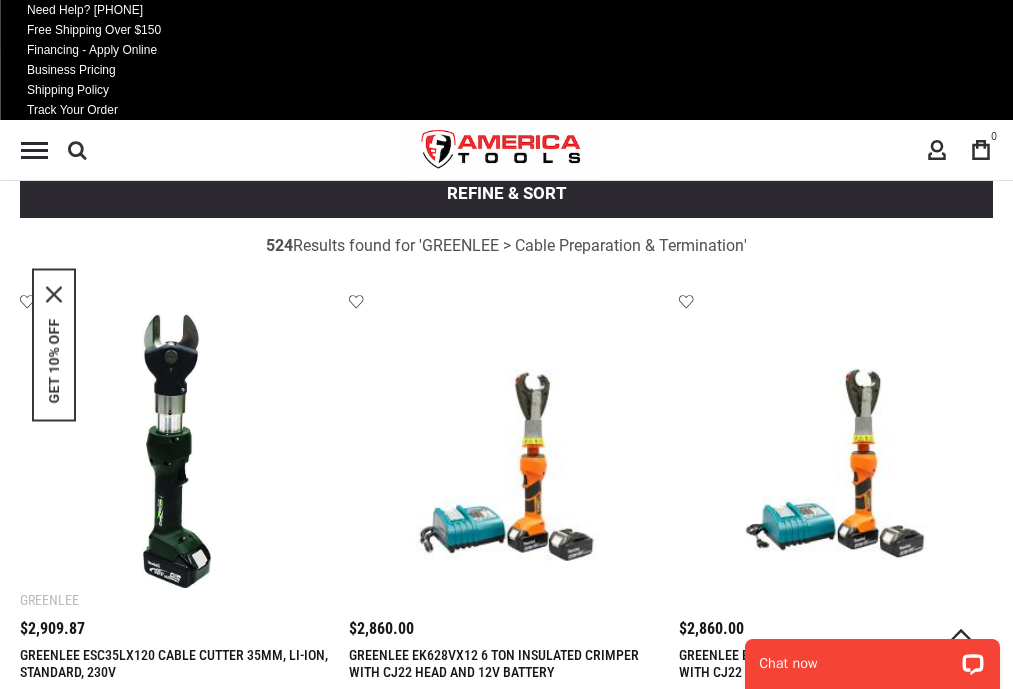 scroll, scrollTop: 1220, scrollLeft: 0, axis: vertical 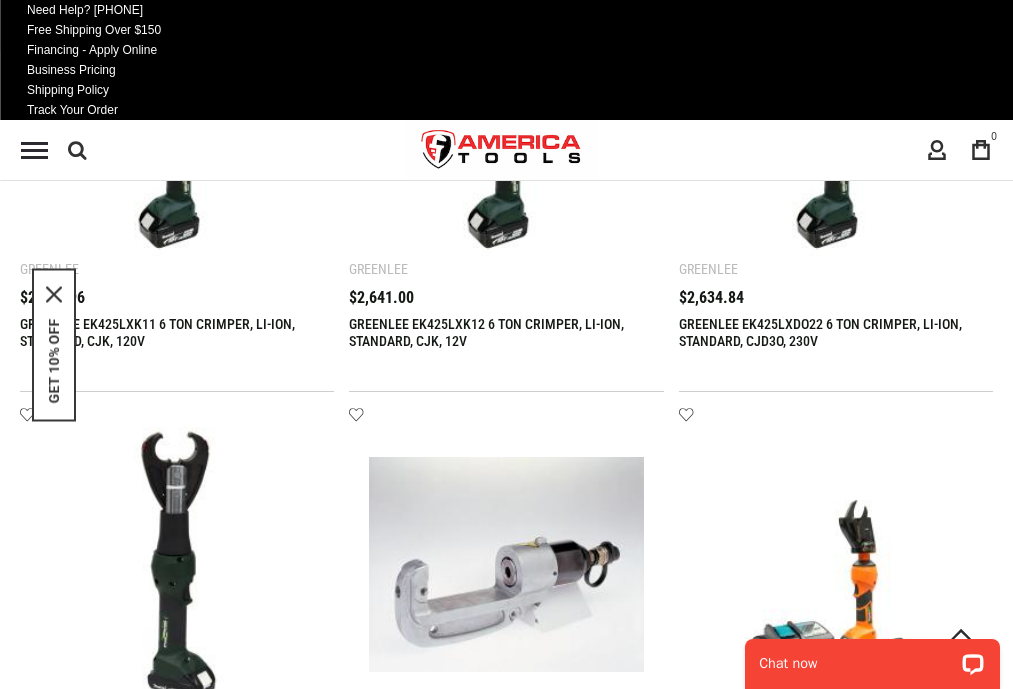 click on "16" at bounding box center (225, 2646) 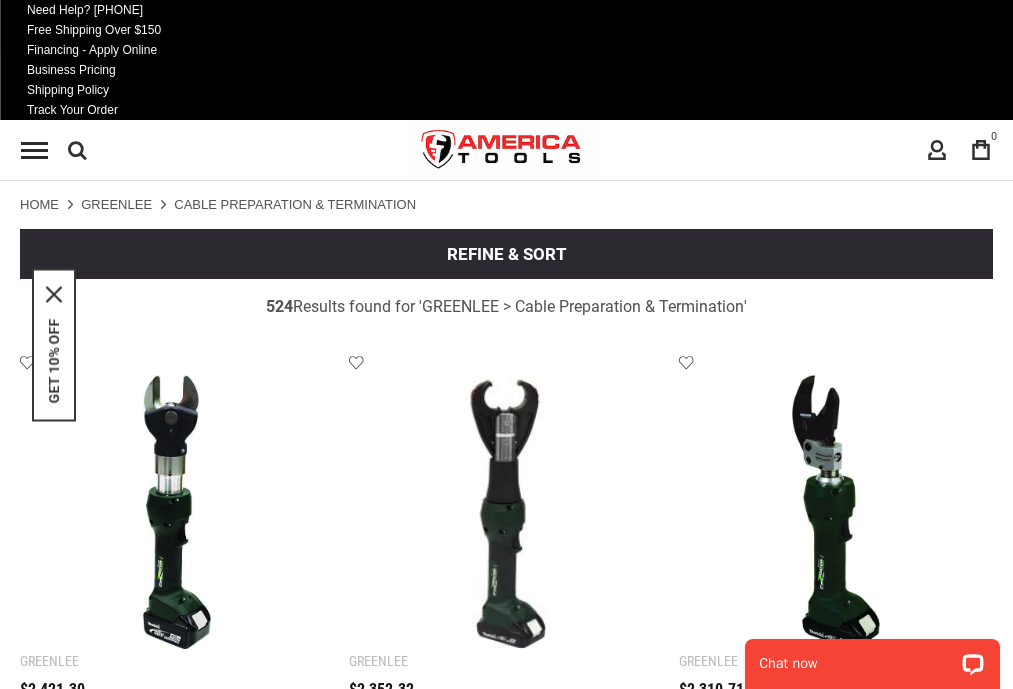 scroll, scrollTop: 1220, scrollLeft: 0, axis: vertical 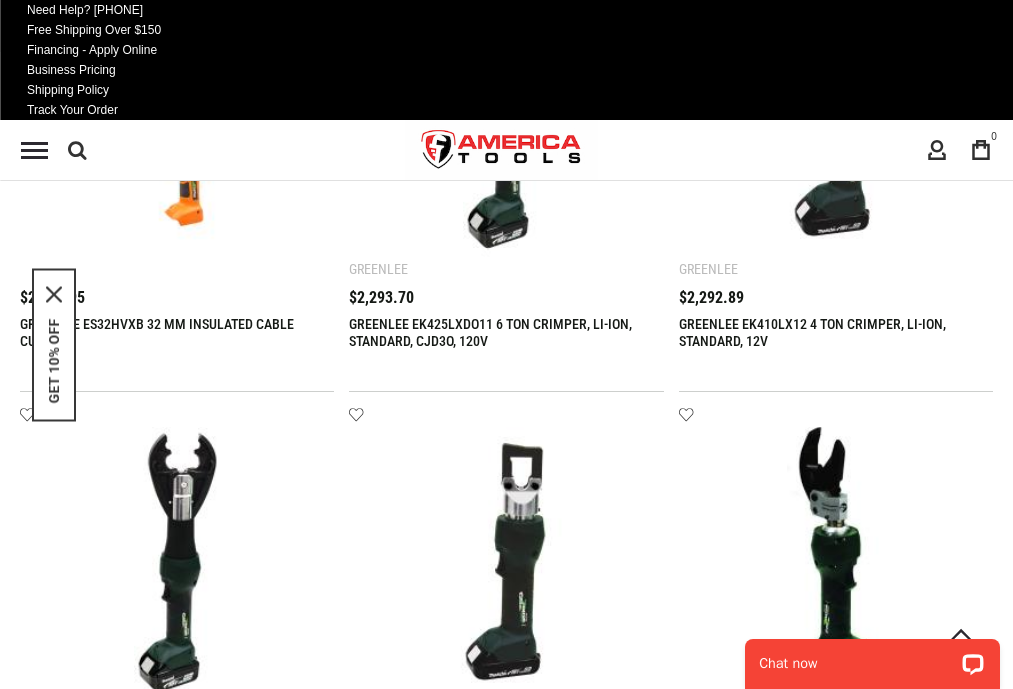 click on "17" at bounding box center [225, 2646] 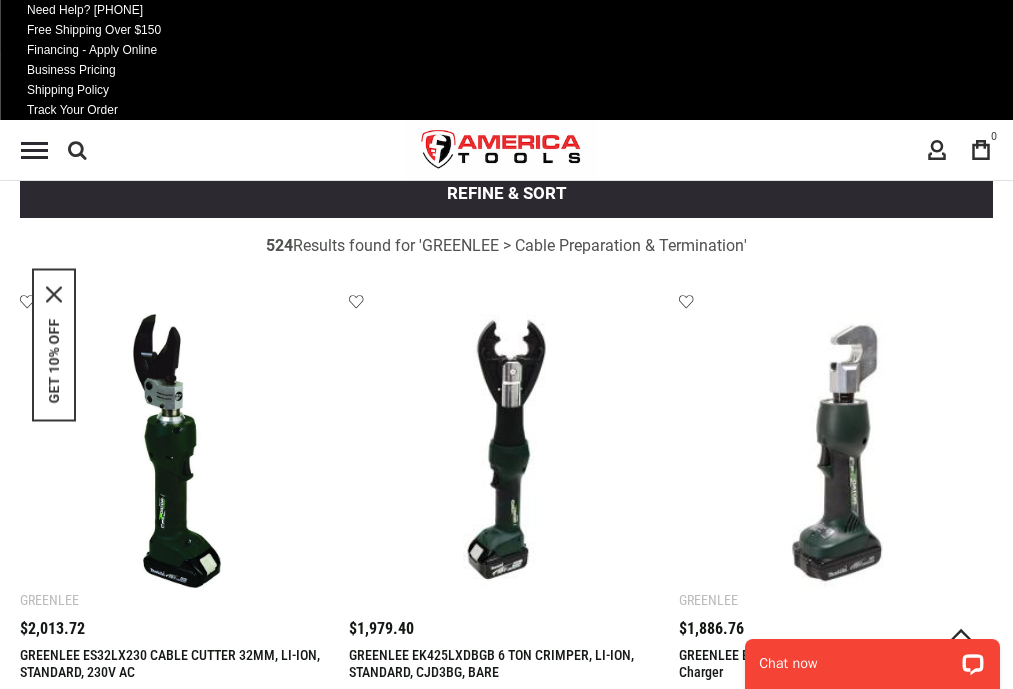 scroll, scrollTop: 1220, scrollLeft: 0, axis: vertical 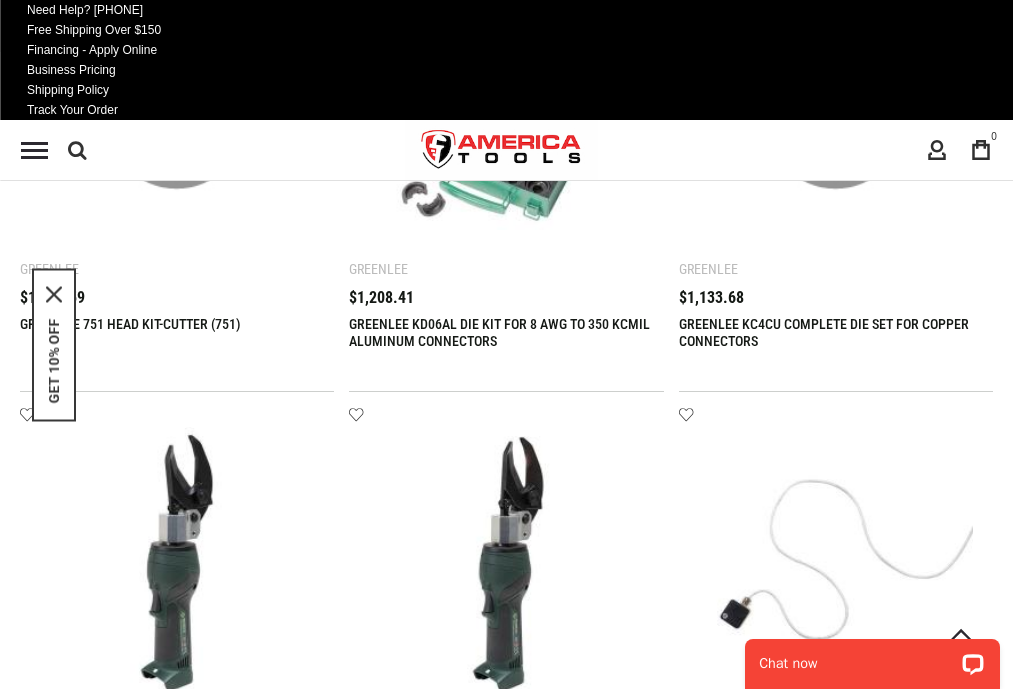 click on "18" at bounding box center (225, 2646) 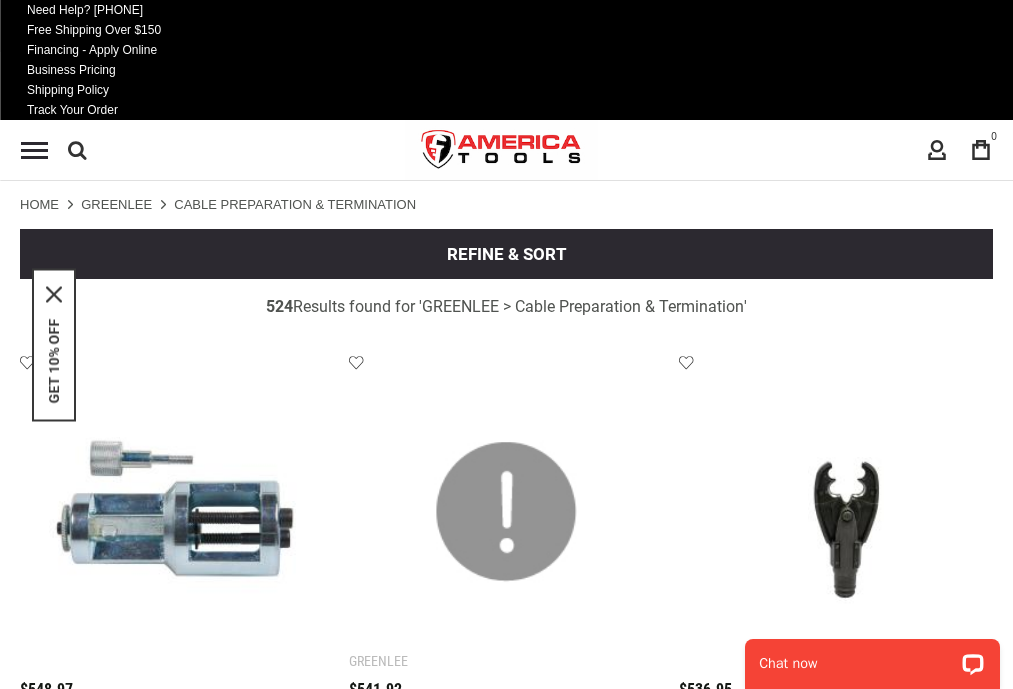scroll, scrollTop: 1220, scrollLeft: 0, axis: vertical 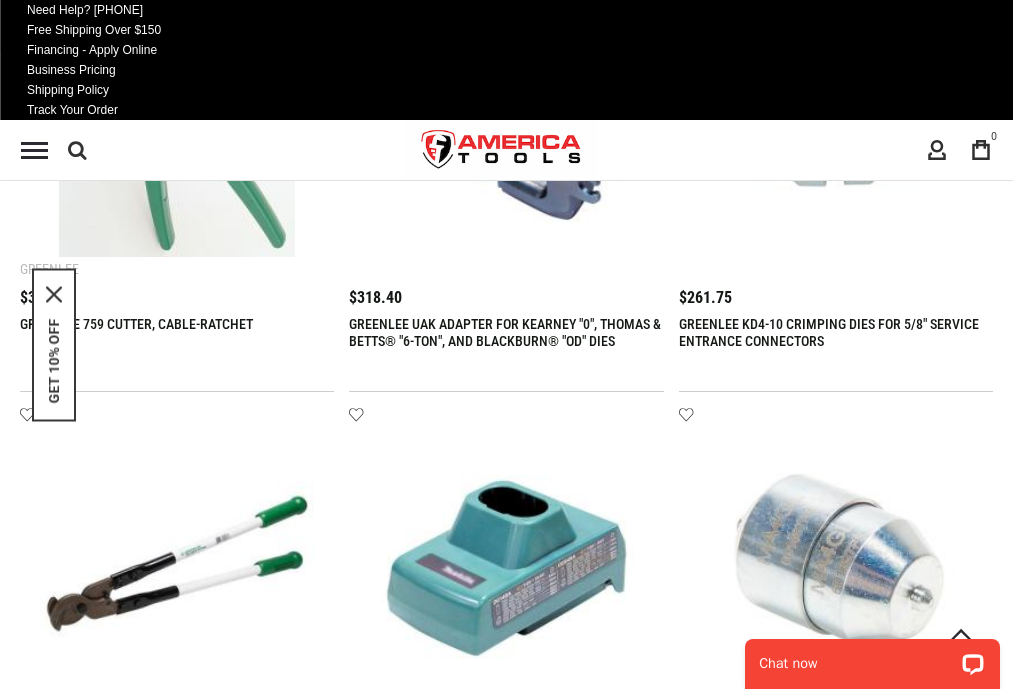 click on "19" at bounding box center [225, 2646] 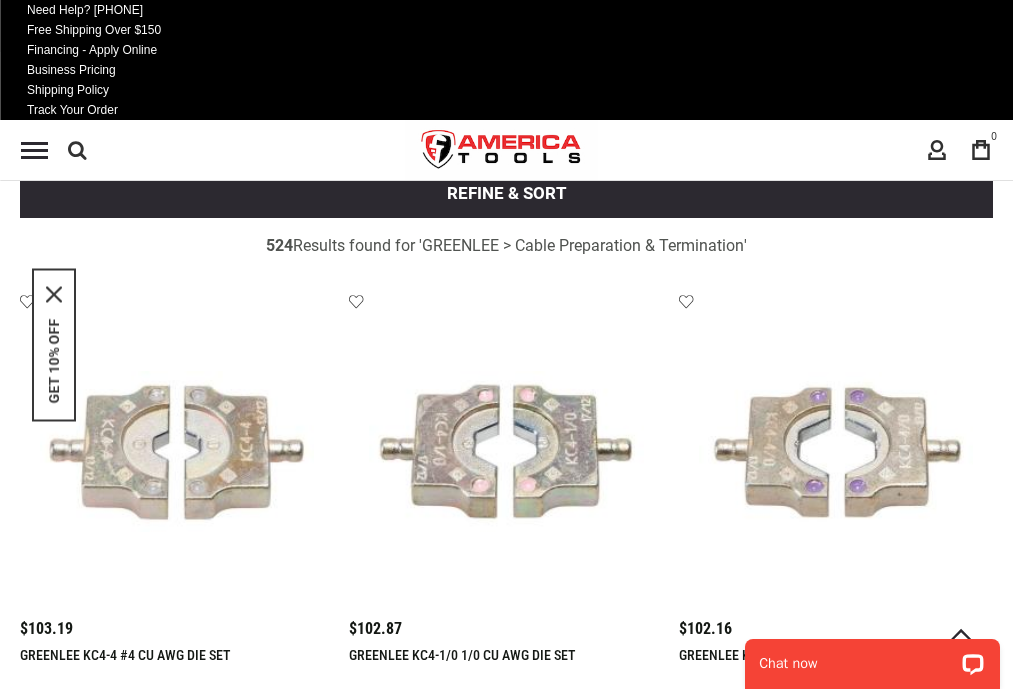 scroll, scrollTop: 1220, scrollLeft: 0, axis: vertical 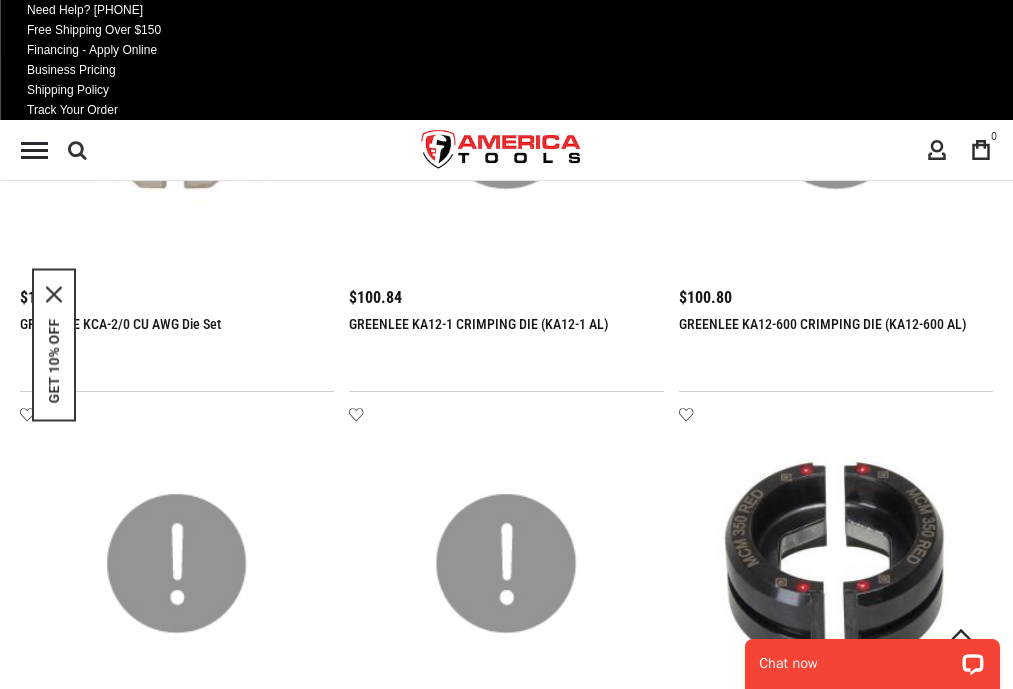 click on "20" at bounding box center [225, 2646] 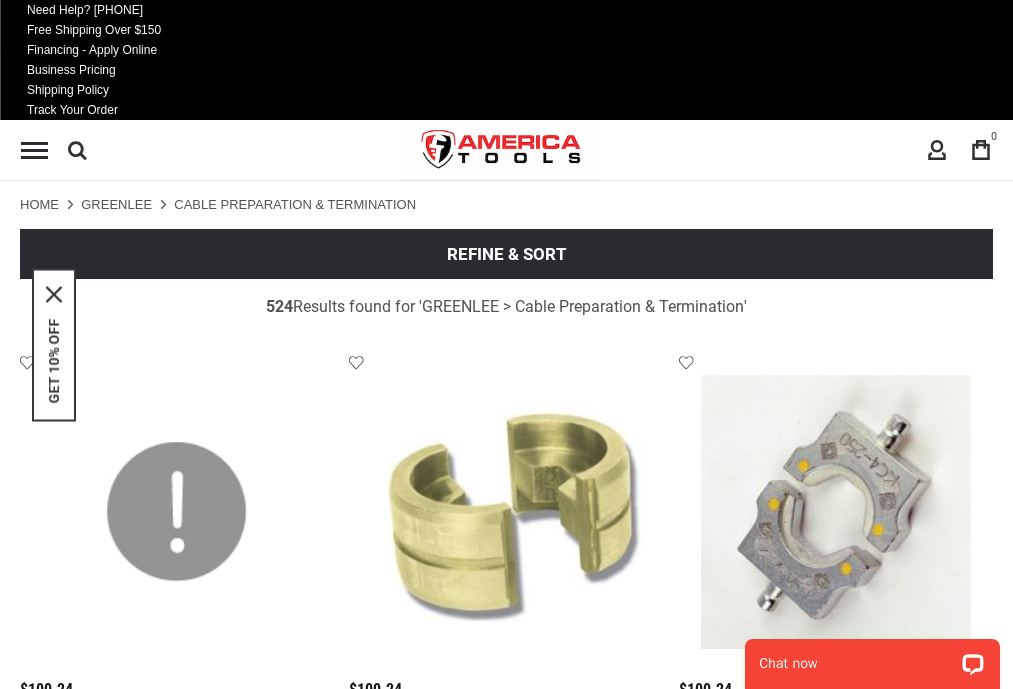 scroll, scrollTop: 1220, scrollLeft: 0, axis: vertical 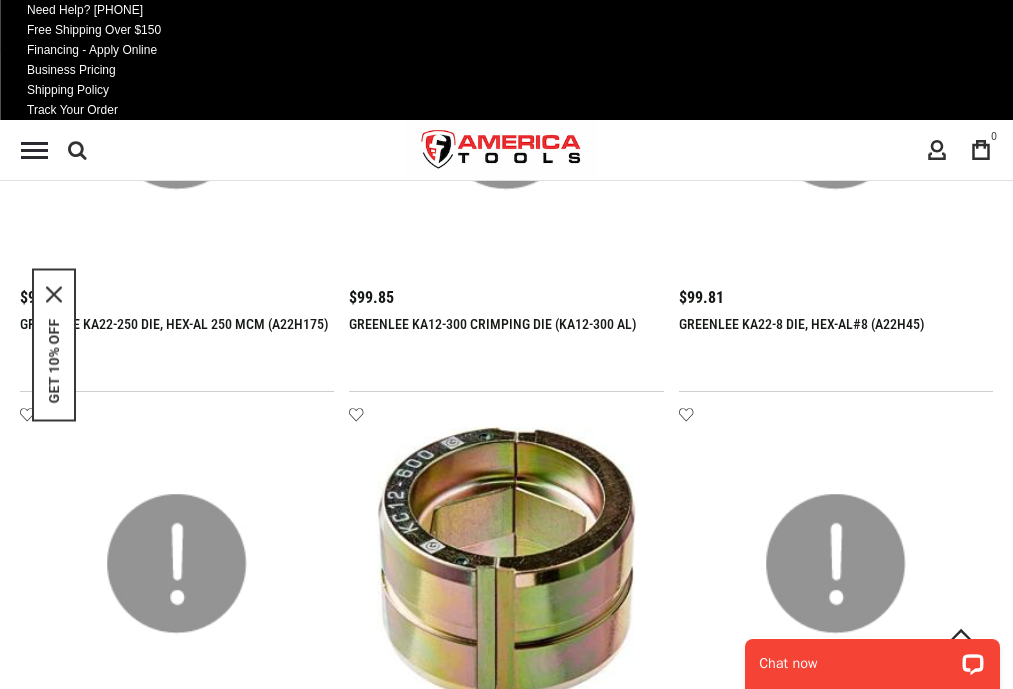 click on "21" at bounding box center [225, 2646] 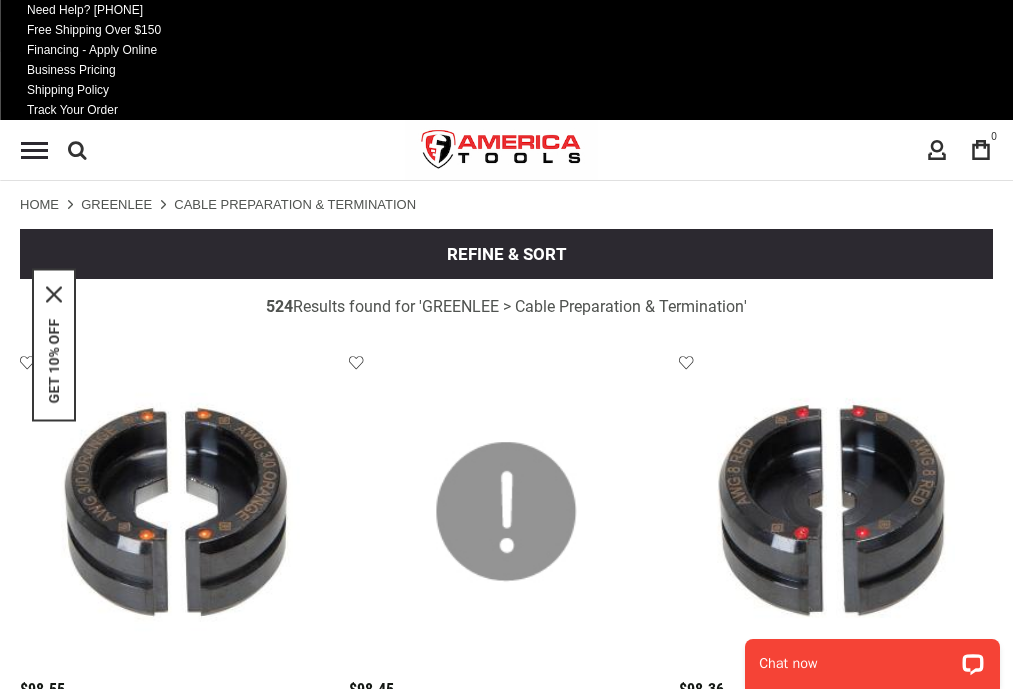 scroll, scrollTop: 1220, scrollLeft: 0, axis: vertical 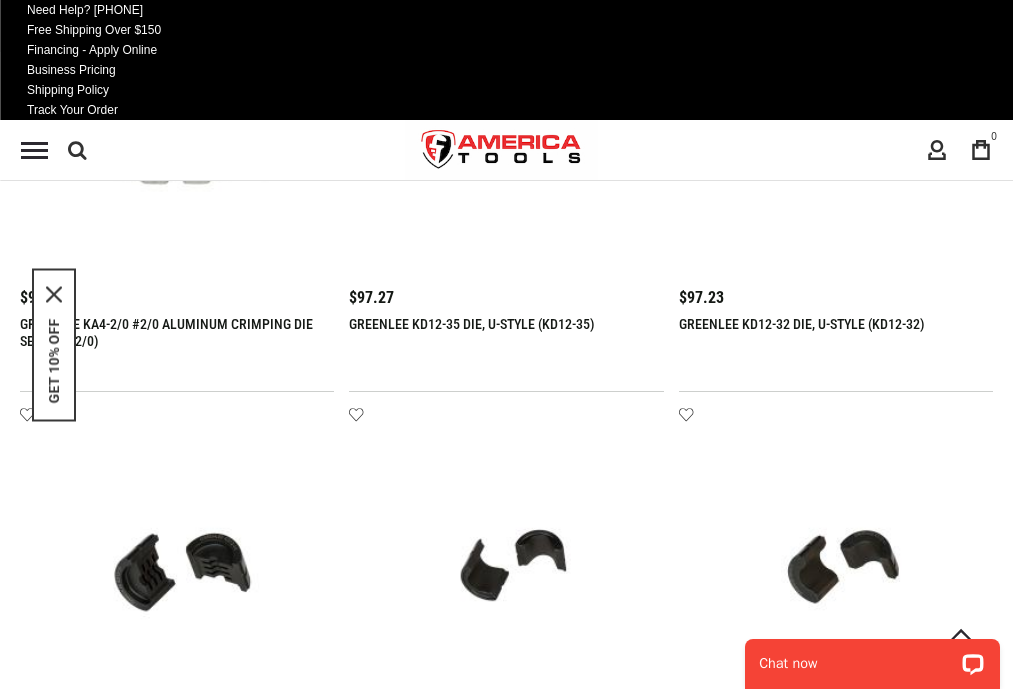 click on "22" at bounding box center [225, 2646] 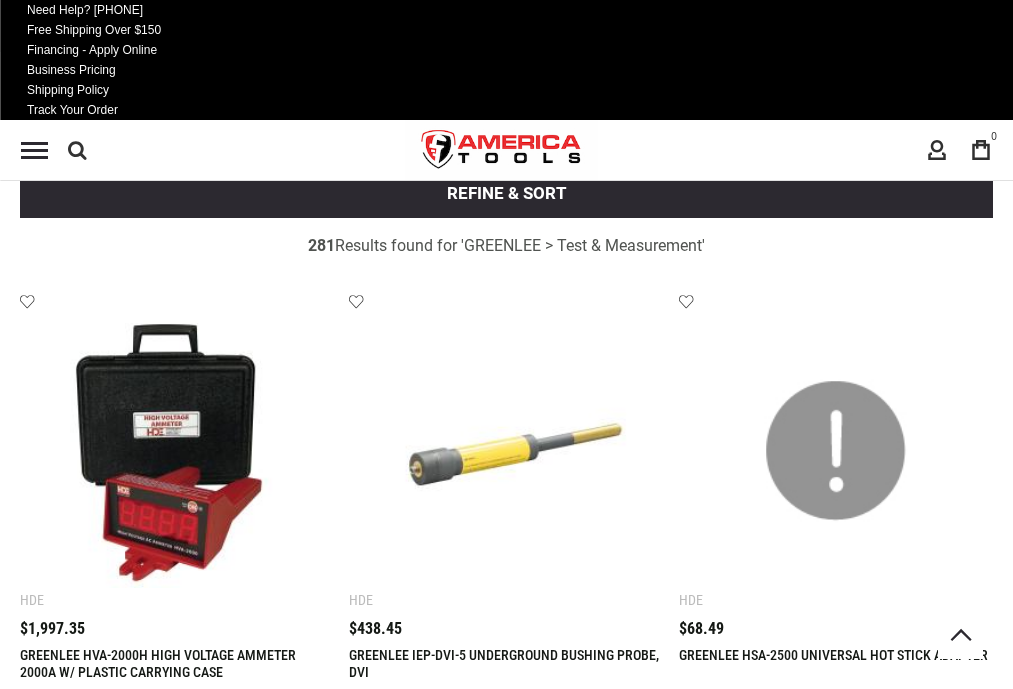 scroll, scrollTop: 1205, scrollLeft: 0, axis: vertical 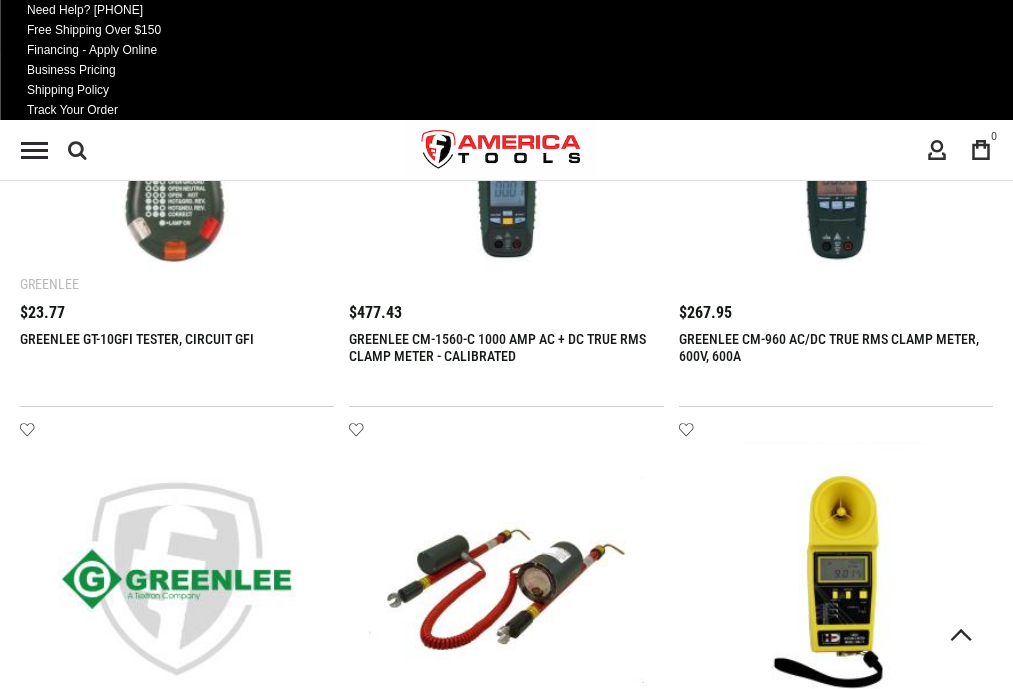 click on "2" at bounding box center (90, 2661) 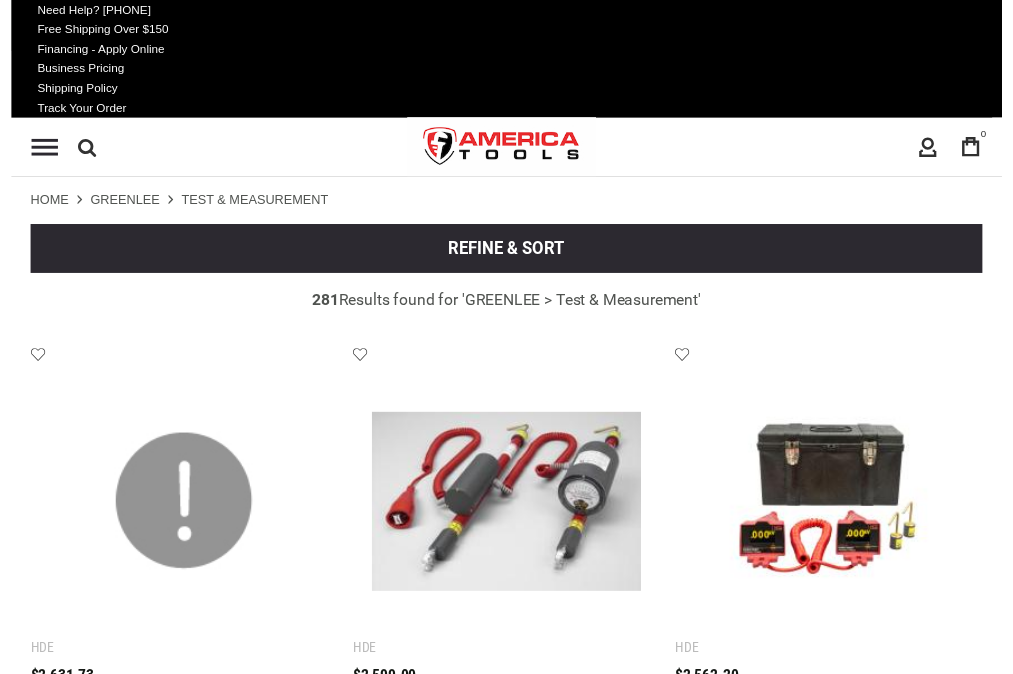 scroll, scrollTop: 1368, scrollLeft: 0, axis: vertical 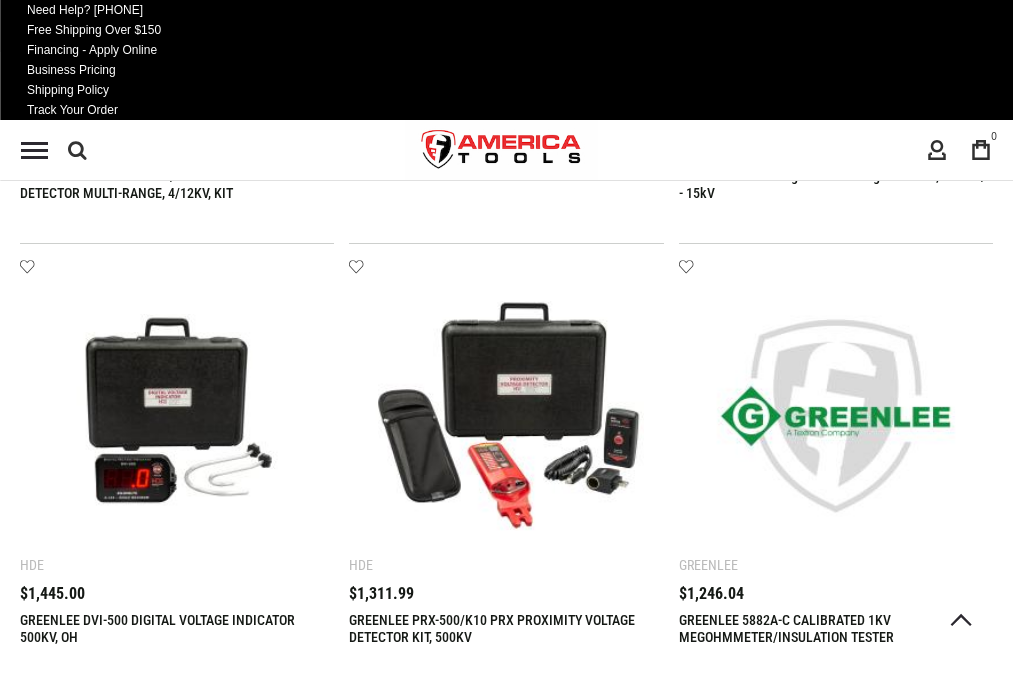 click on "3" at bounding box center [225, 2498] 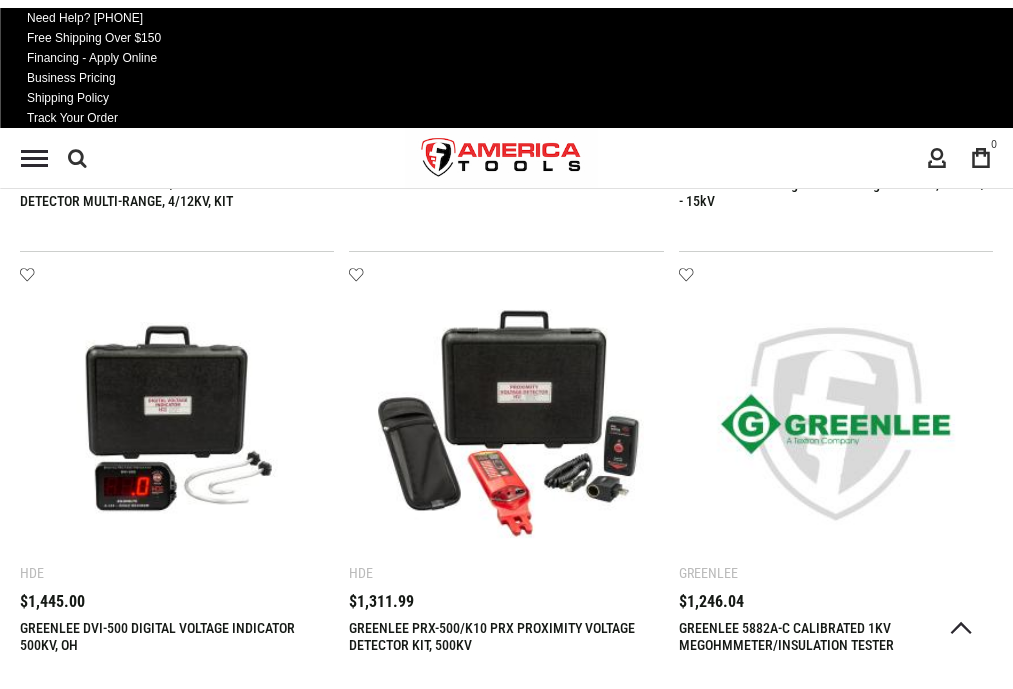 scroll, scrollTop: 0, scrollLeft: 0, axis: both 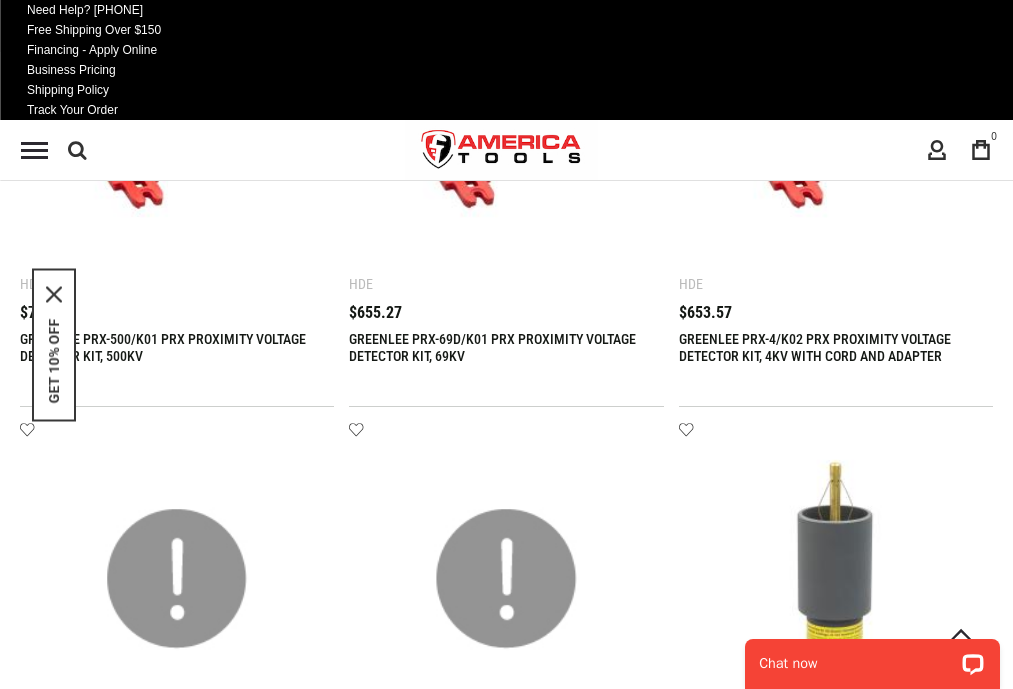 click on "4" at bounding box center (225, 2661) 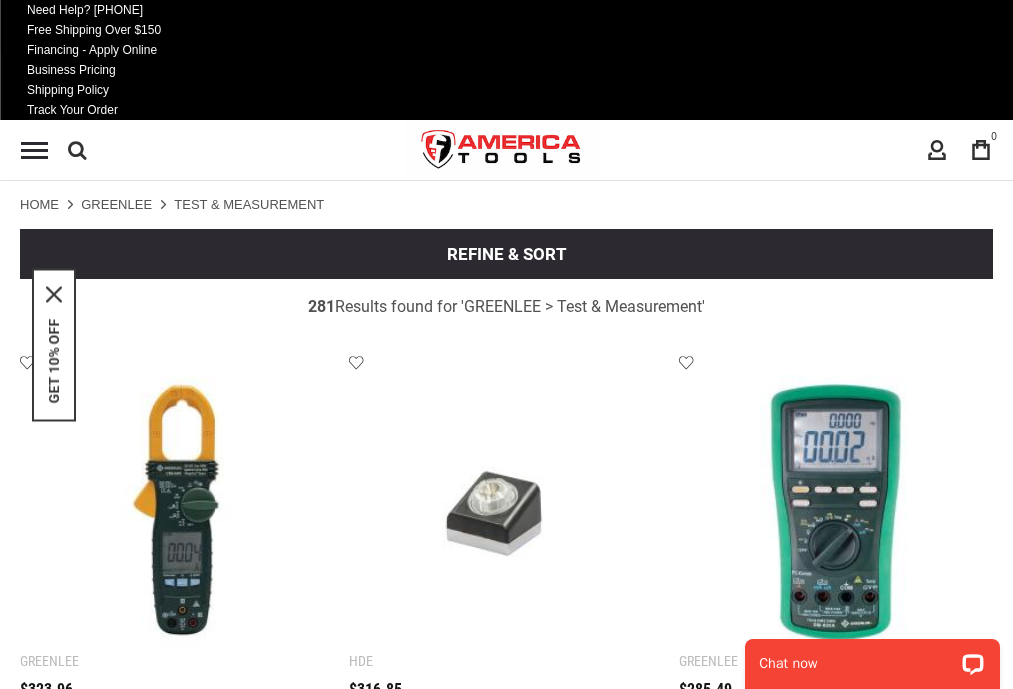scroll, scrollTop: 1205, scrollLeft: 0, axis: vertical 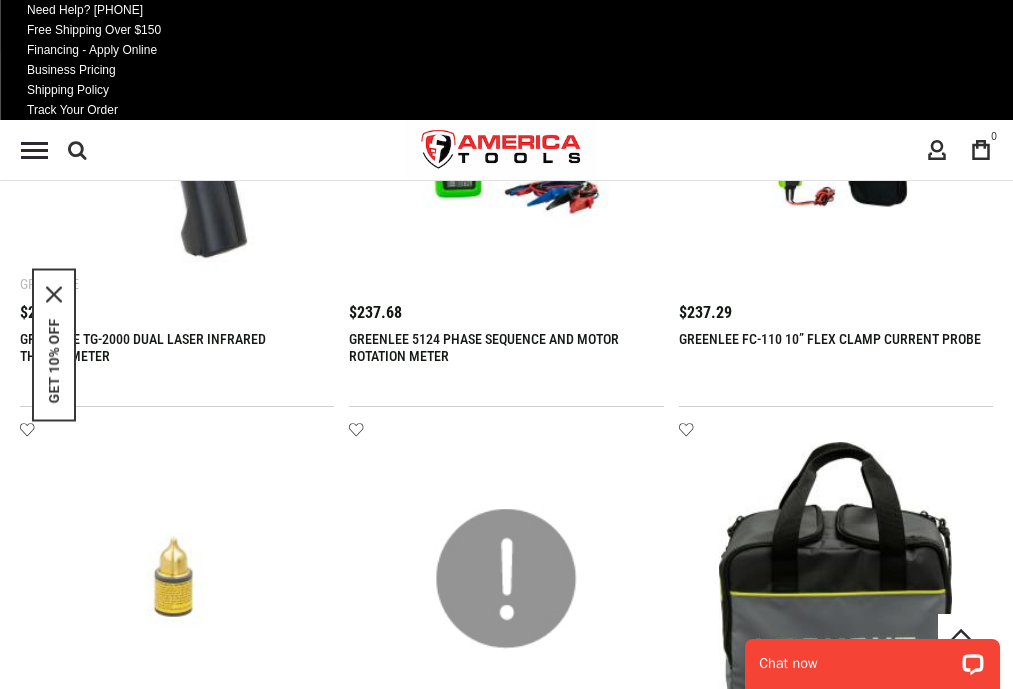 click on "5" at bounding box center (225, 2661) 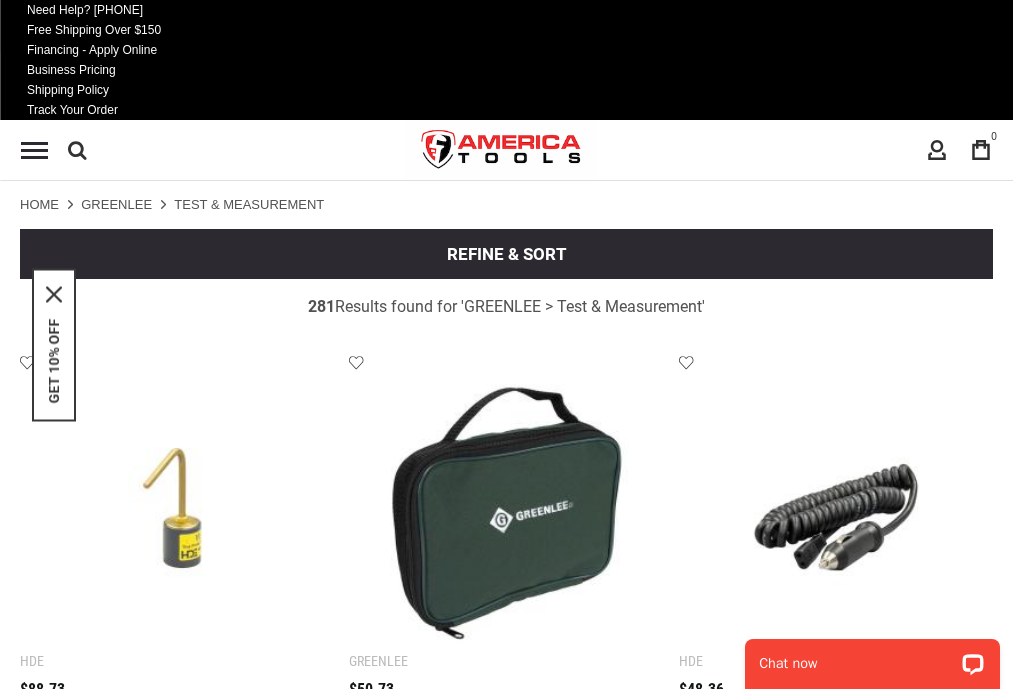 scroll, scrollTop: 1205, scrollLeft: 0, axis: vertical 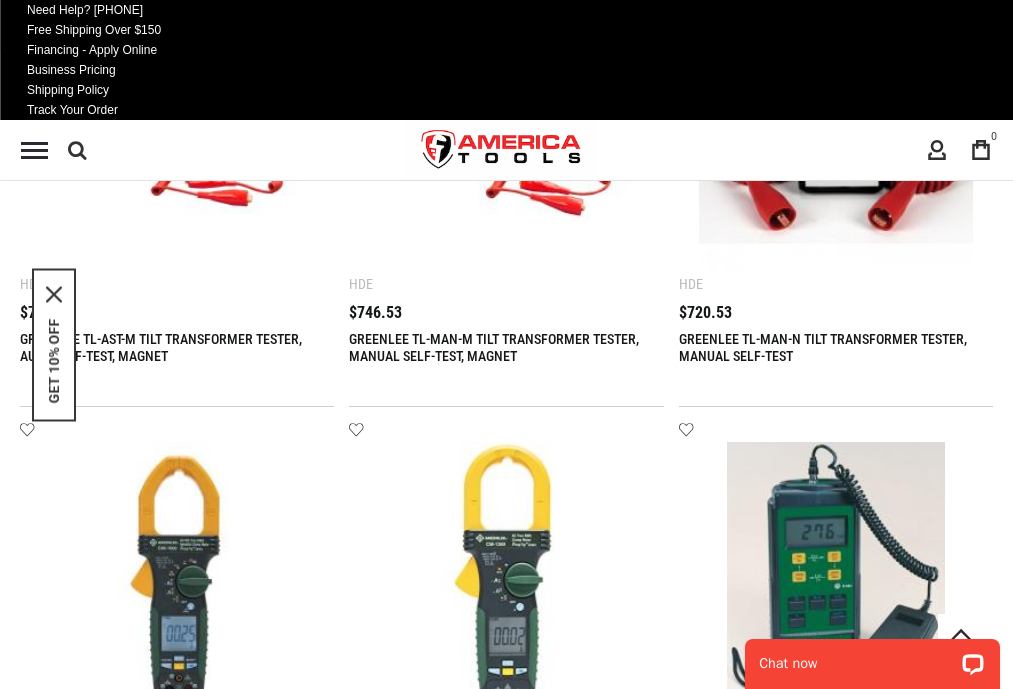 click on "6" at bounding box center [225, 2661] 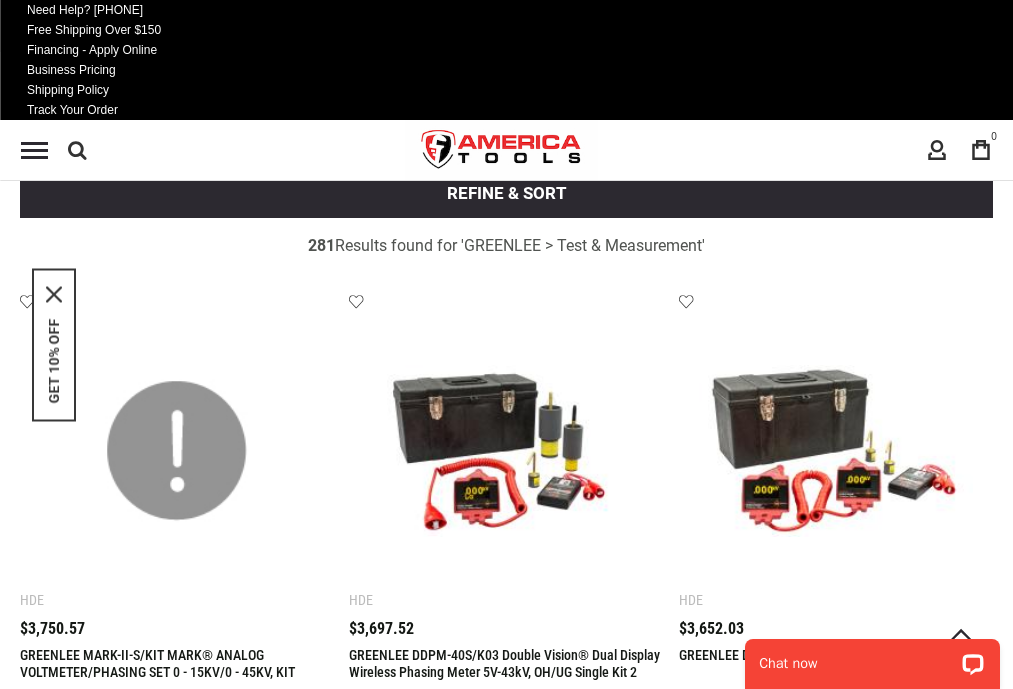 scroll, scrollTop: 1205, scrollLeft: 0, axis: vertical 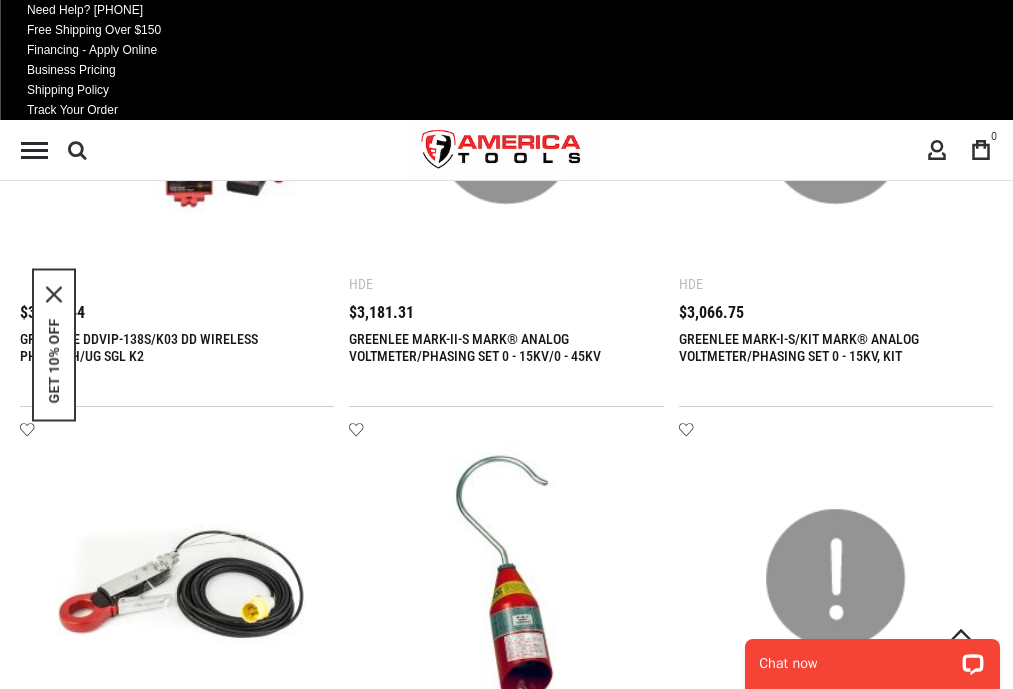 click on "7" at bounding box center (225, 2661) 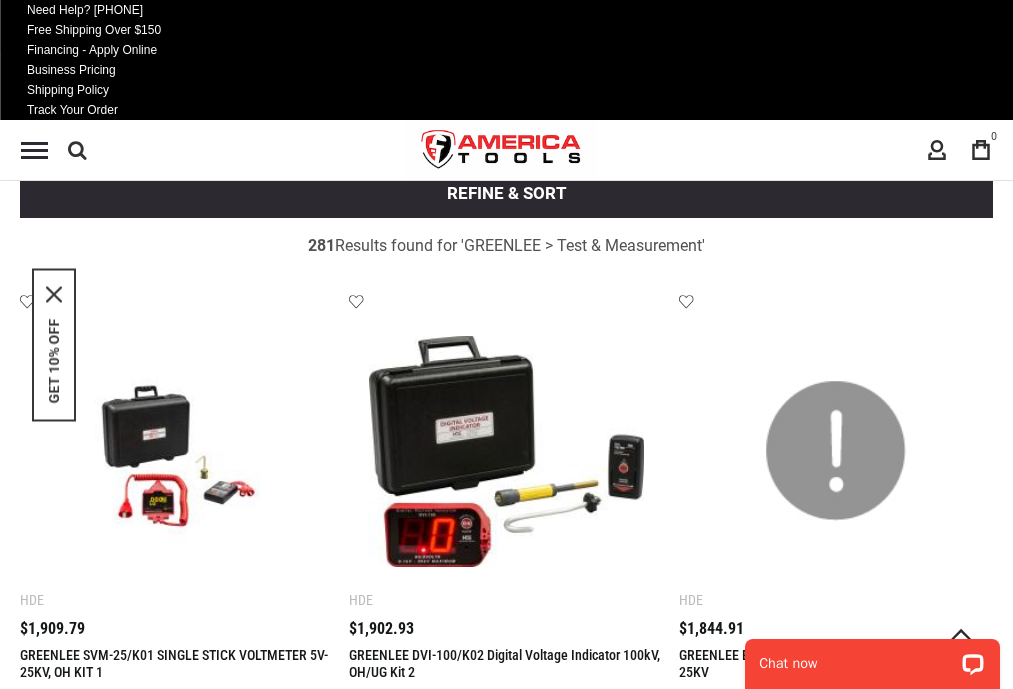 scroll, scrollTop: 1205, scrollLeft: 0, axis: vertical 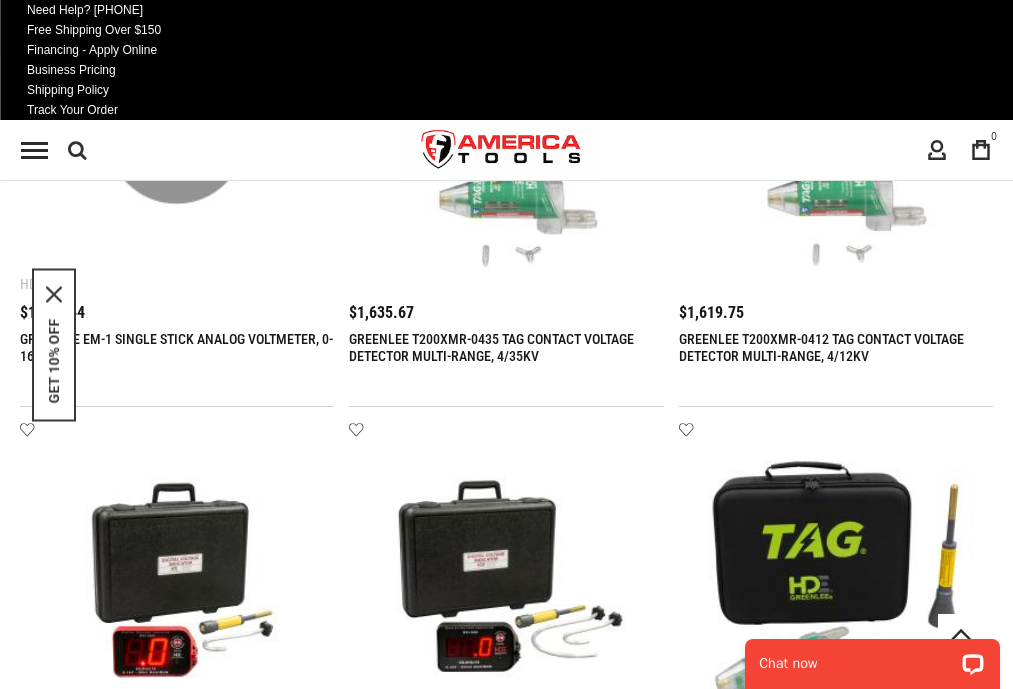 click on "8" at bounding box center (225, 2661) 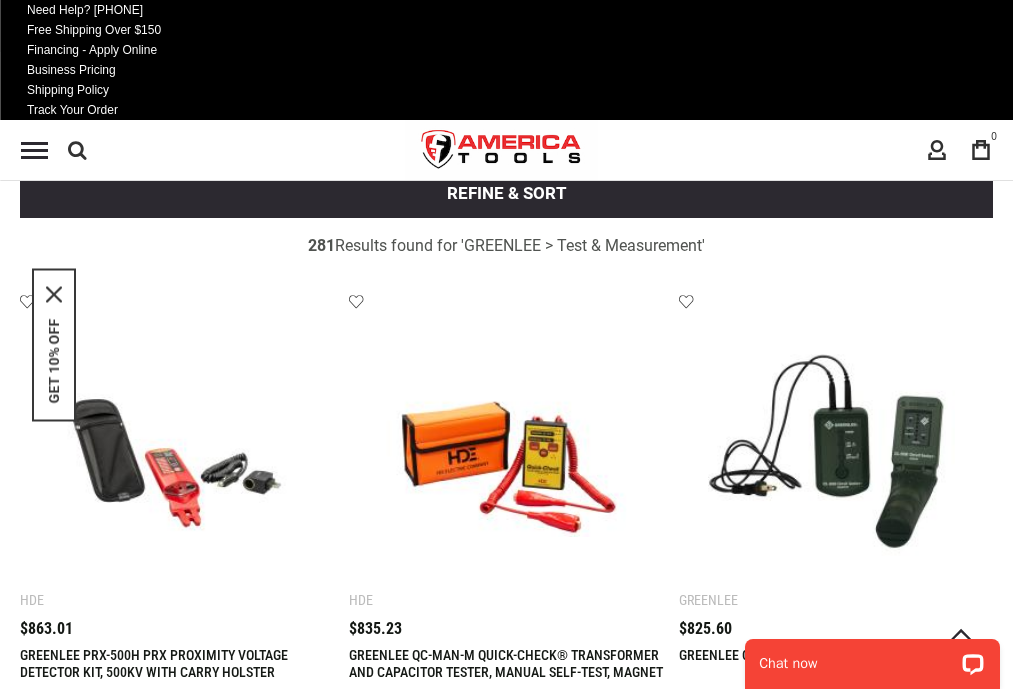 scroll, scrollTop: 1205, scrollLeft: 0, axis: vertical 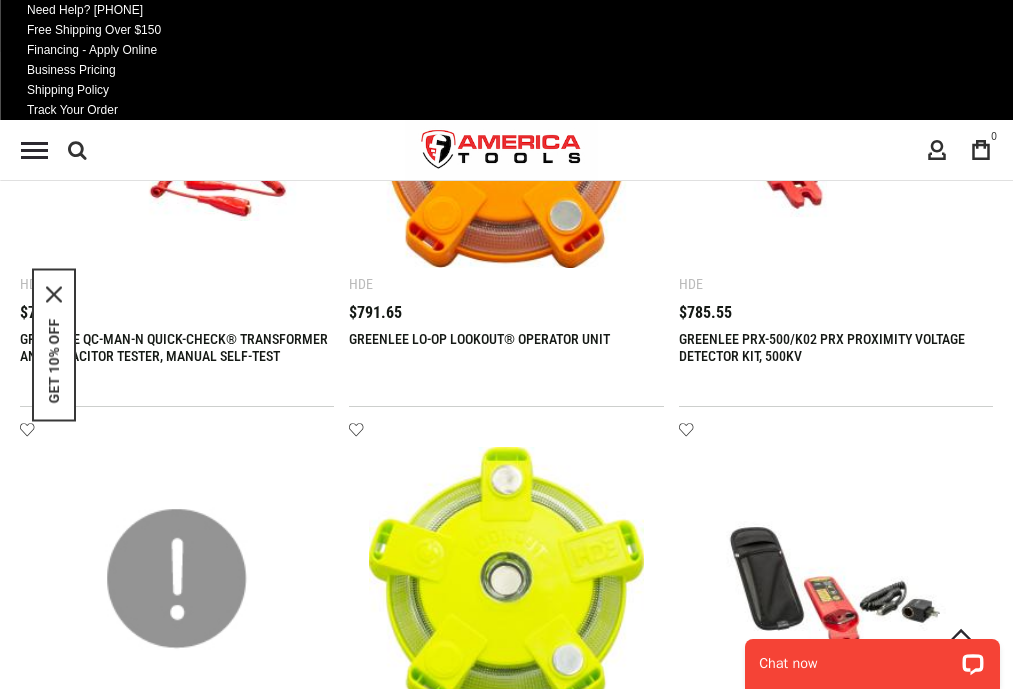 click on "9" at bounding box center [225, 2661] 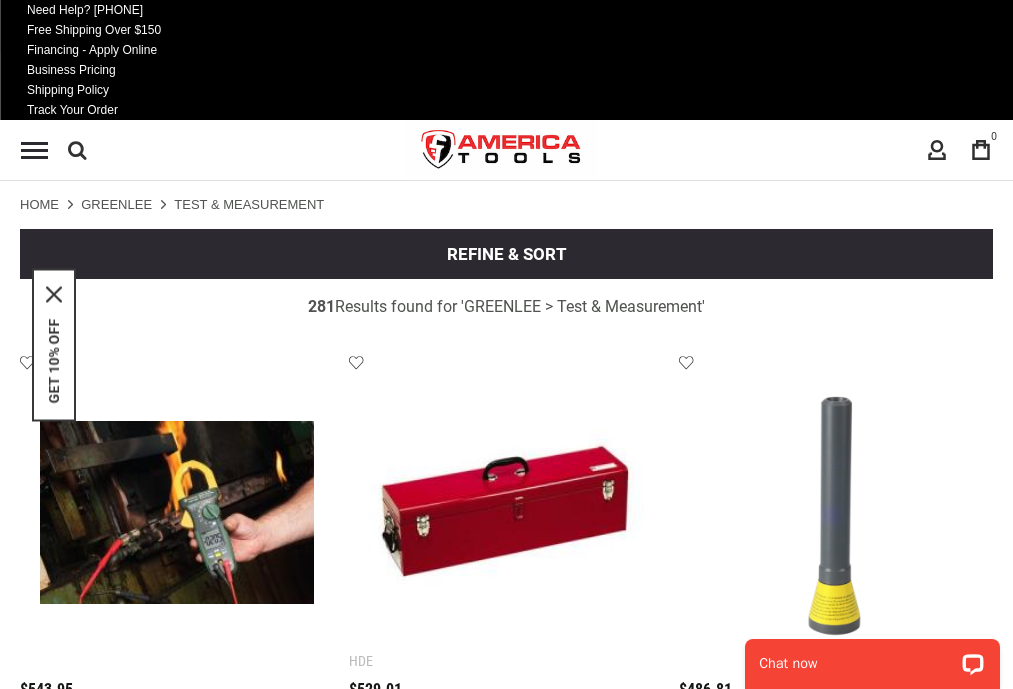scroll, scrollTop: 1205, scrollLeft: 0, axis: vertical 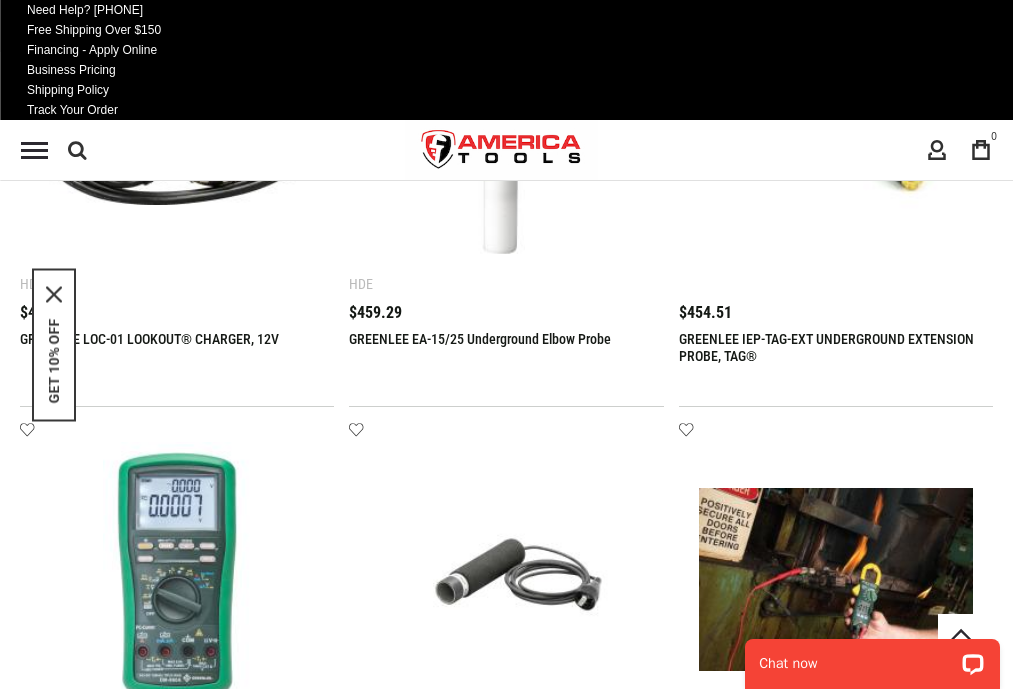click on "10" at bounding box center (225, 2661) 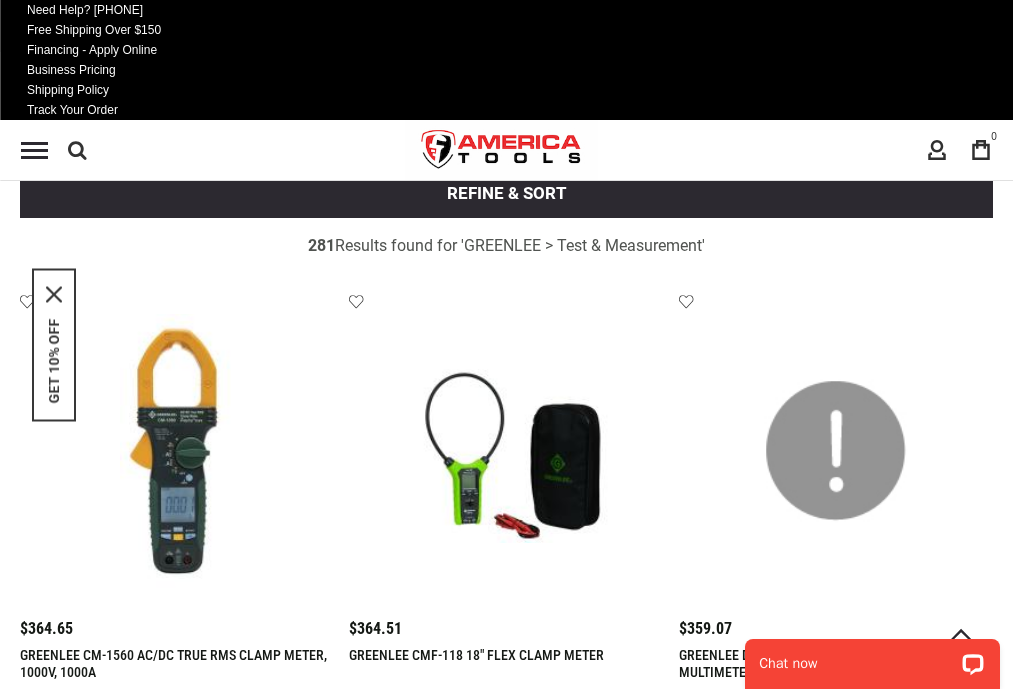 scroll, scrollTop: 1205, scrollLeft: 0, axis: vertical 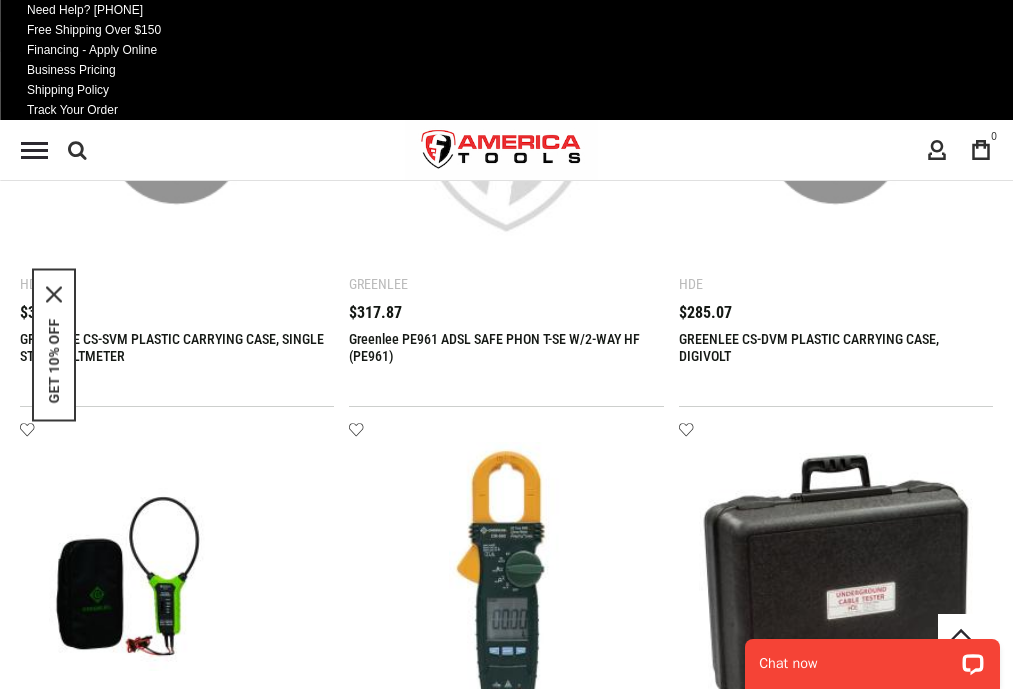 click on "11" at bounding box center [225, 2661] 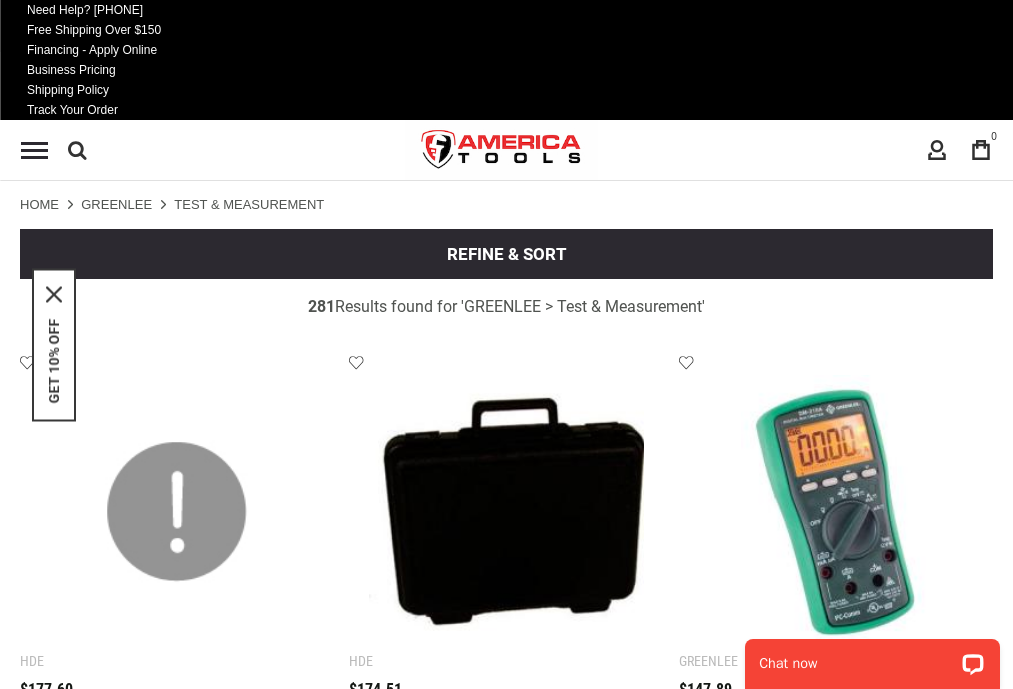 scroll, scrollTop: 1205, scrollLeft: 0, axis: vertical 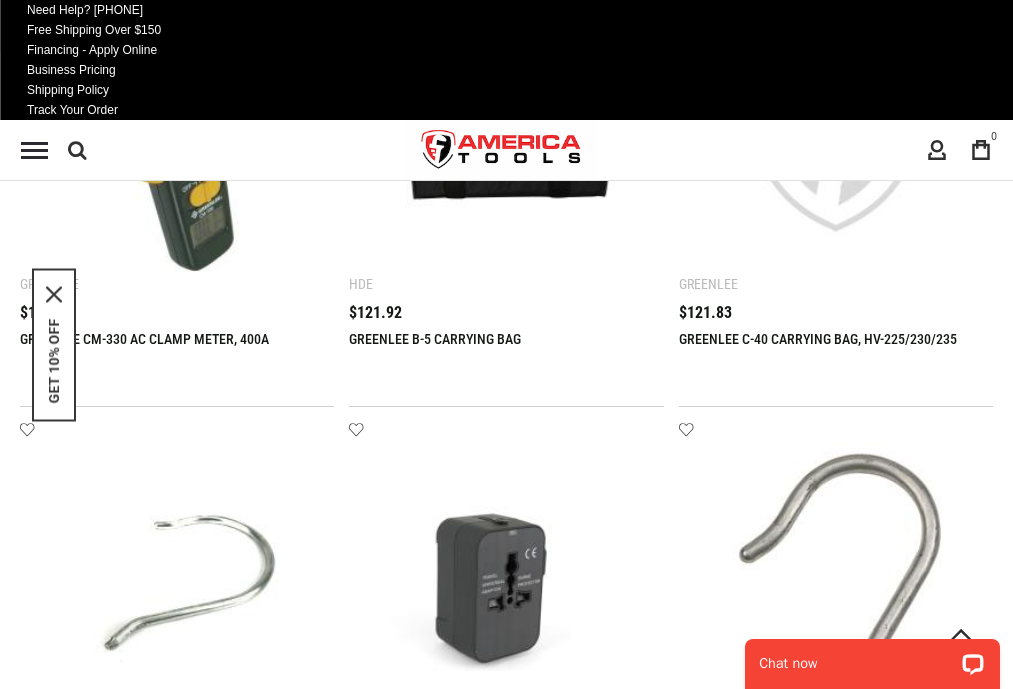 click on "12" at bounding box center (225, 2661) 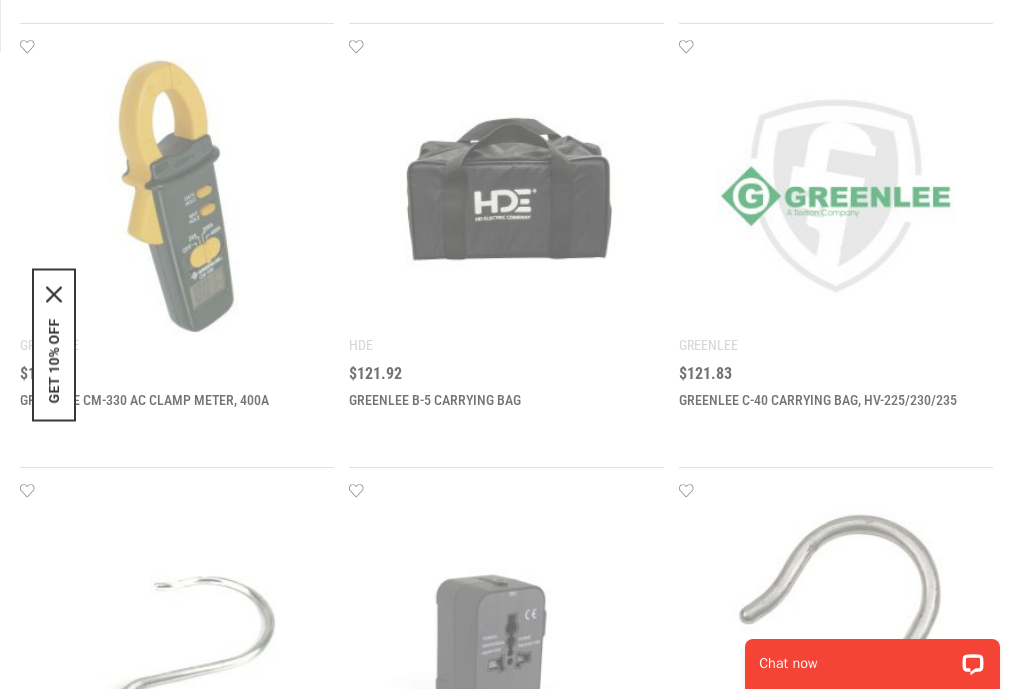 scroll, scrollTop: 0, scrollLeft: 0, axis: both 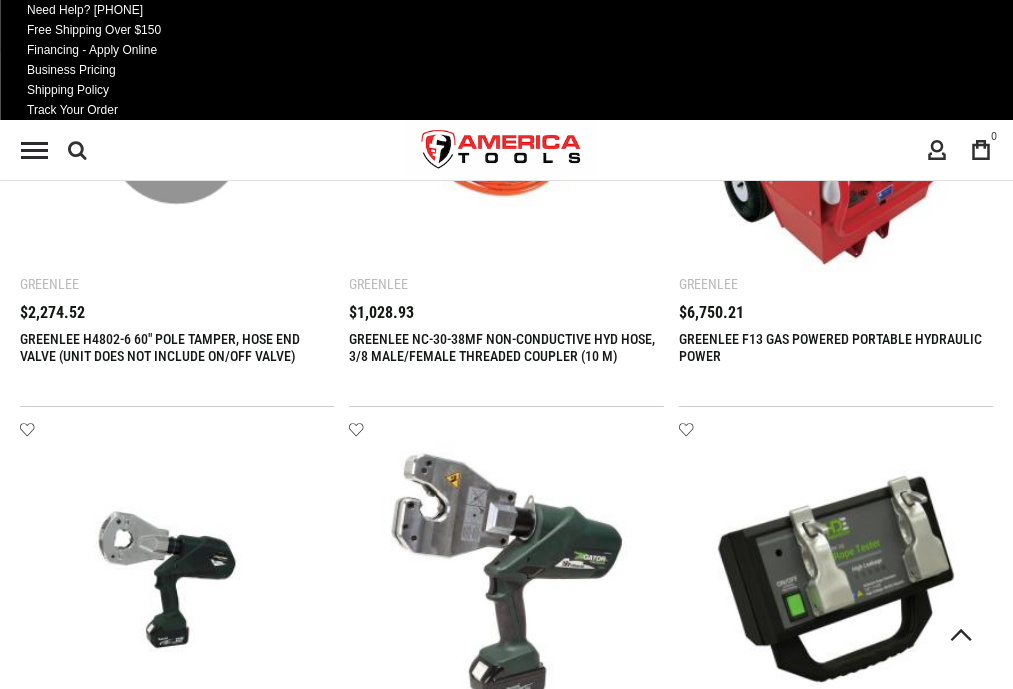 click on "2" at bounding box center (90, 2661) 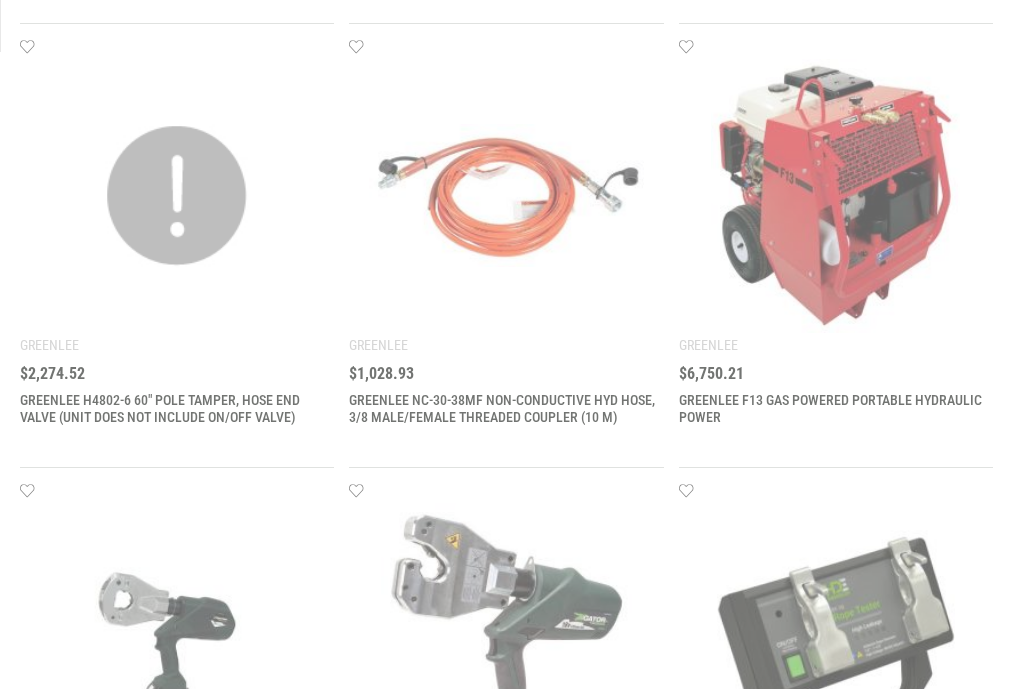 scroll, scrollTop: 0, scrollLeft: 0, axis: both 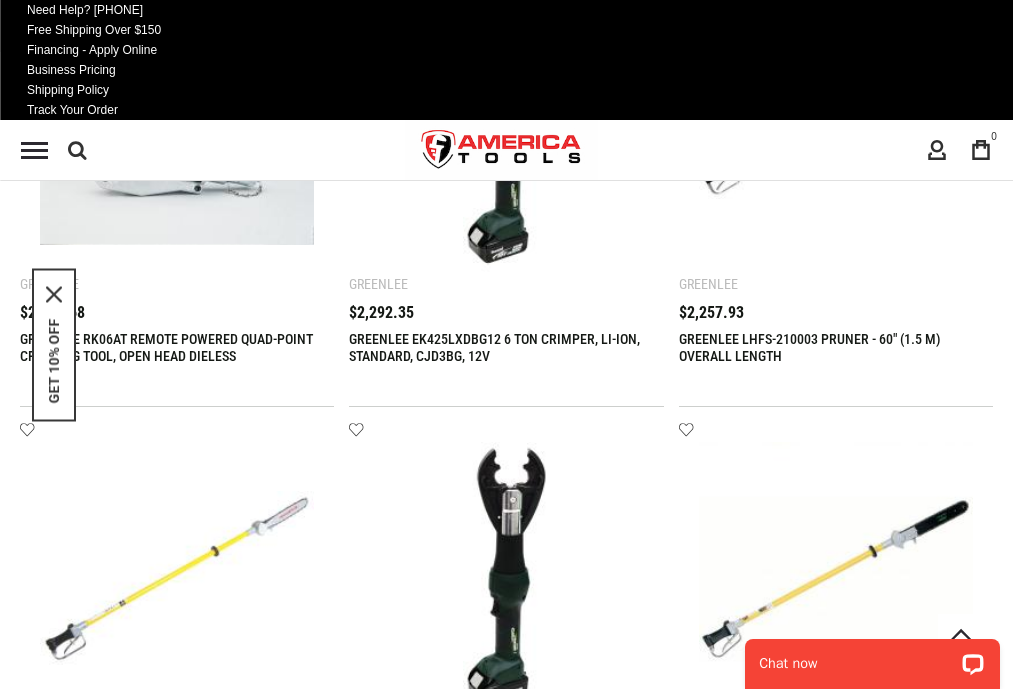 click on "3" at bounding box center [225, 2661] 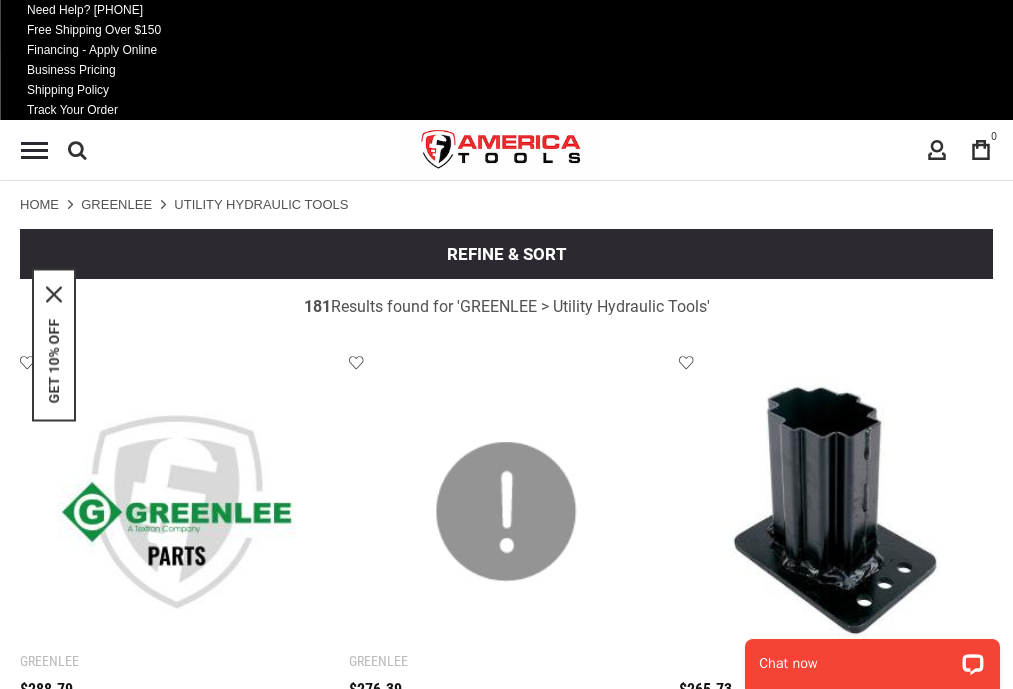 scroll, scrollTop: 1205, scrollLeft: 0, axis: vertical 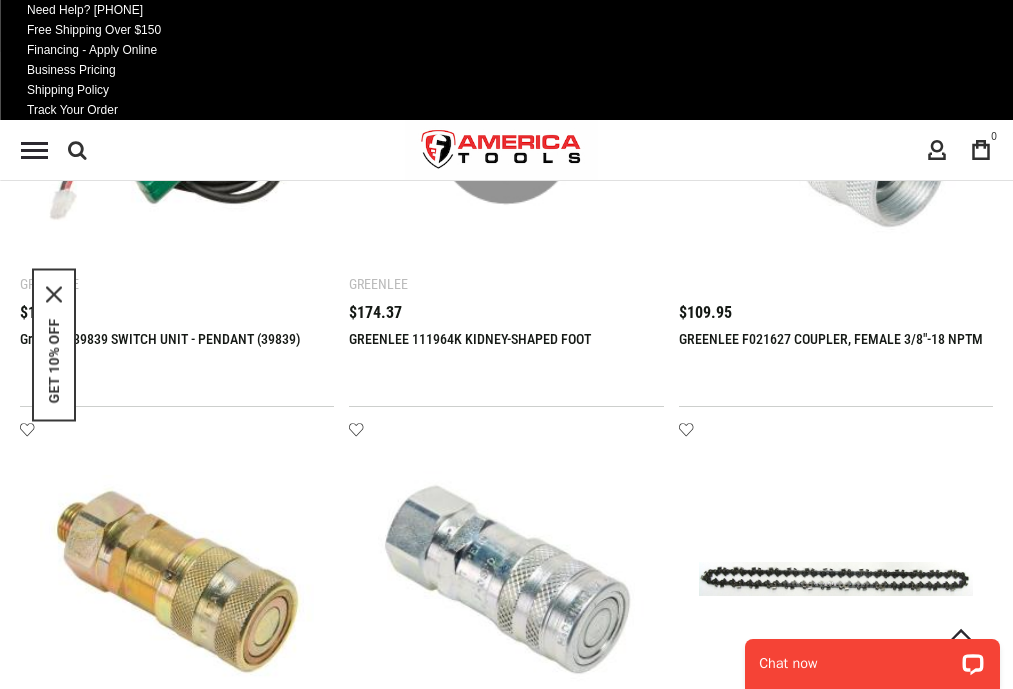 click on "4" at bounding box center (225, 2661) 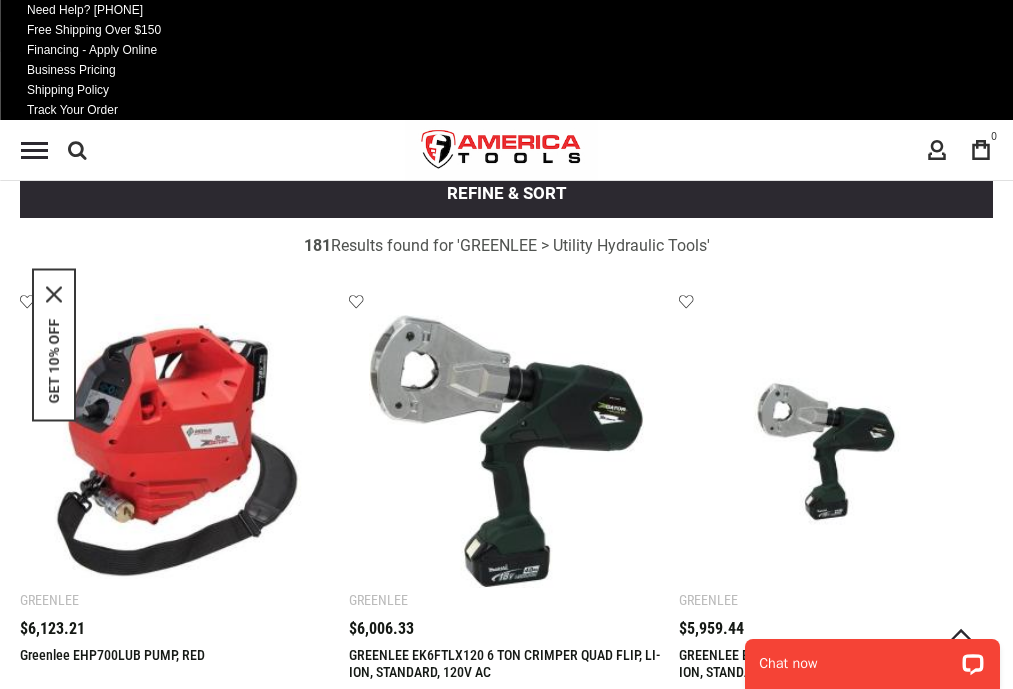 scroll, scrollTop: 1205, scrollLeft: 0, axis: vertical 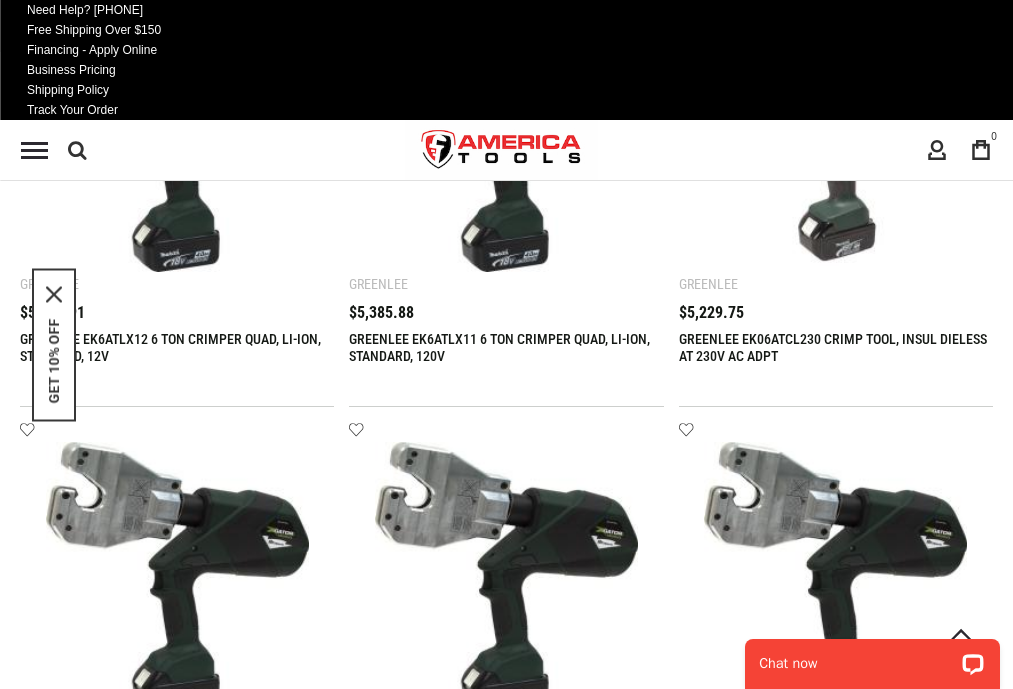 click on "5" at bounding box center (225, 2661) 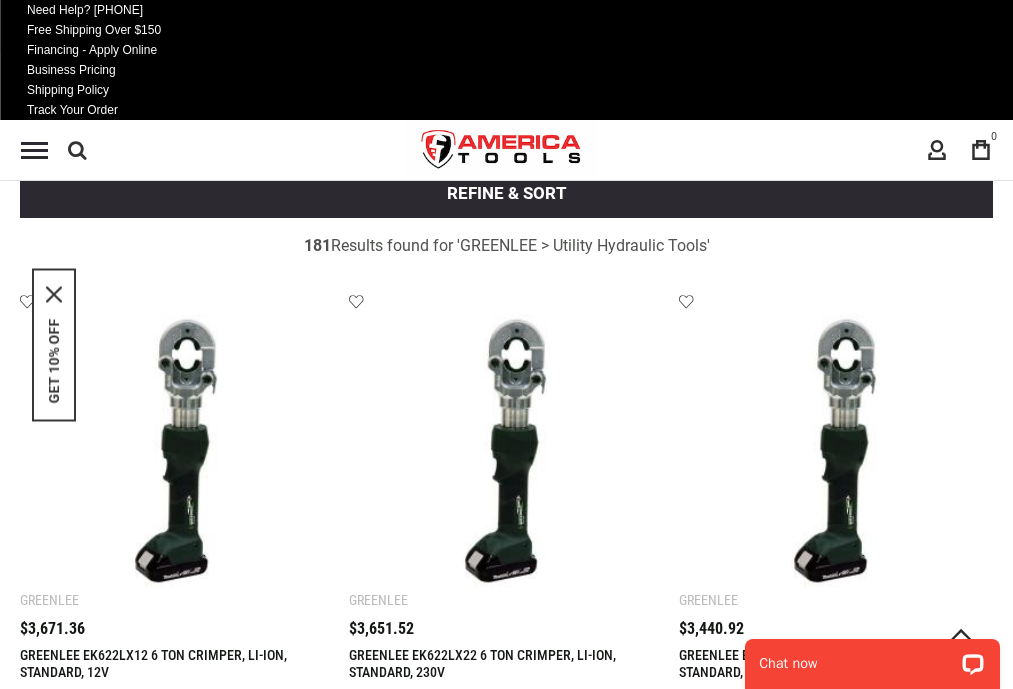scroll, scrollTop: 1205, scrollLeft: 0, axis: vertical 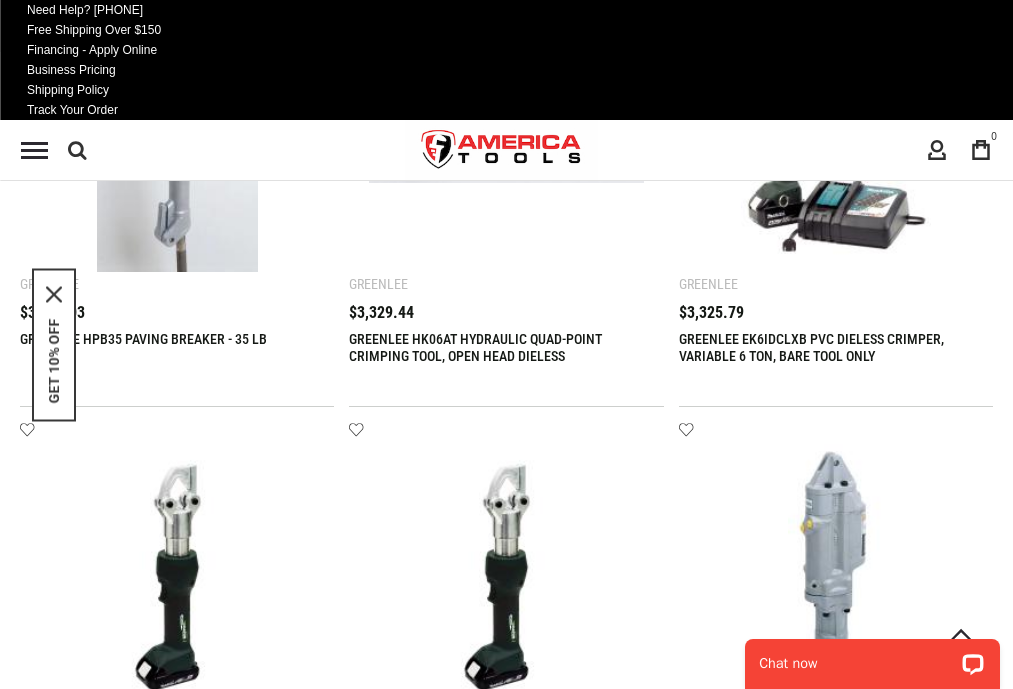 click on "6" at bounding box center (225, 2661) 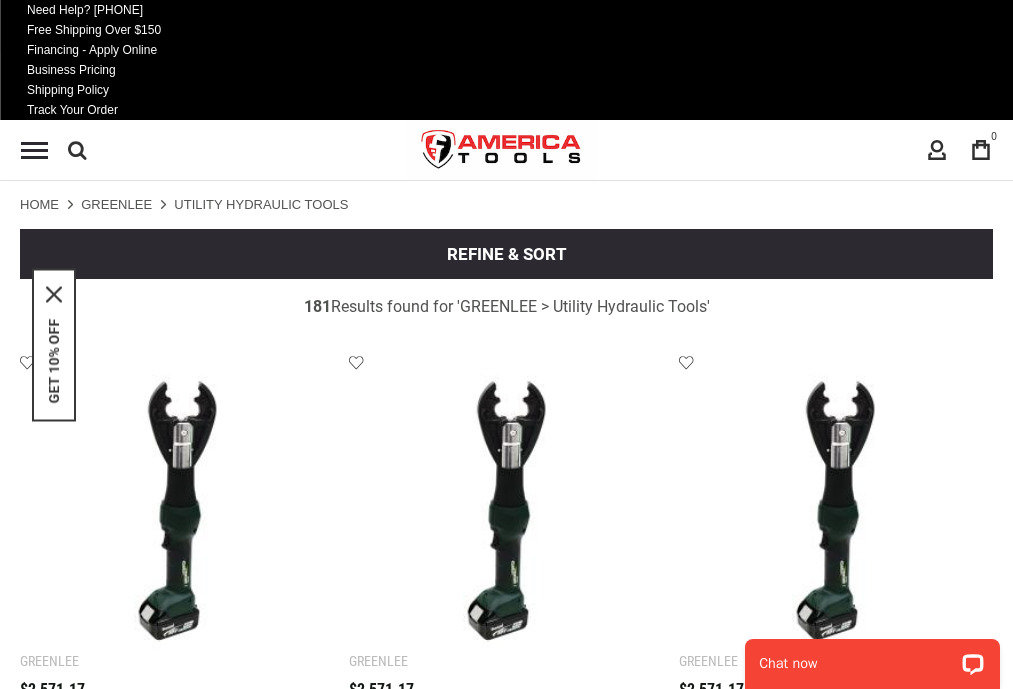 scroll, scrollTop: 1205, scrollLeft: 0, axis: vertical 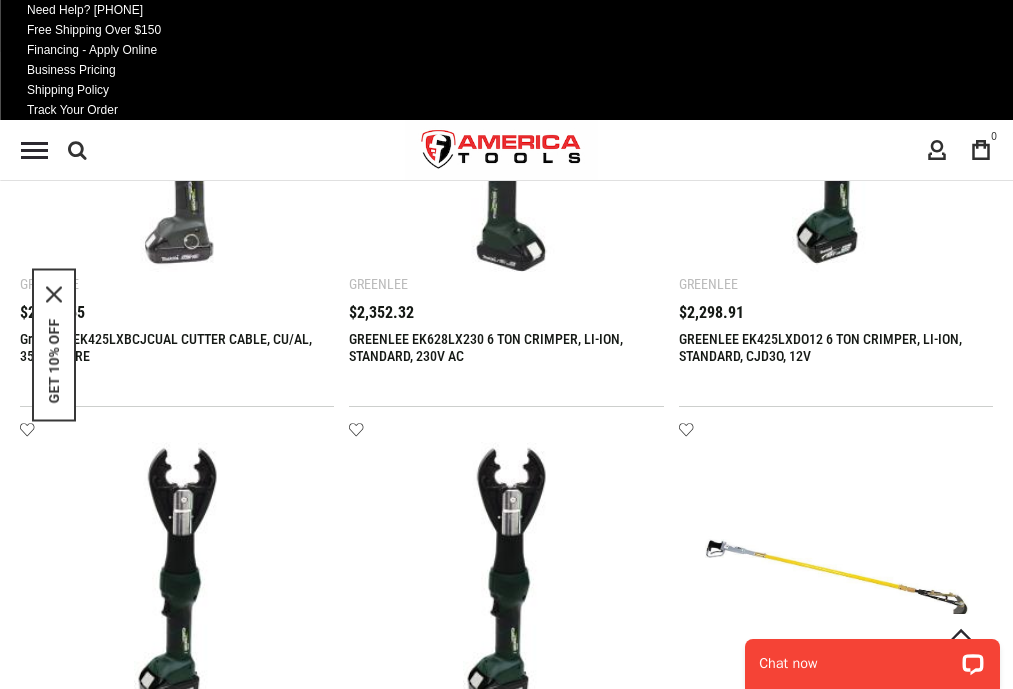 click on "7" at bounding box center (225, 2661) 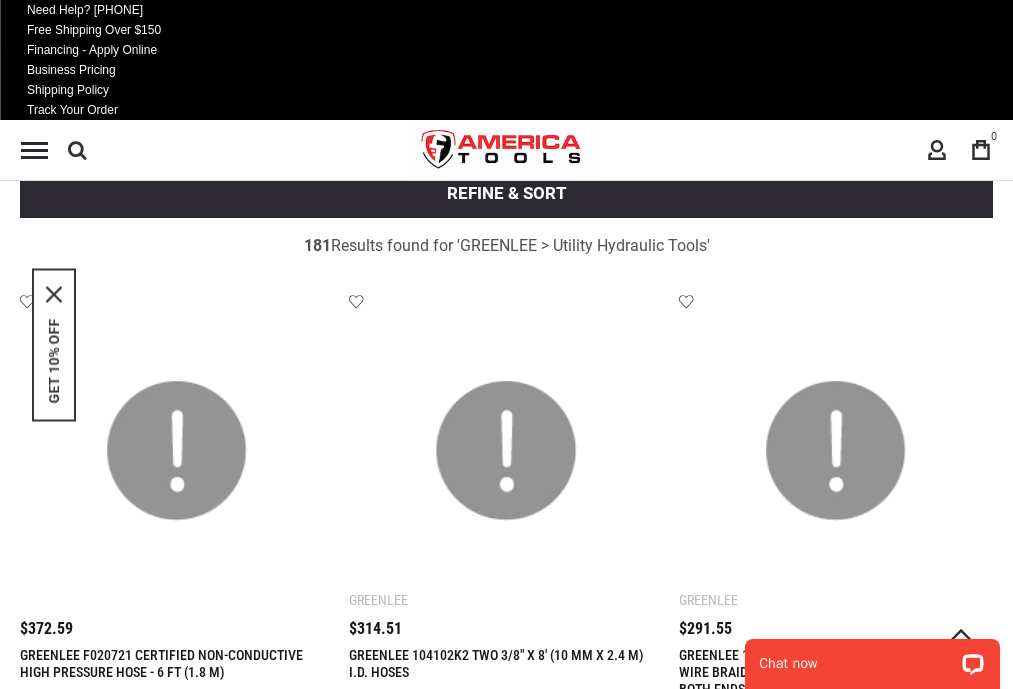 scroll, scrollTop: 1205, scrollLeft: 0, axis: vertical 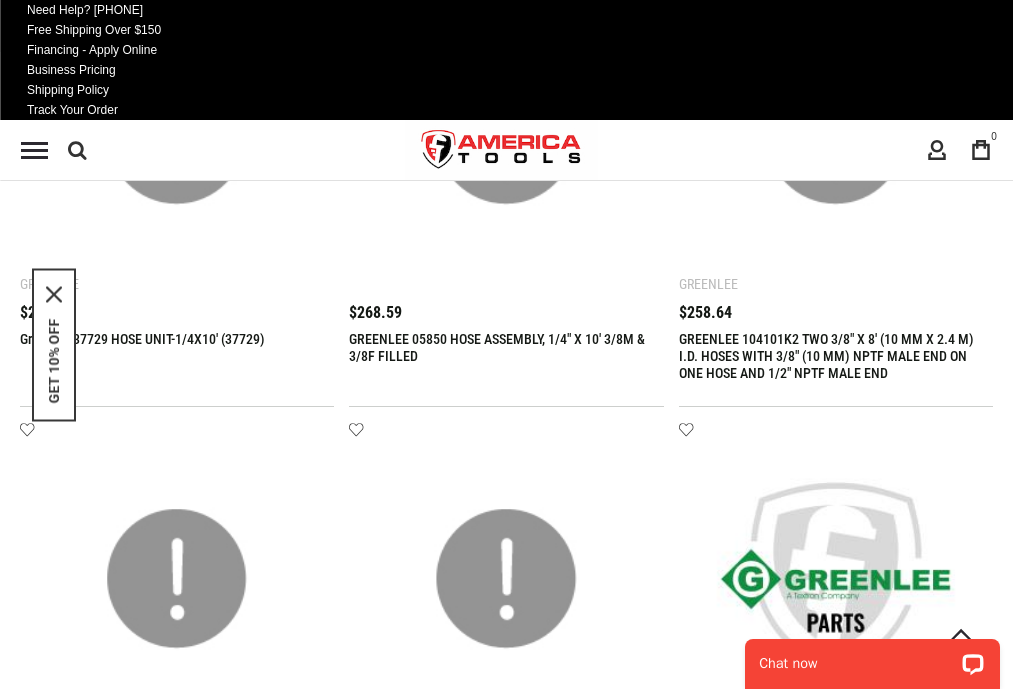 click on "8" at bounding box center (225, 2661) 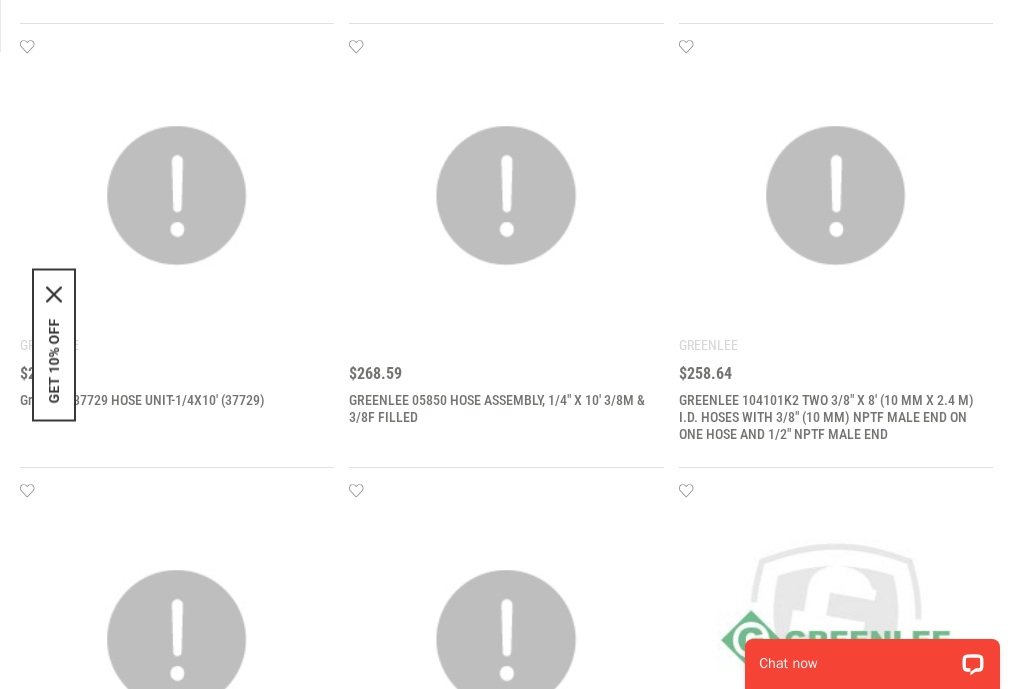 scroll, scrollTop: 0, scrollLeft: 0, axis: both 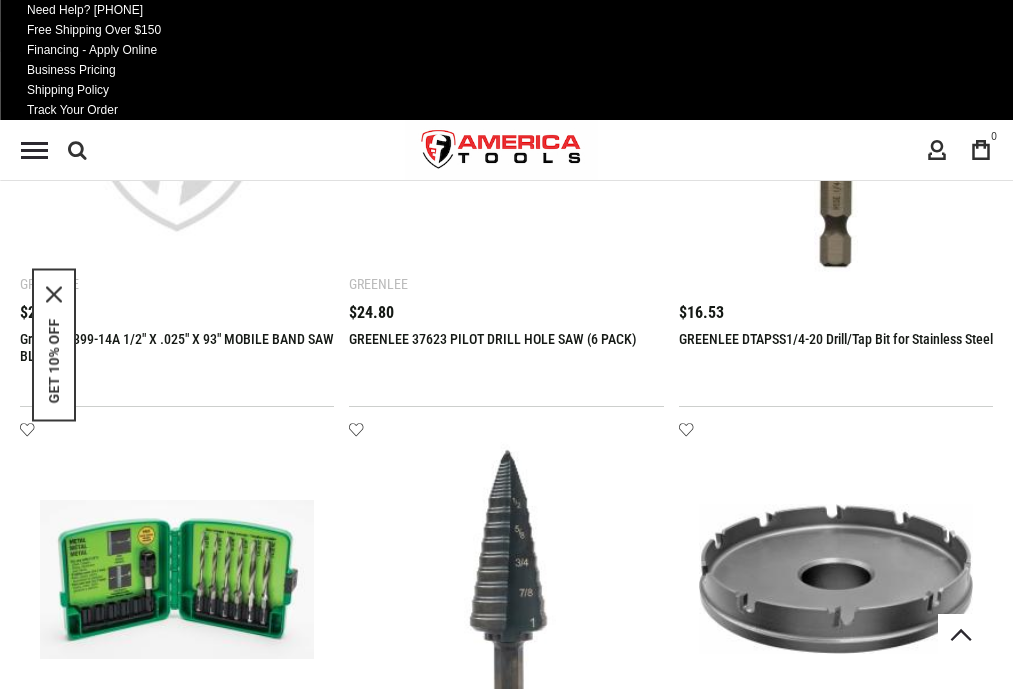 click on "2" at bounding box center [90, 2661] 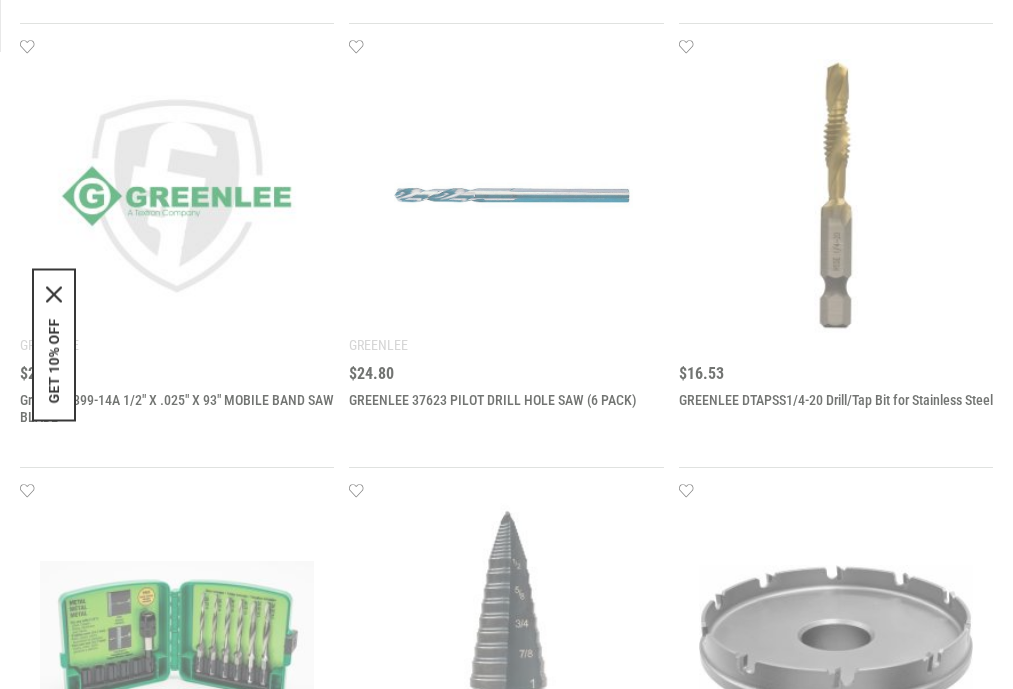 scroll, scrollTop: 0, scrollLeft: 0, axis: both 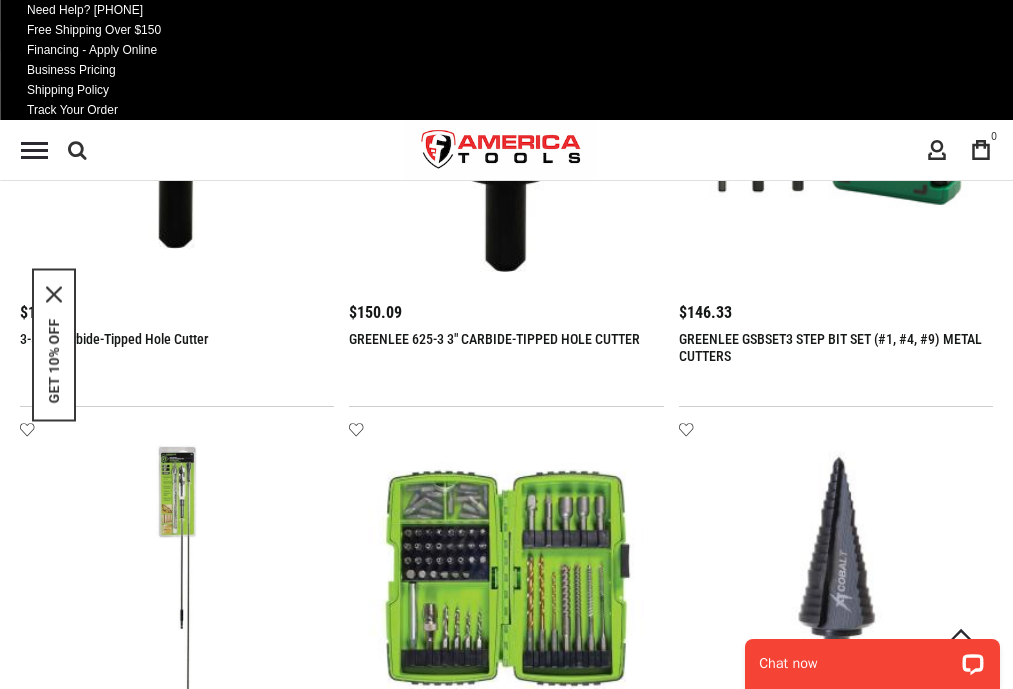 click on "3" at bounding box center (225, 2661) 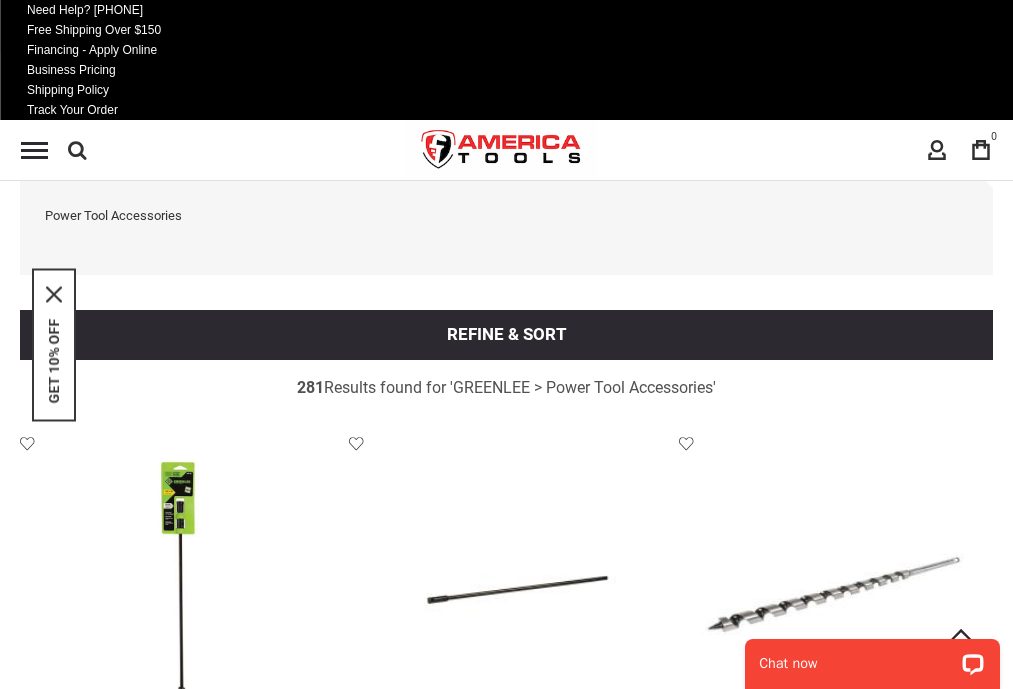 scroll, scrollTop: 1347, scrollLeft: 0, axis: vertical 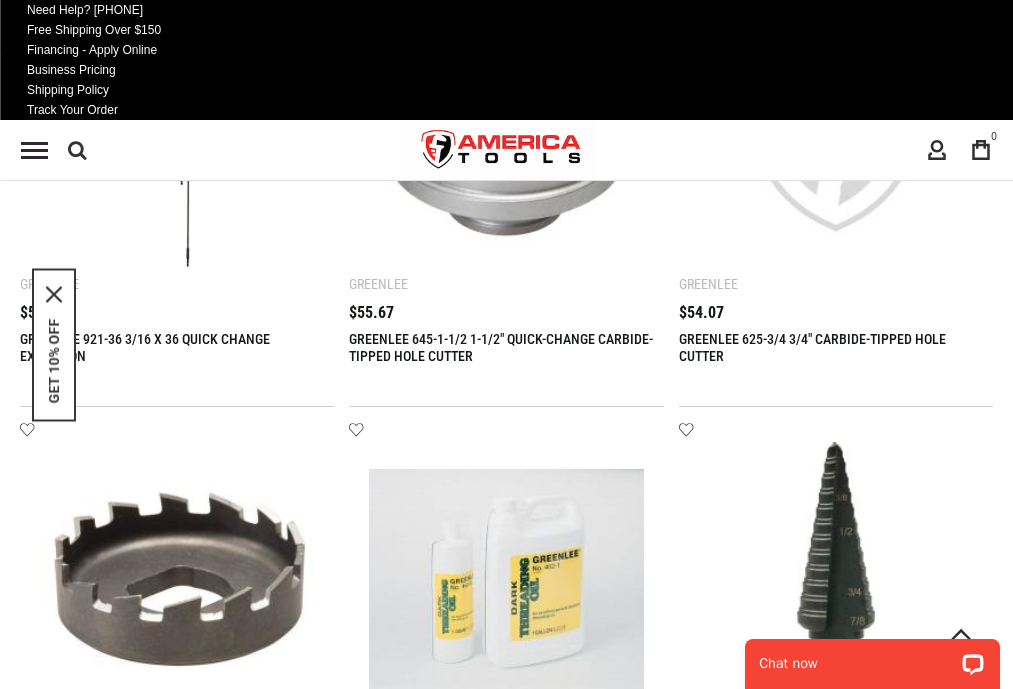 click on "4" at bounding box center (225, 2661) 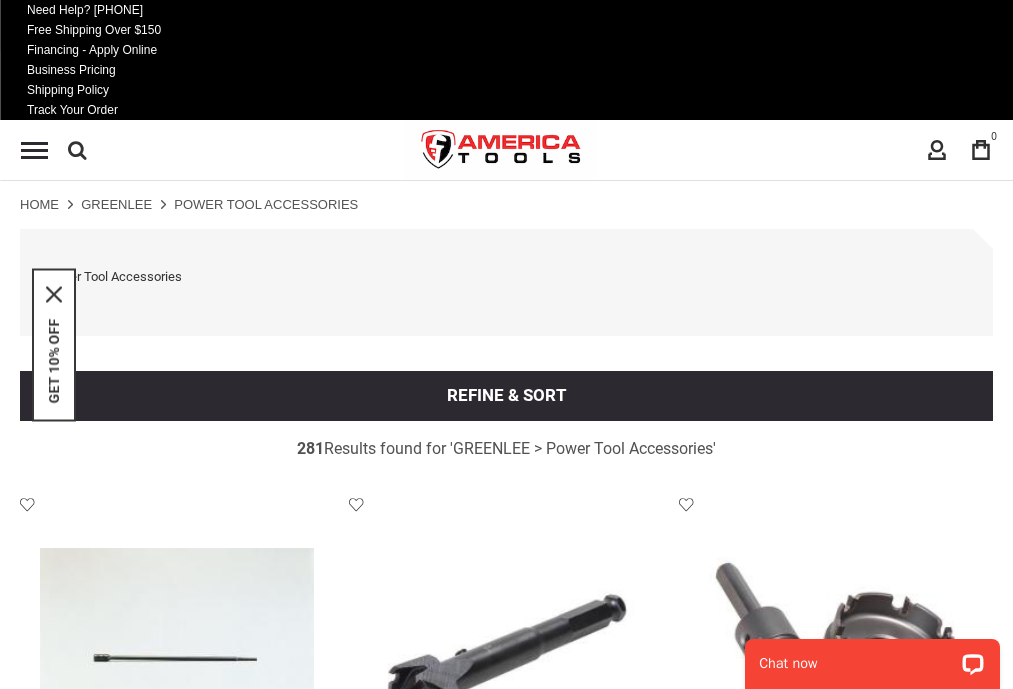 scroll, scrollTop: 1347, scrollLeft: 0, axis: vertical 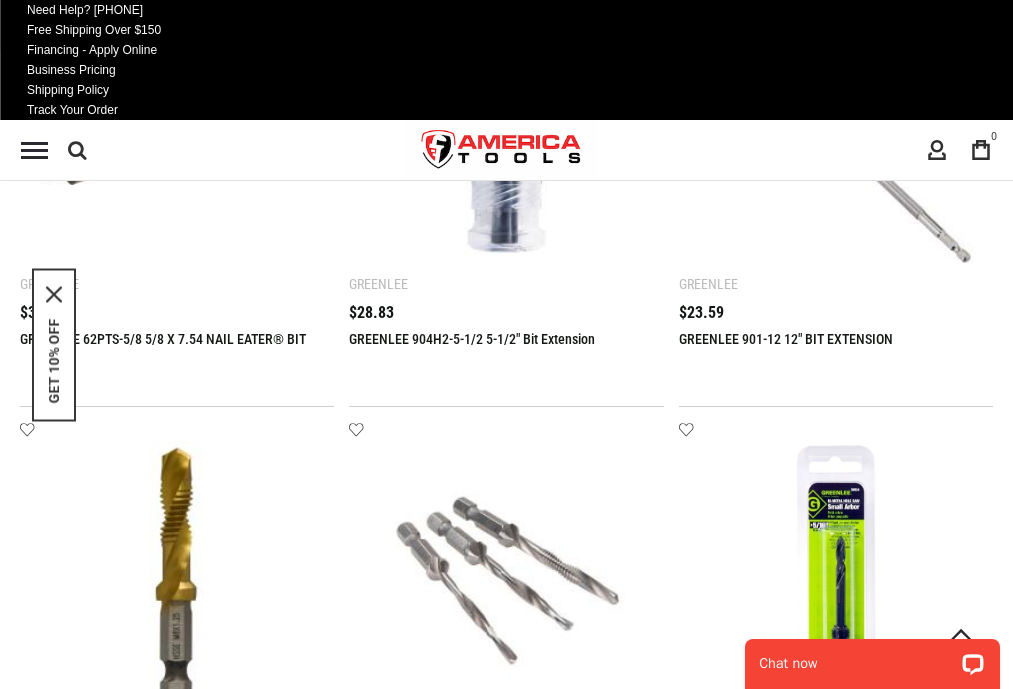 click on "5" at bounding box center (225, 2661) 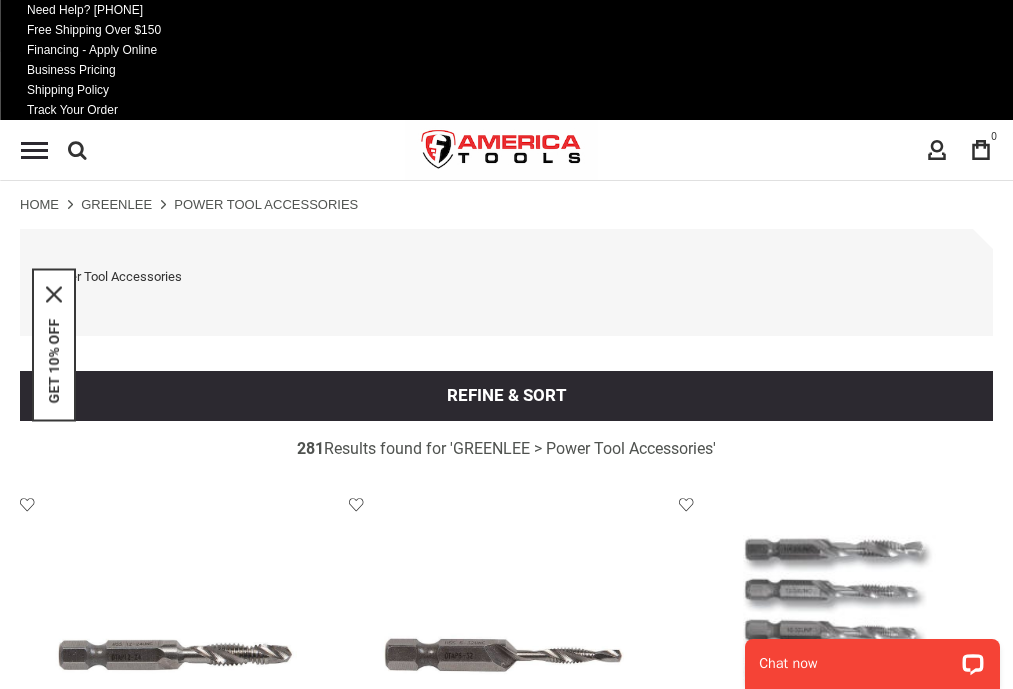 scroll, scrollTop: 1347, scrollLeft: 0, axis: vertical 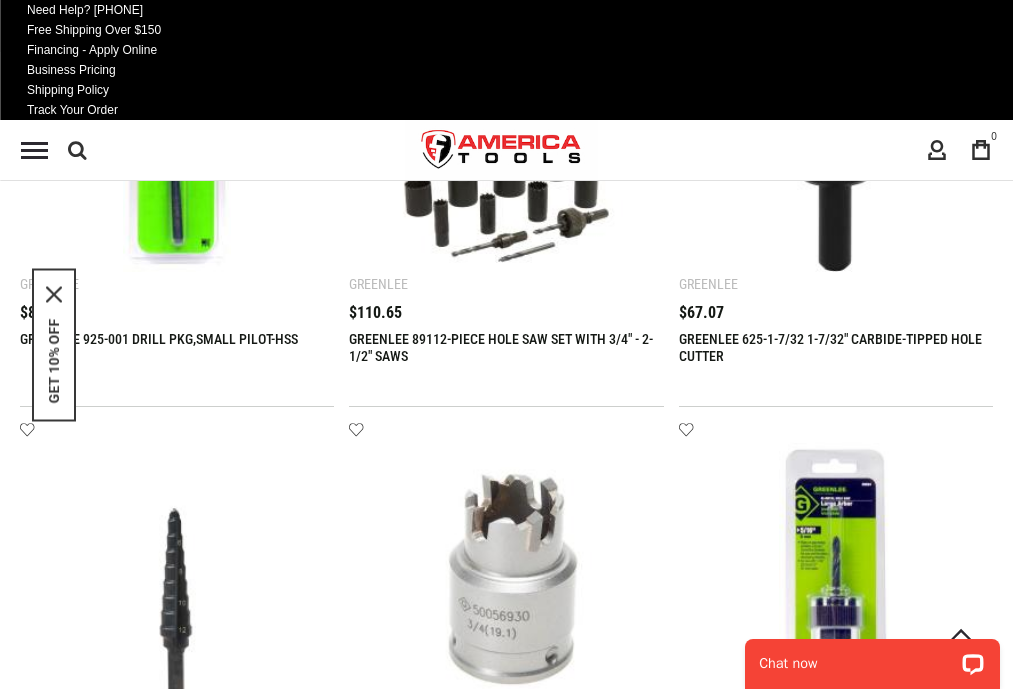 click on "6" at bounding box center [225, 2661] 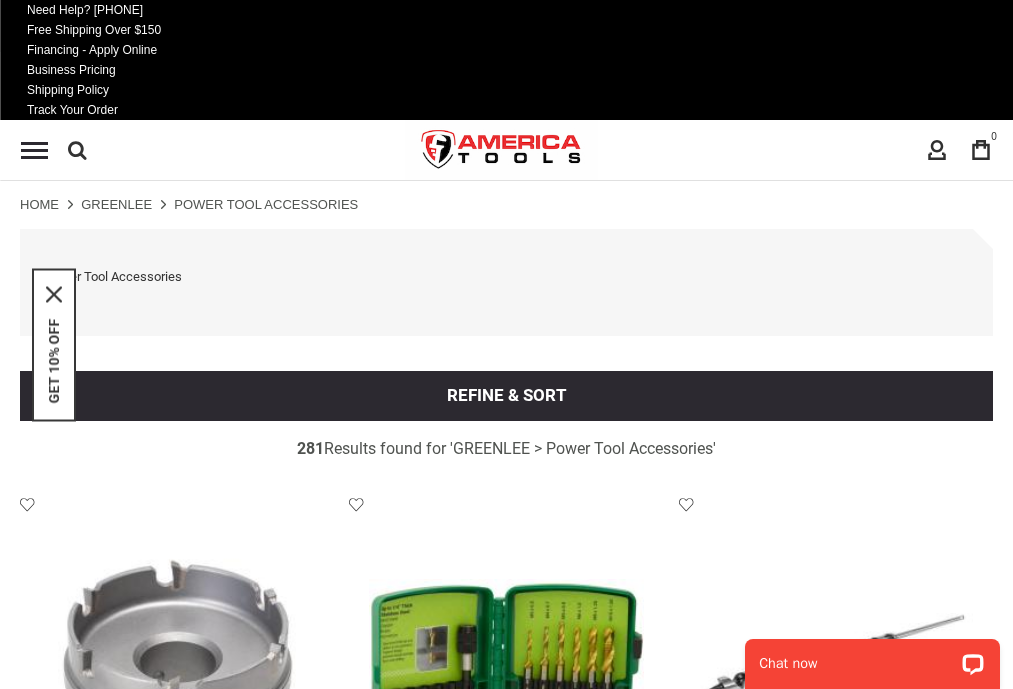 scroll, scrollTop: 1347, scrollLeft: 0, axis: vertical 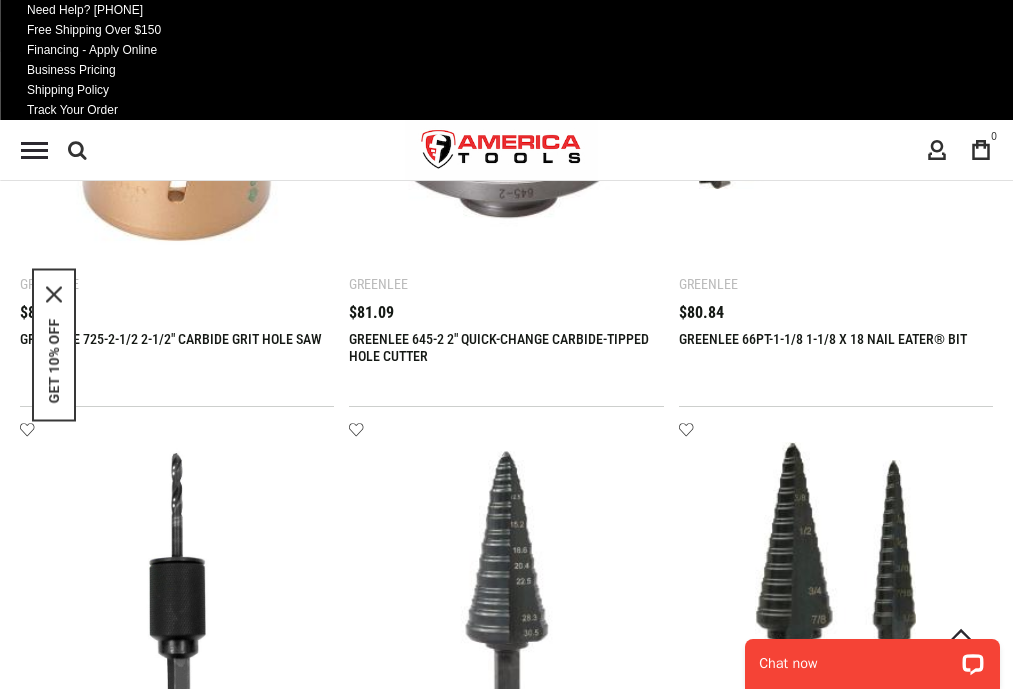 click on "7" at bounding box center (225, 2661) 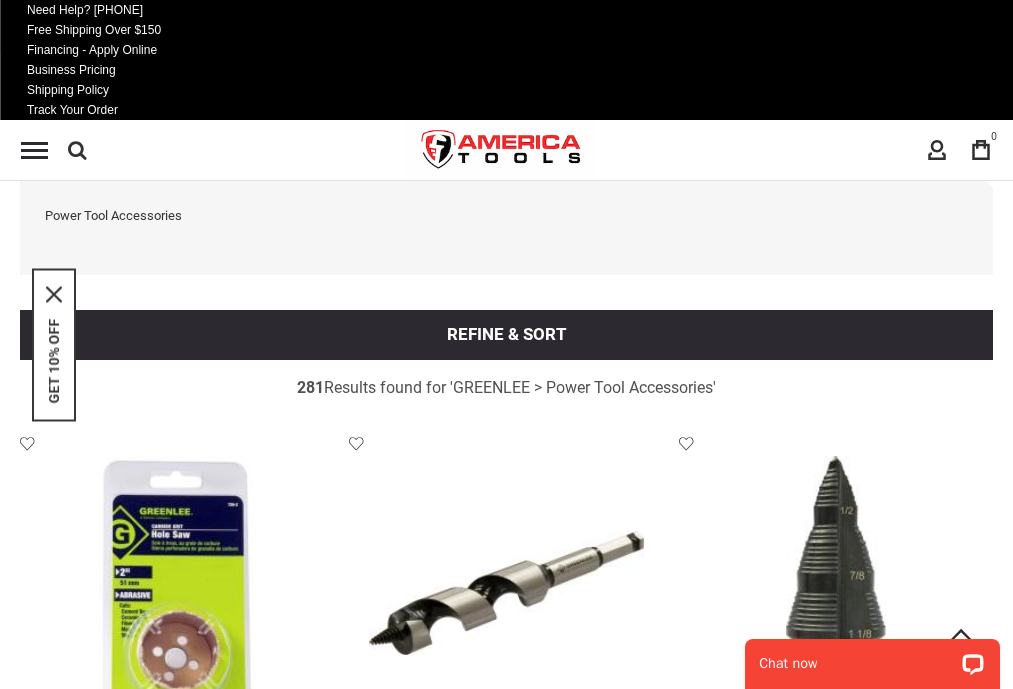 scroll, scrollTop: 1347, scrollLeft: 0, axis: vertical 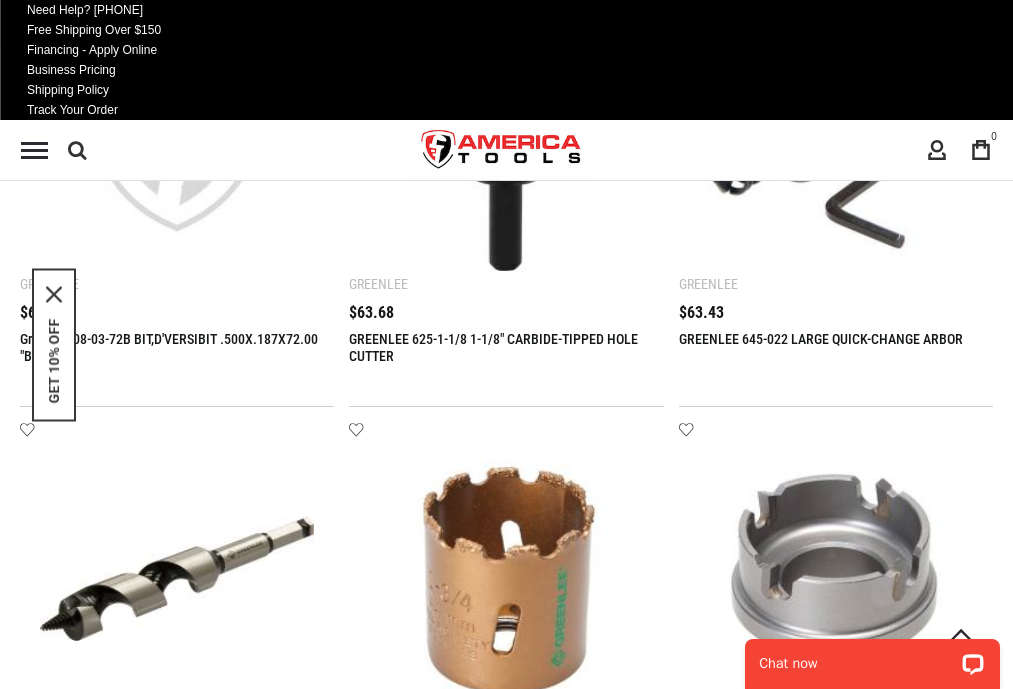 click on "8" at bounding box center (225, 2661) 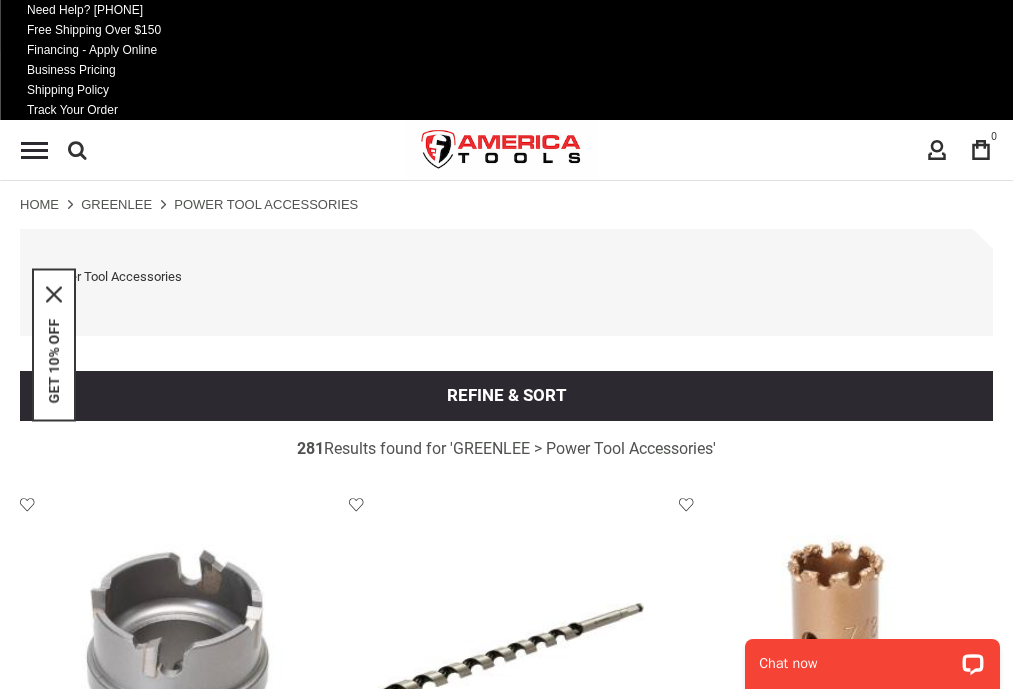 scroll, scrollTop: 1347, scrollLeft: 0, axis: vertical 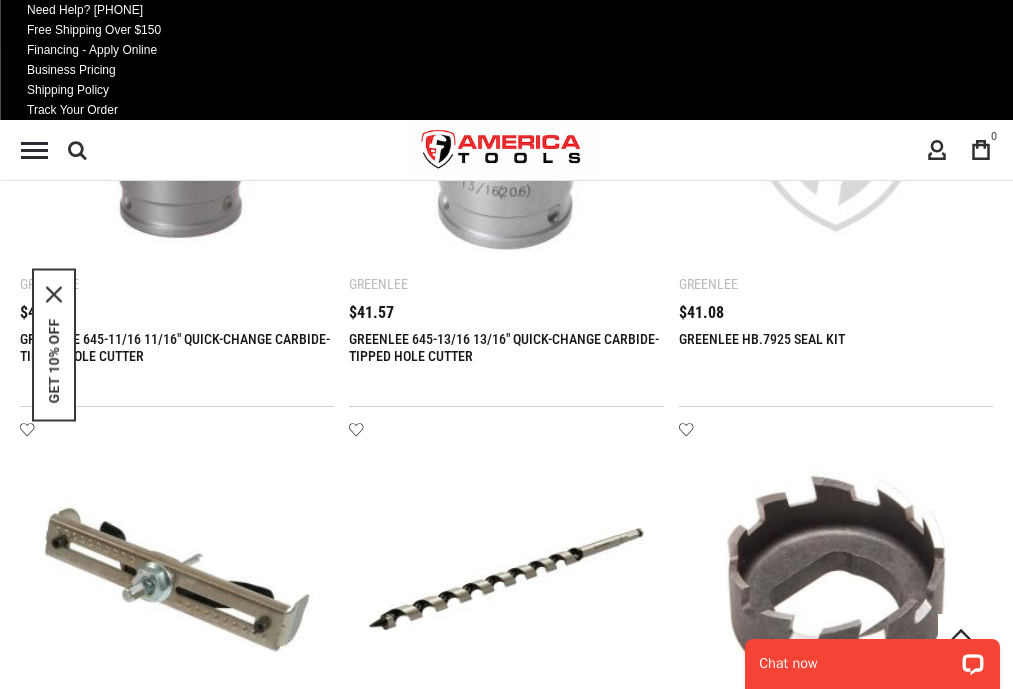 click on "9" at bounding box center [225, 2661] 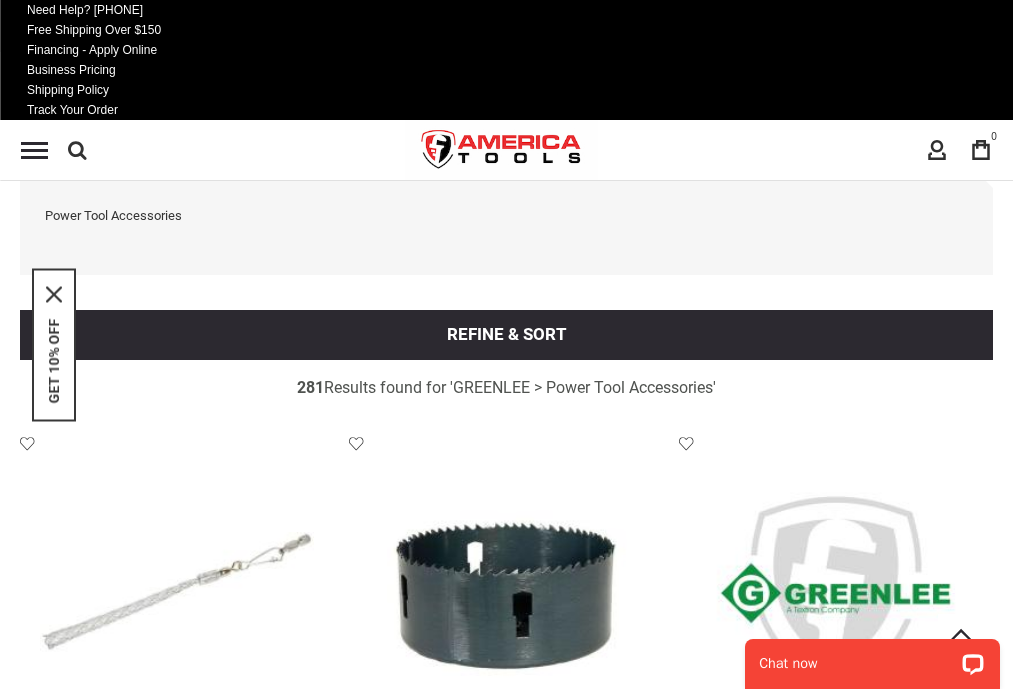 scroll, scrollTop: 1347, scrollLeft: 0, axis: vertical 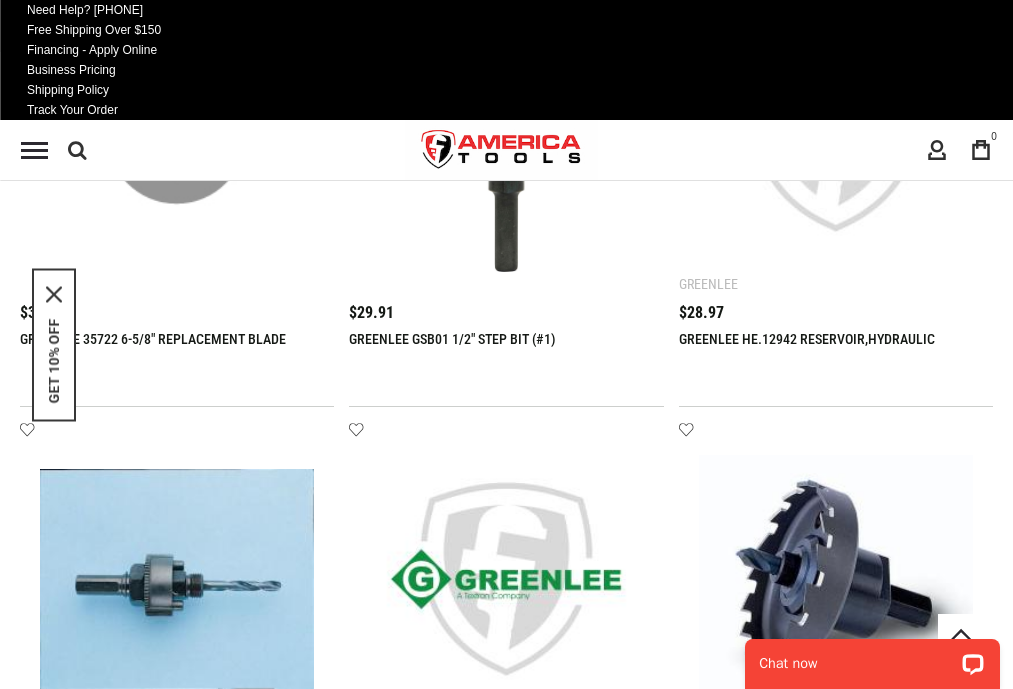 click on "10" at bounding box center (225, 2661) 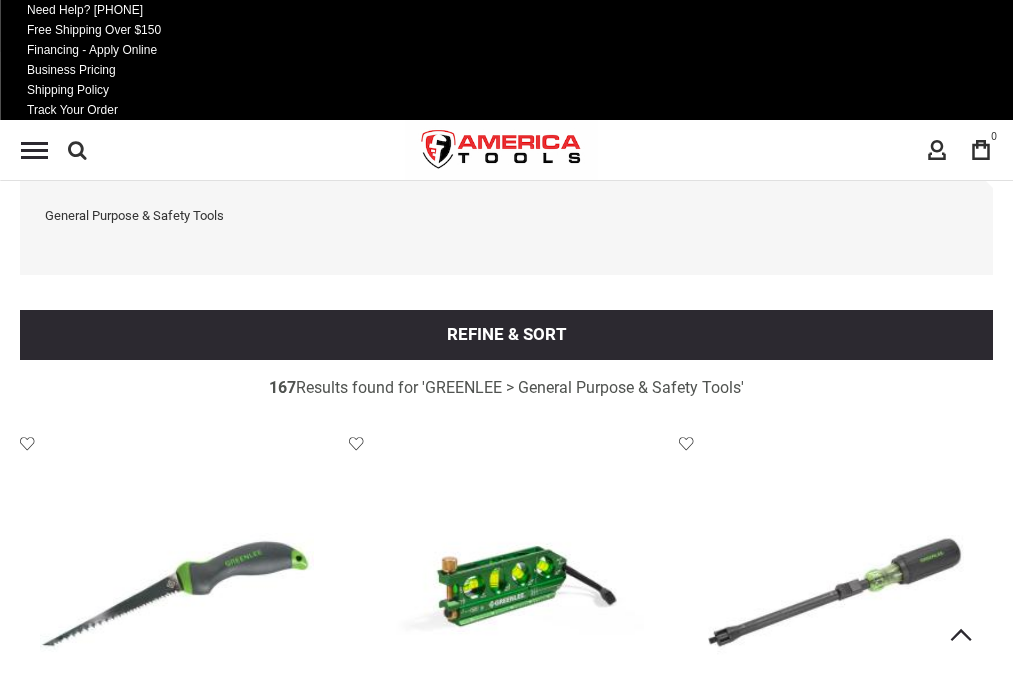 scroll, scrollTop: 1362, scrollLeft: 0, axis: vertical 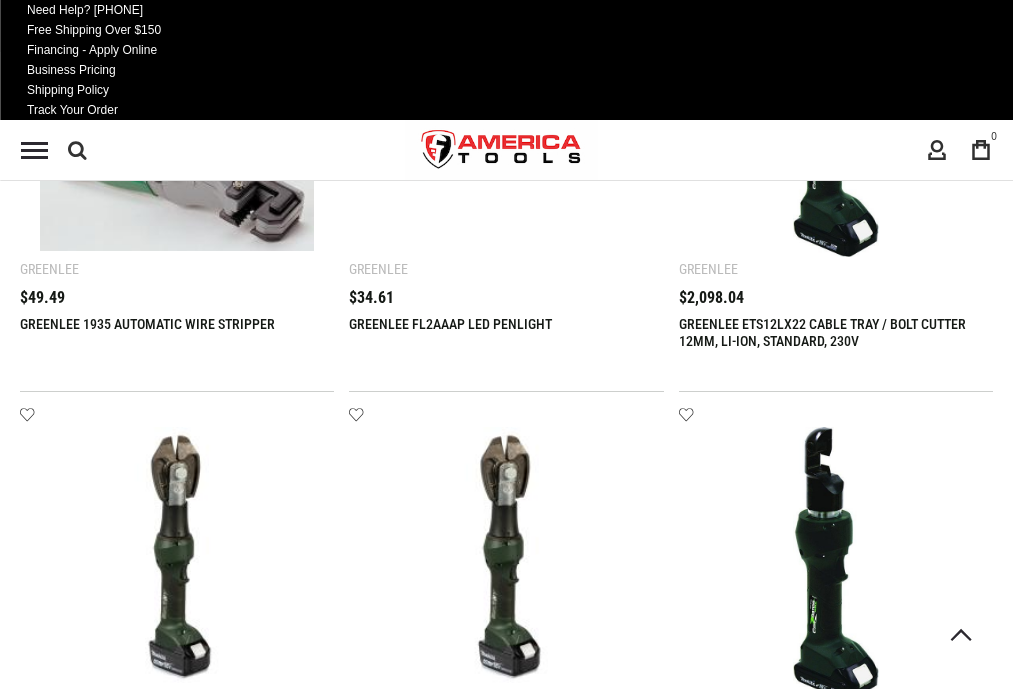 click on "2" at bounding box center (90, 2646) 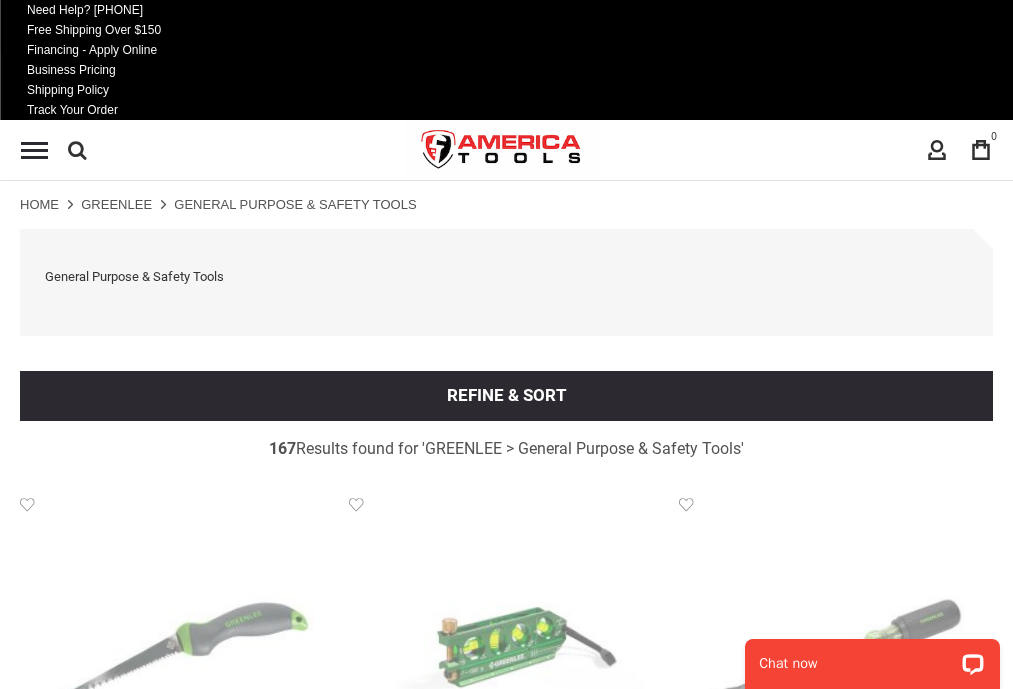 scroll, scrollTop: 0, scrollLeft: 0, axis: both 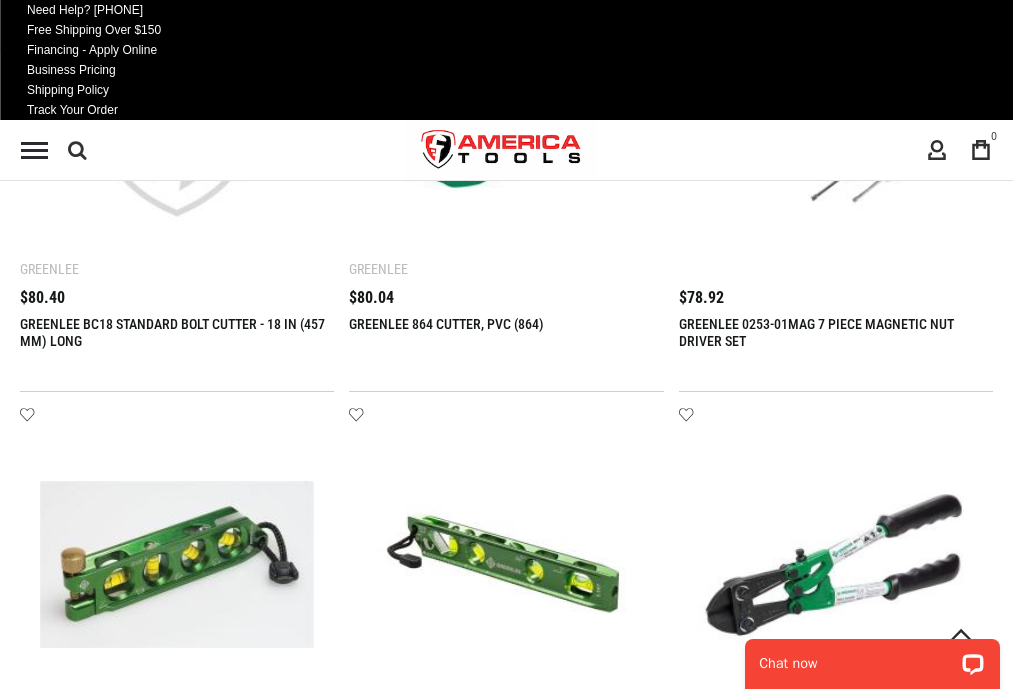 click on "3" at bounding box center (225, 2646) 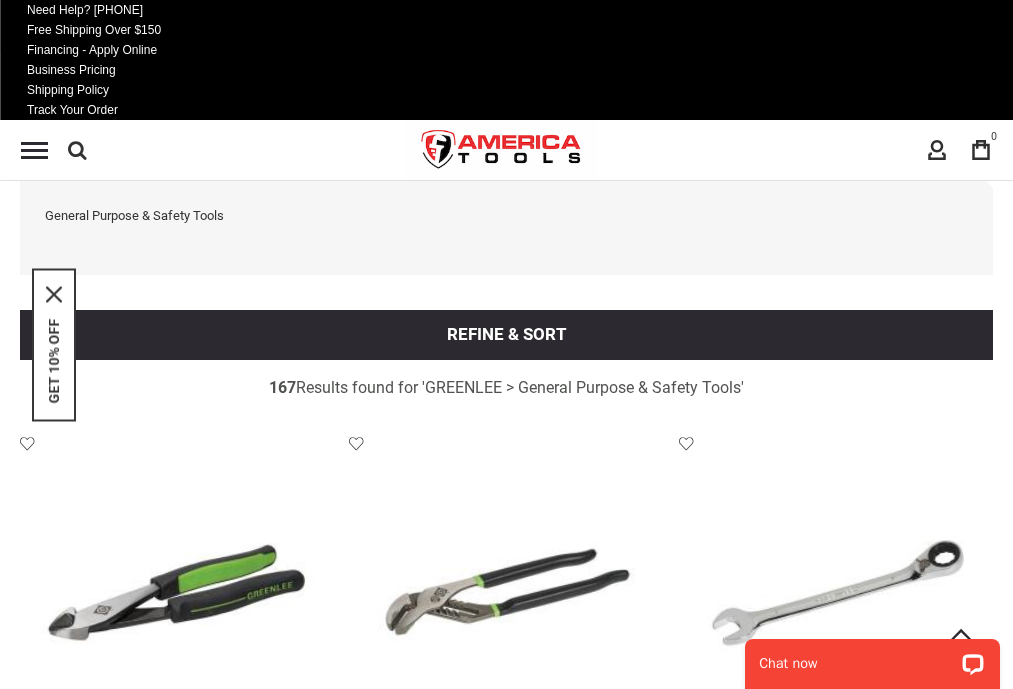 scroll, scrollTop: 1362, scrollLeft: 0, axis: vertical 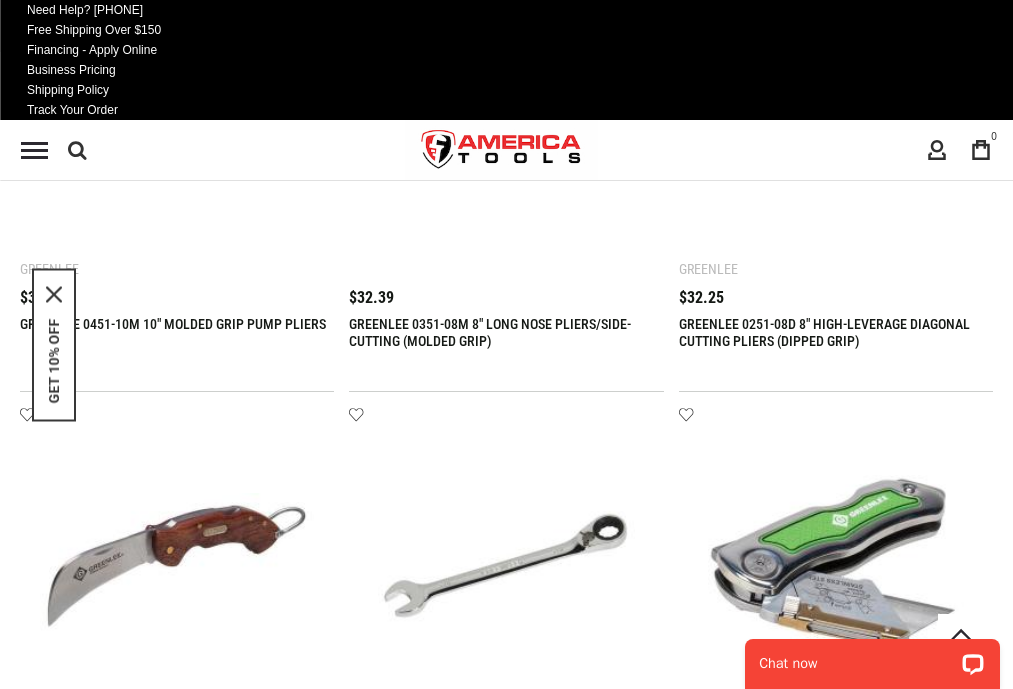 click on "4" at bounding box center (225, 2646) 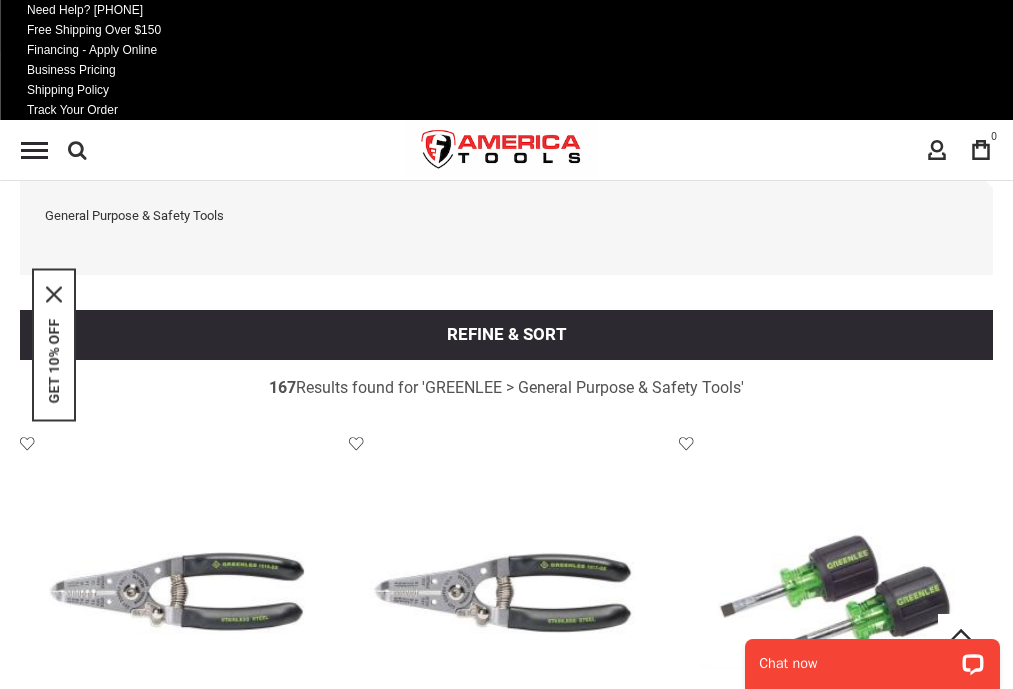 scroll, scrollTop: 1362, scrollLeft: 0, axis: vertical 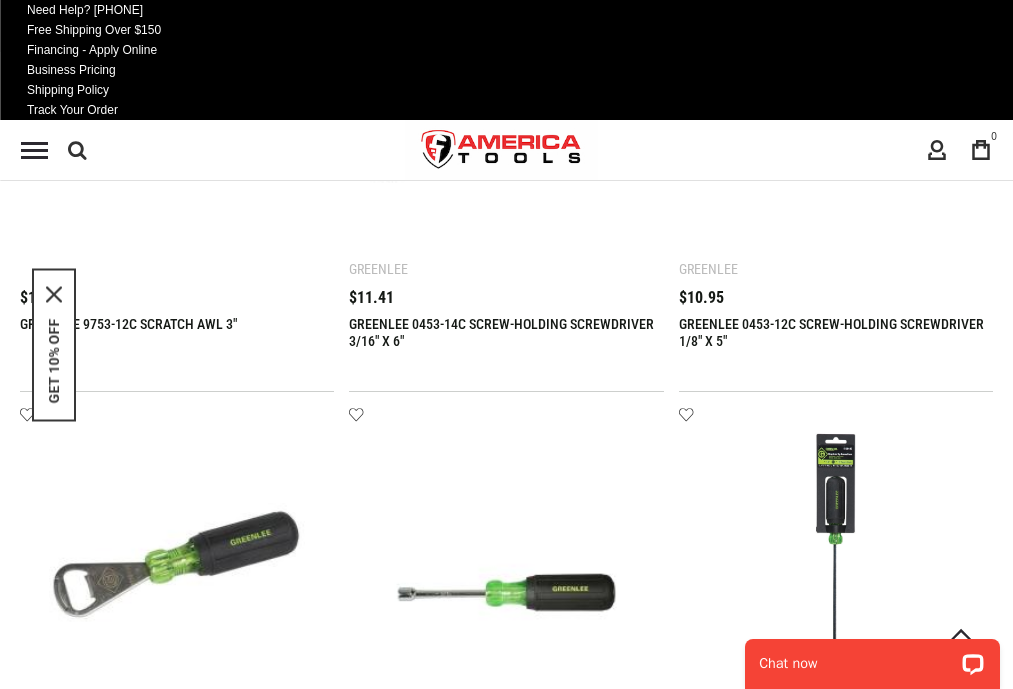 click on "5" at bounding box center (225, 2646) 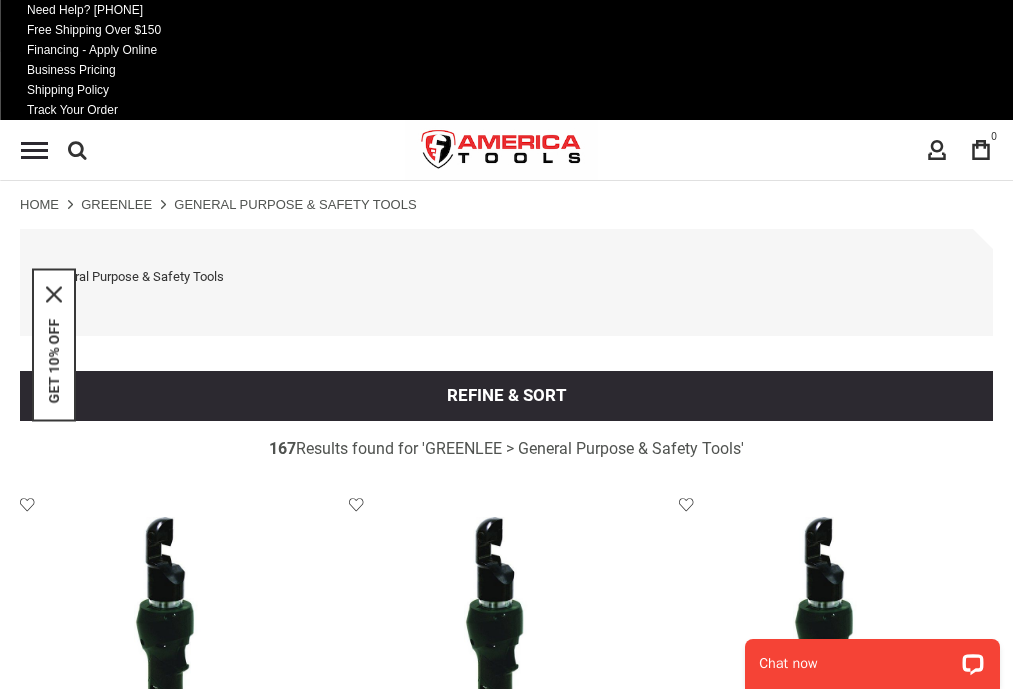 scroll, scrollTop: 1362, scrollLeft: 0, axis: vertical 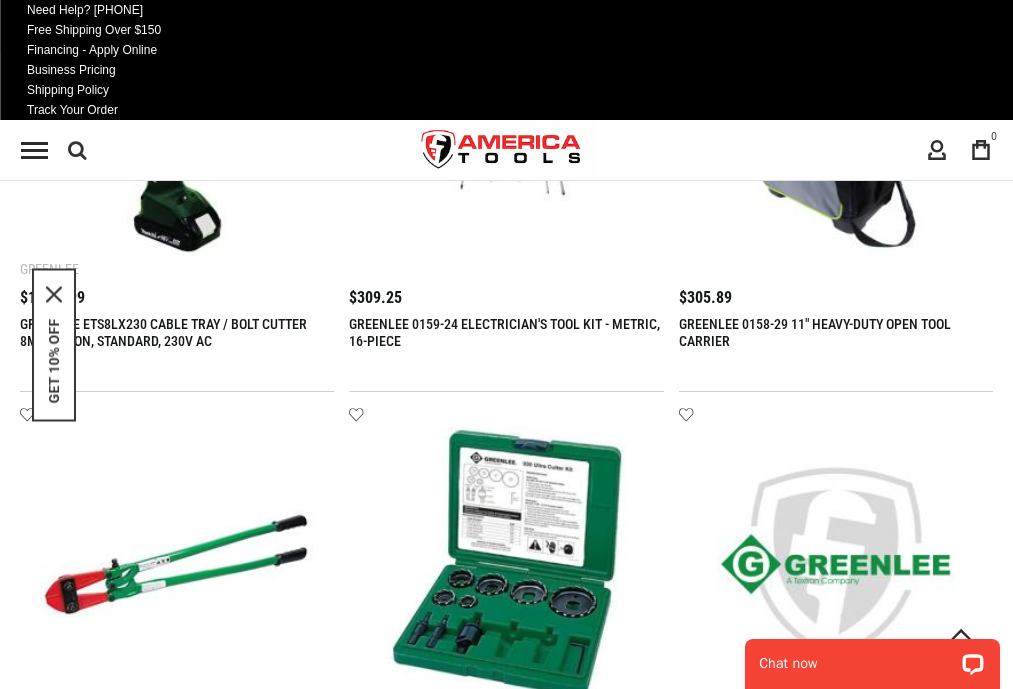click on "6" at bounding box center [225, 2646] 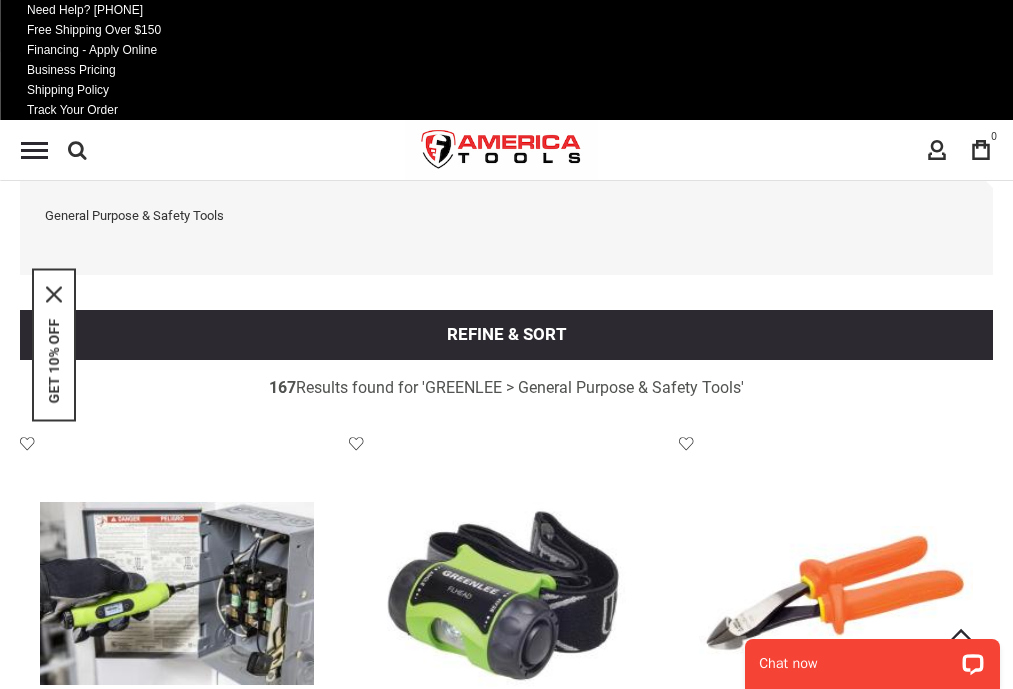 scroll, scrollTop: 1362, scrollLeft: 0, axis: vertical 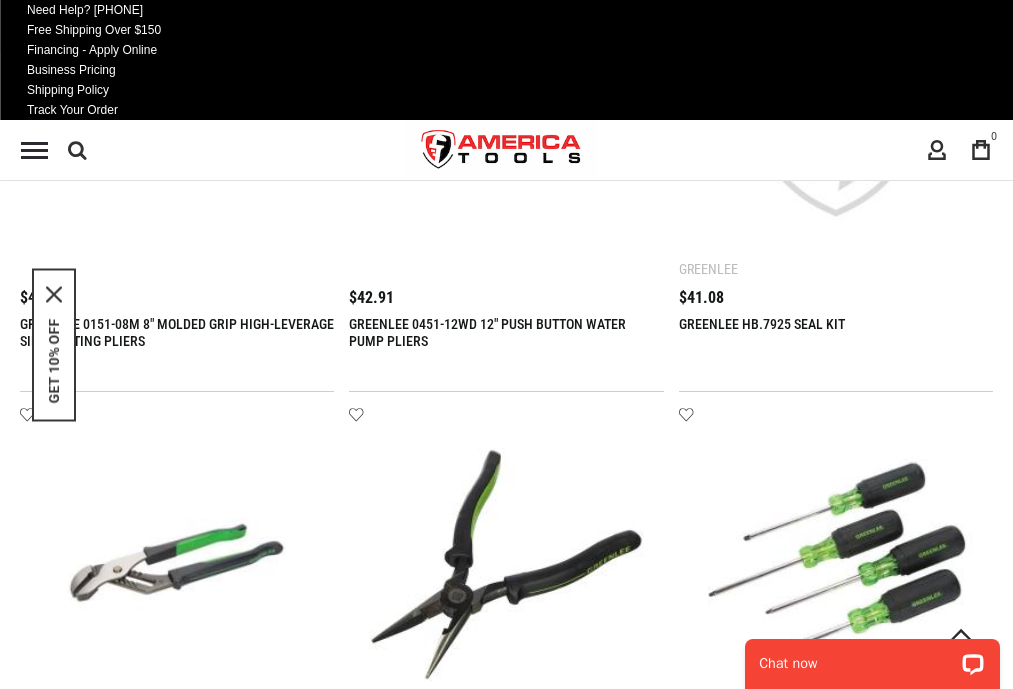 click on "7" at bounding box center (225, 2646) 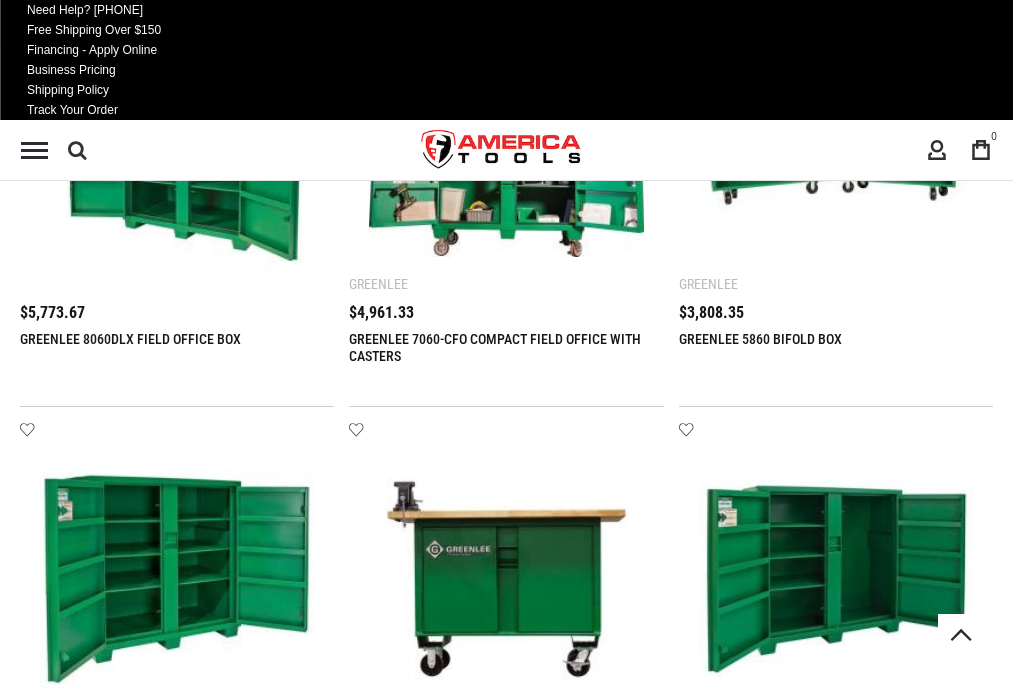 scroll, scrollTop: 1347, scrollLeft: 0, axis: vertical 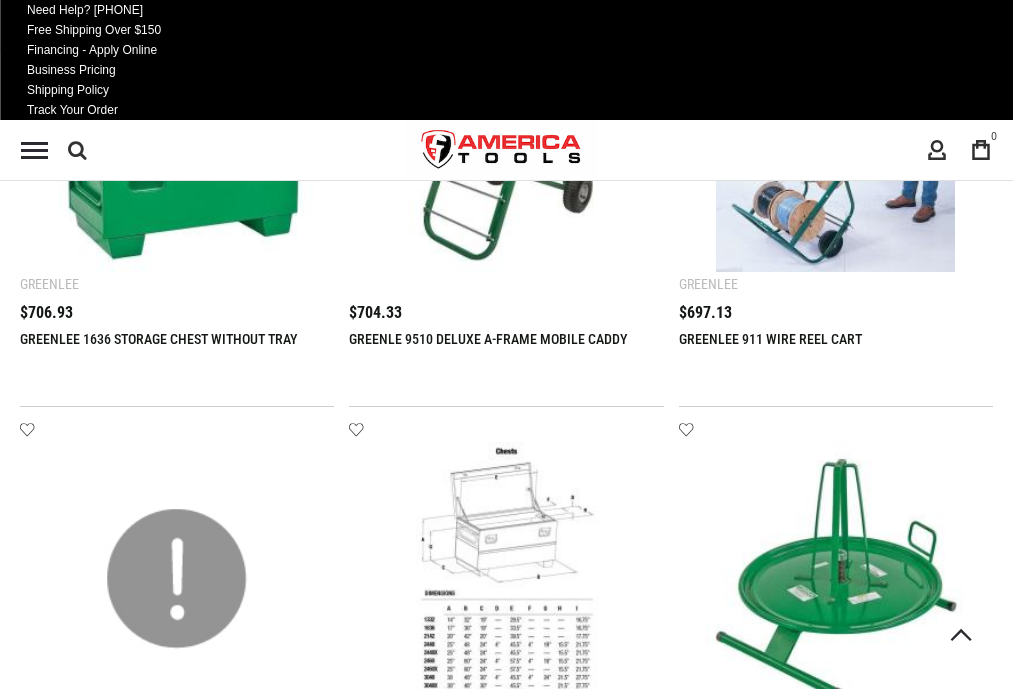 click on "3" at bounding box center (225, 2661) 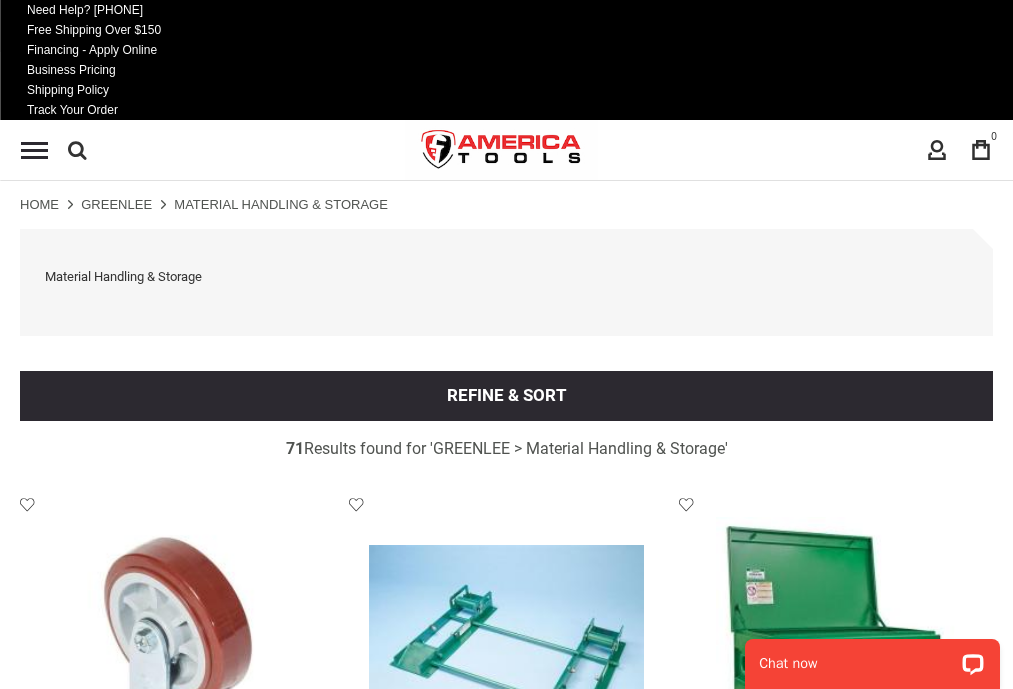 scroll, scrollTop: 0, scrollLeft: 0, axis: both 